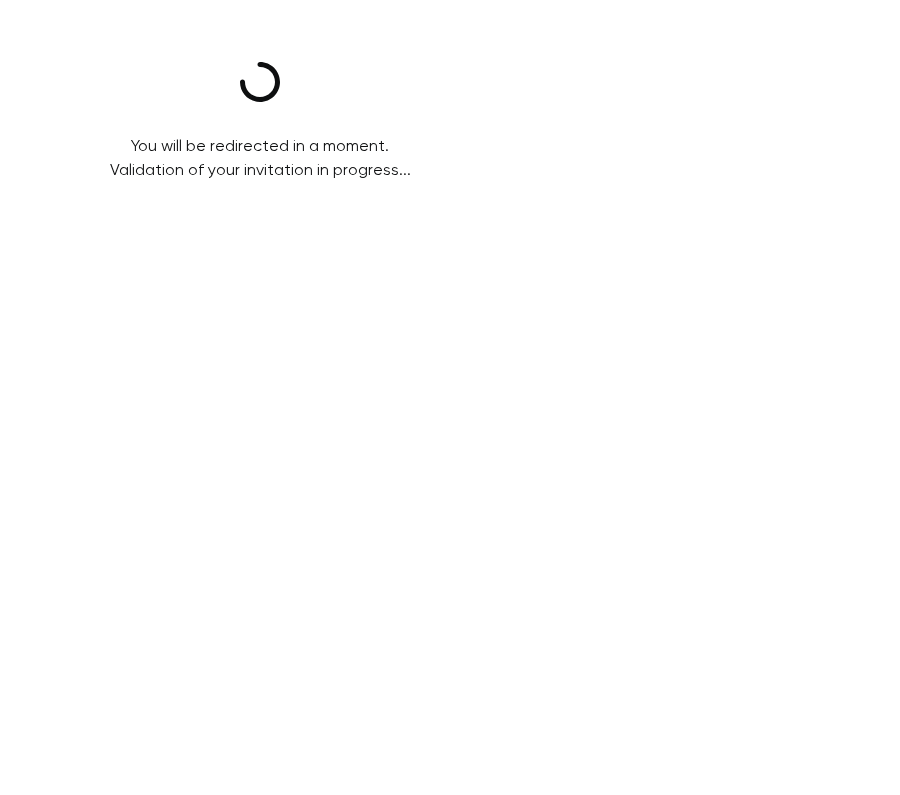 scroll, scrollTop: 0, scrollLeft: 0, axis: both 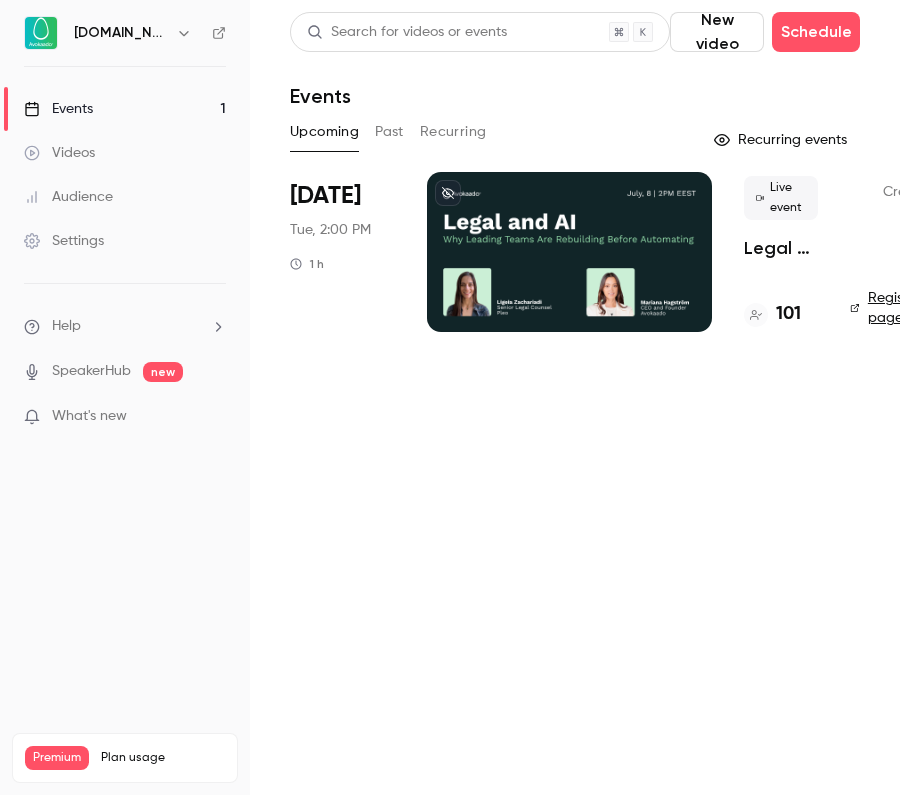 drag, startPoint x: 664, startPoint y: 3, endPoint x: 86, endPoint y: 107, distance: 587.28186 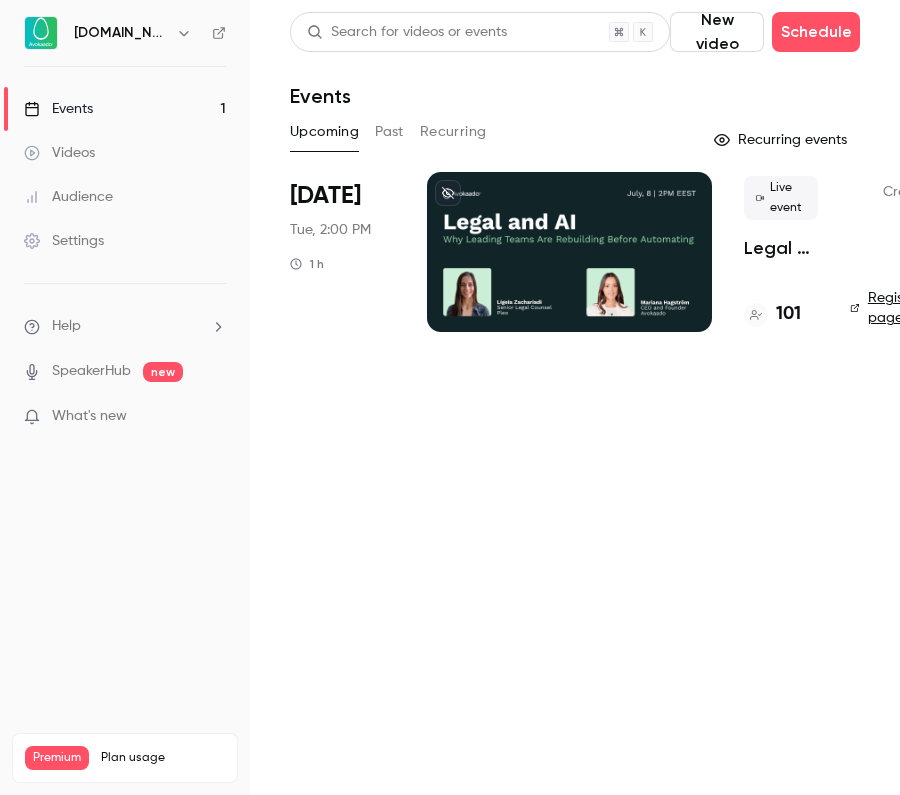 click on "Events 1" at bounding box center (125, 109) 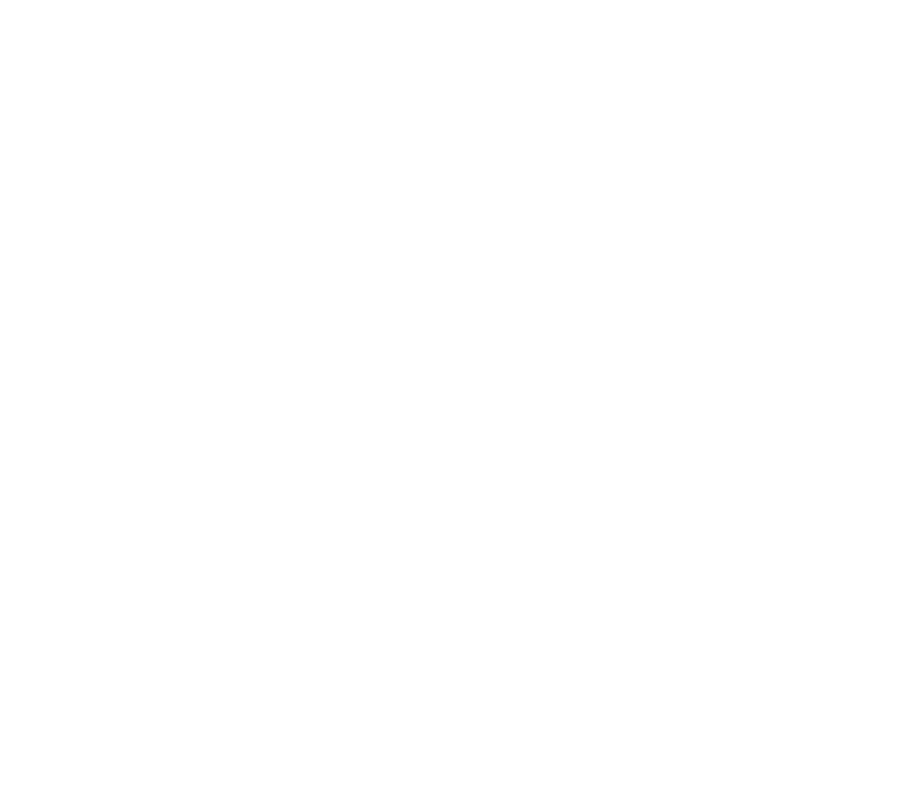 scroll, scrollTop: 0, scrollLeft: 0, axis: both 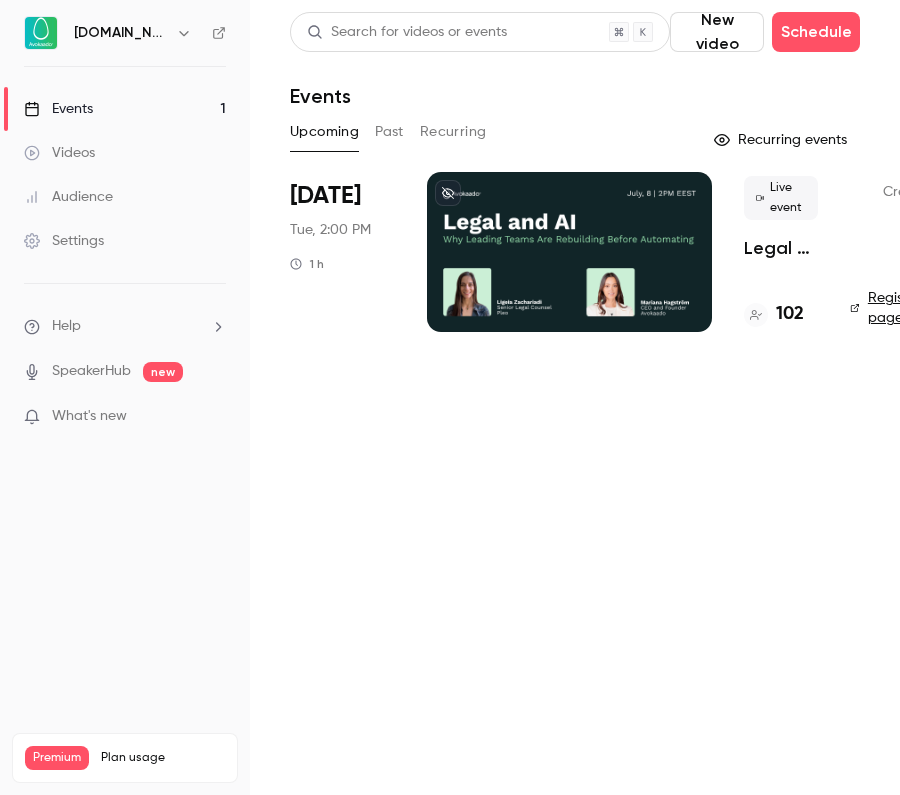 click on "Events 1" at bounding box center (125, 109) 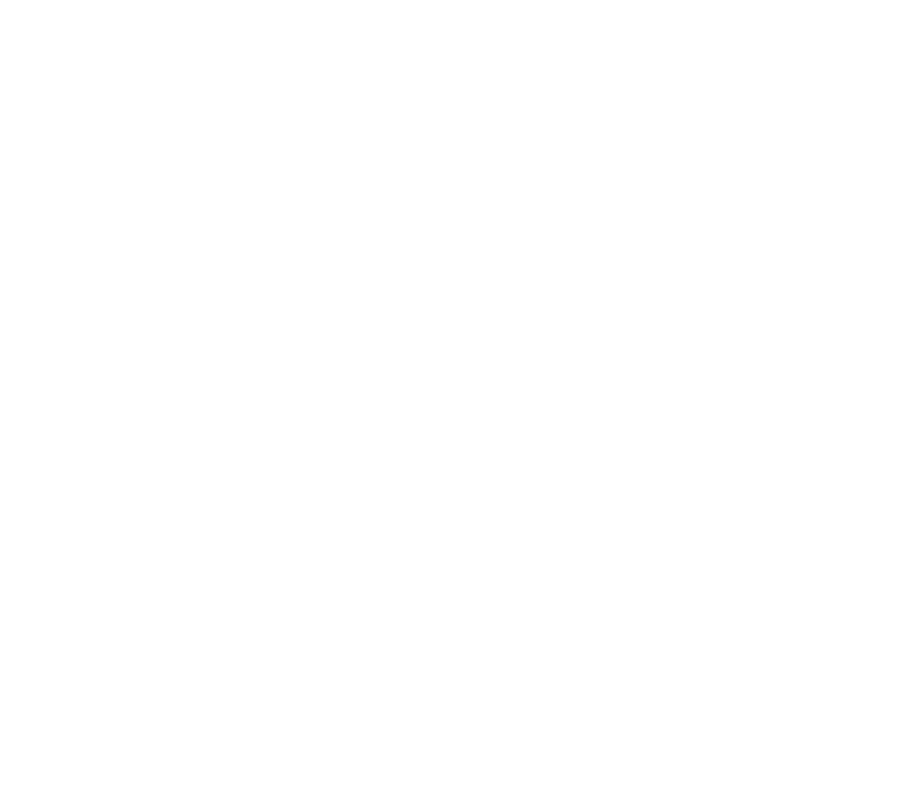 scroll, scrollTop: 0, scrollLeft: 0, axis: both 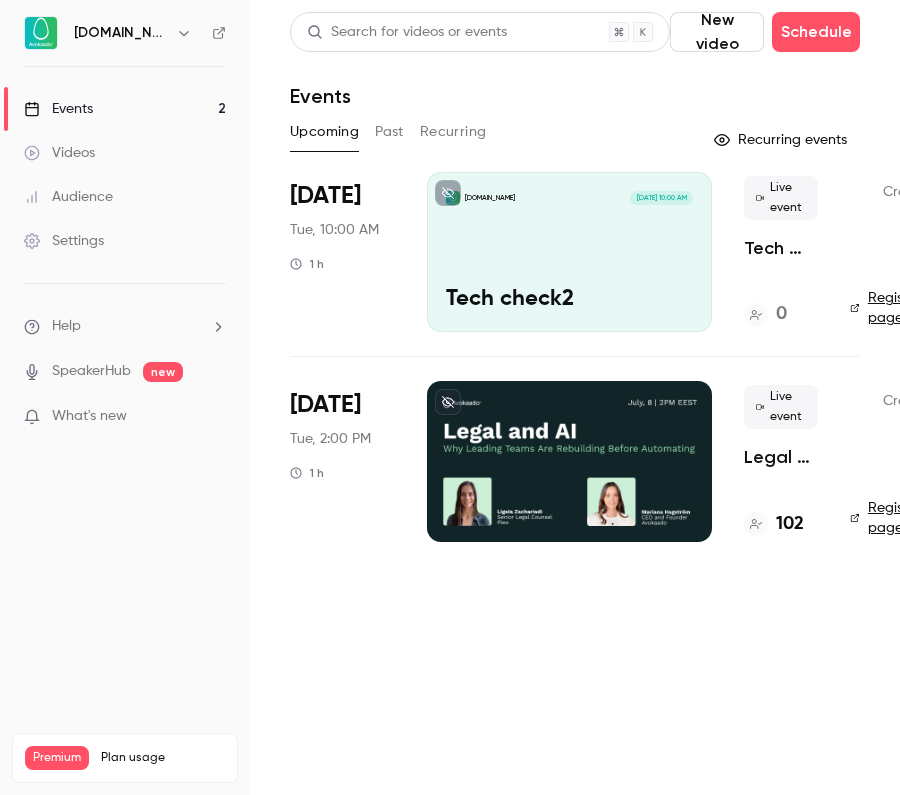 click on "Avokaado.io Jul 8, 10:00 AM Tech check2" at bounding box center [569, 252] 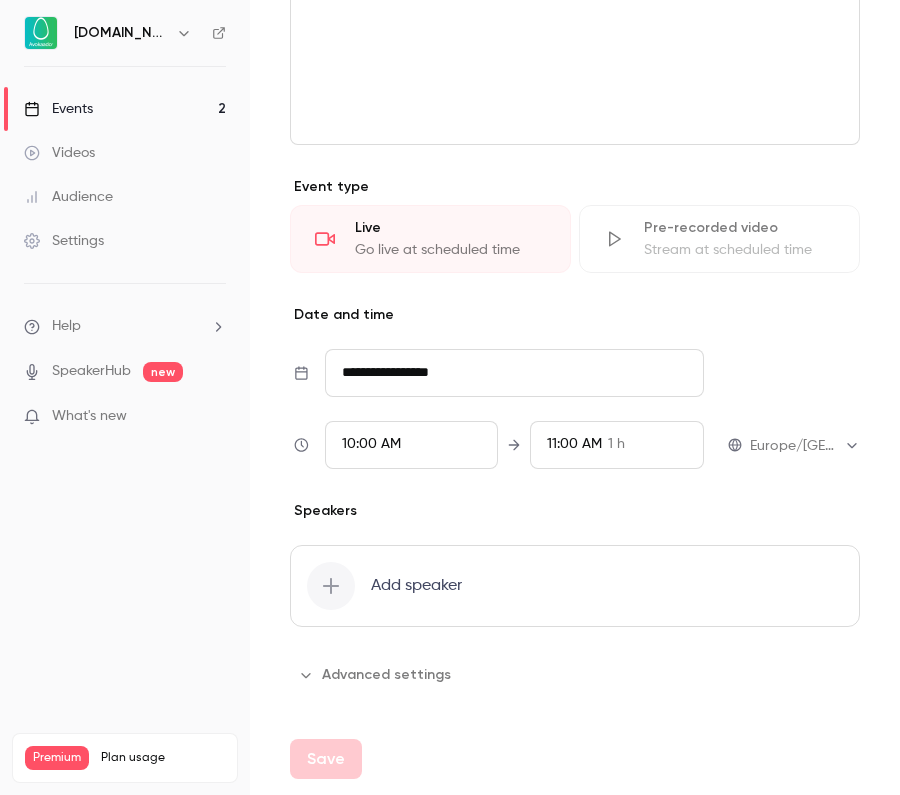 scroll, scrollTop: 725, scrollLeft: 0, axis: vertical 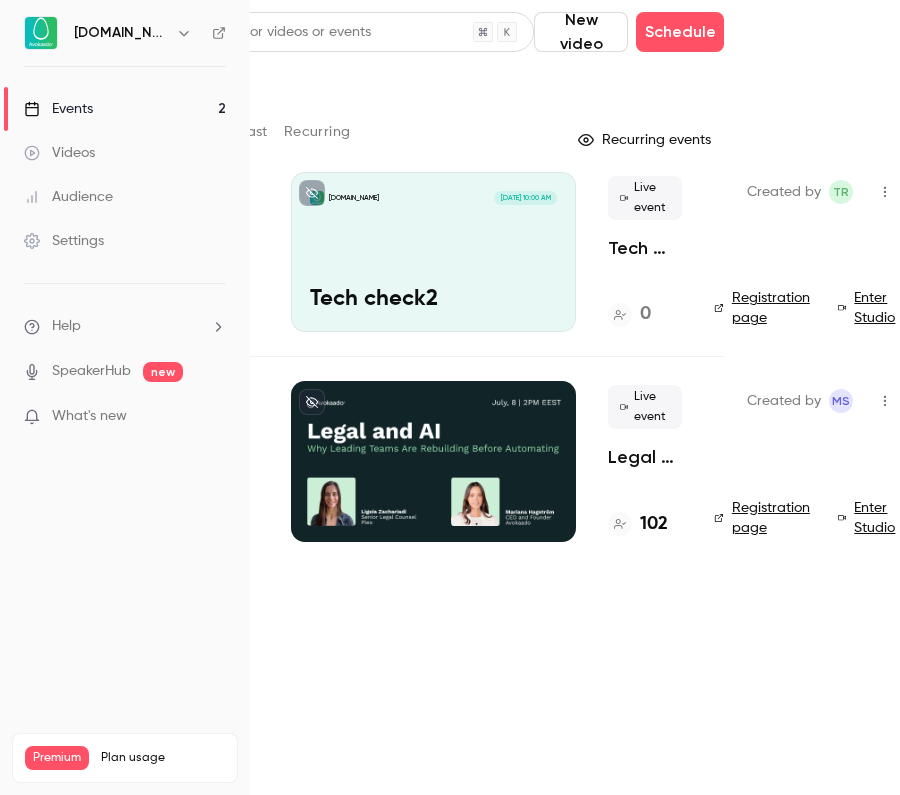 click on "Enter Studio" at bounding box center [869, 308] 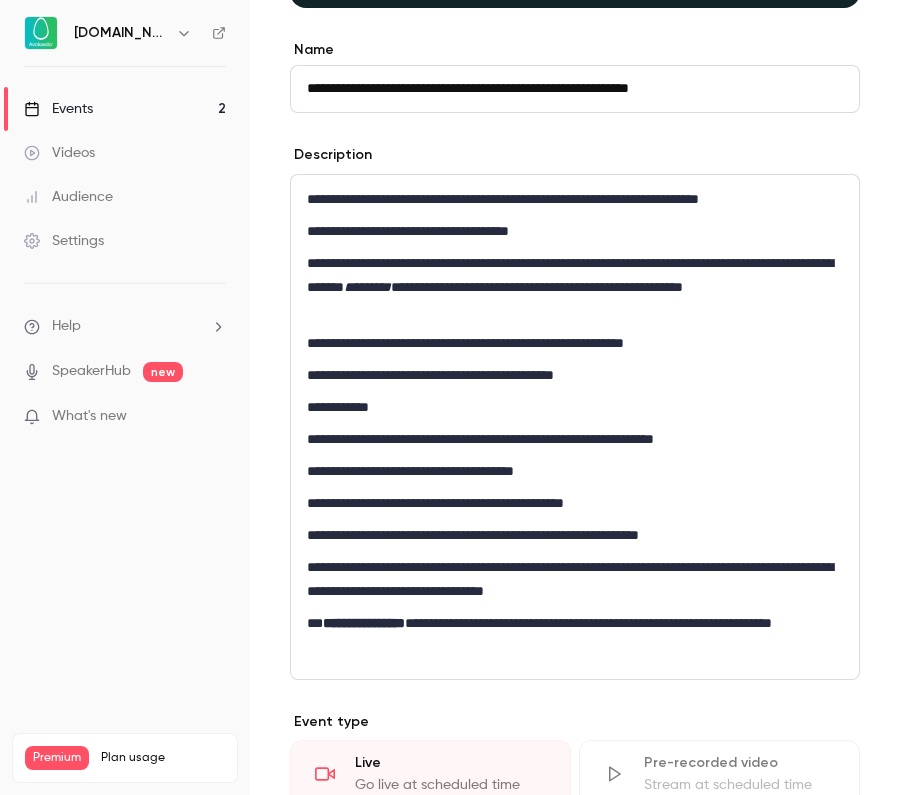 scroll, scrollTop: 570, scrollLeft: 0, axis: vertical 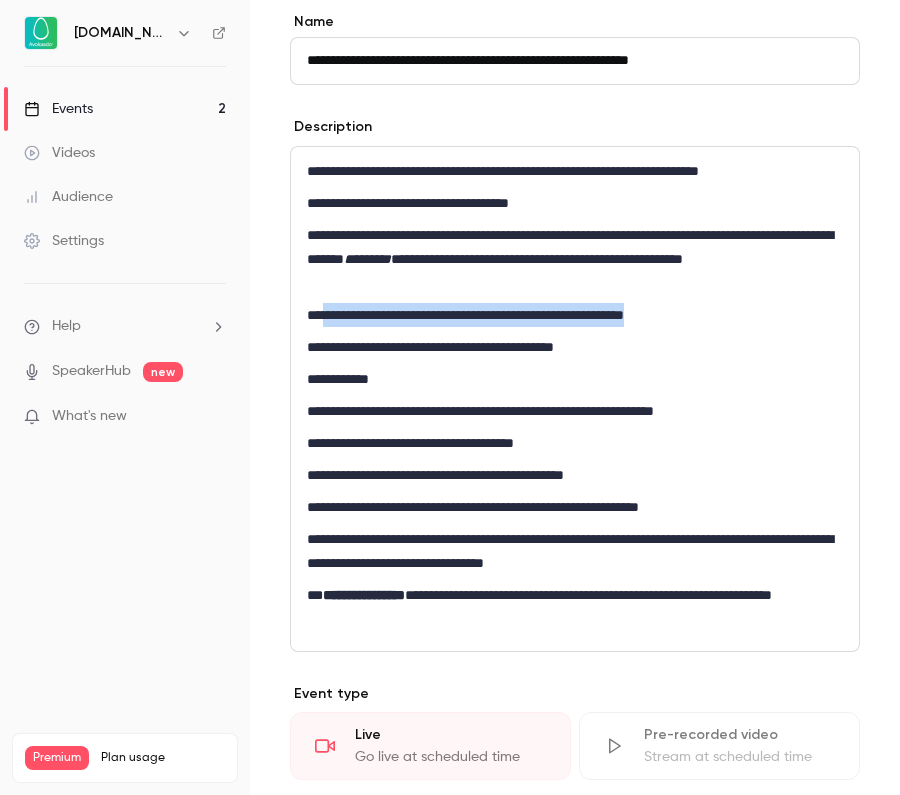 drag, startPoint x: 330, startPoint y: 313, endPoint x: 749, endPoint y: 312, distance: 419.0012 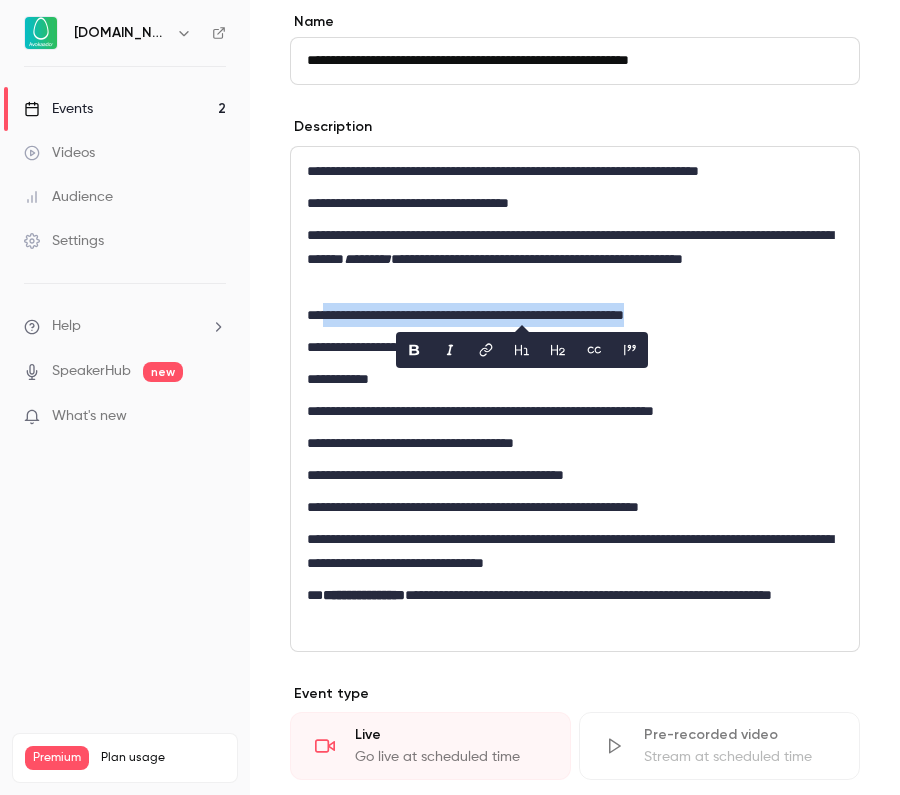 copy on "**********" 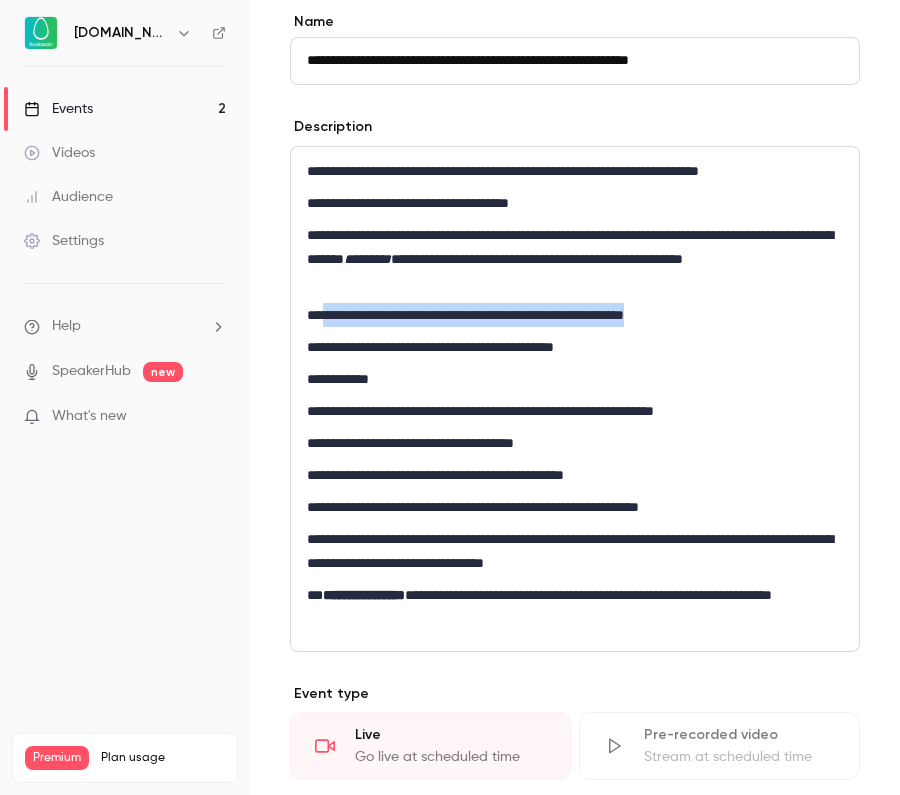 click on "**********" at bounding box center (575, 259) 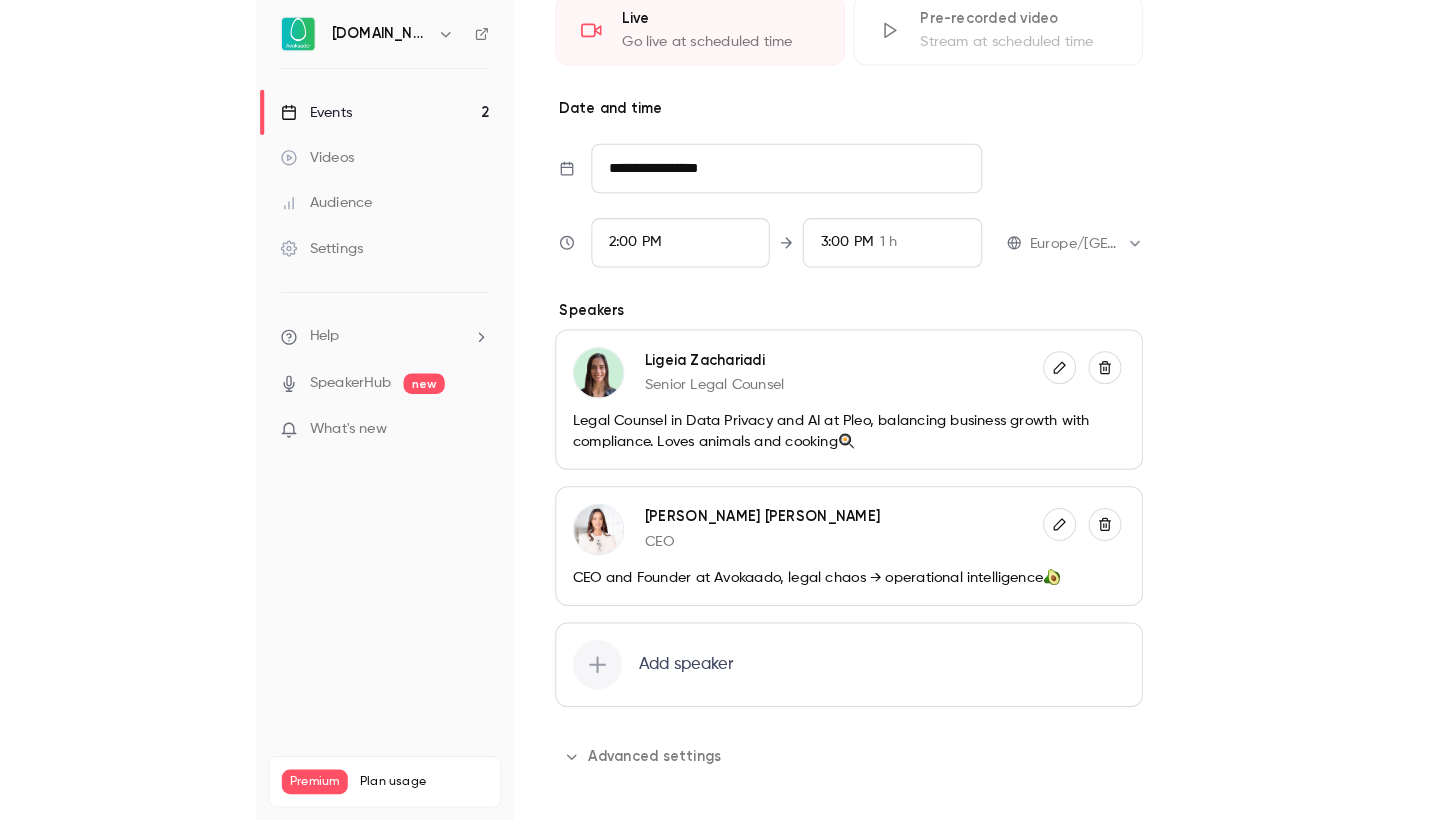 scroll, scrollTop: 1291, scrollLeft: 0, axis: vertical 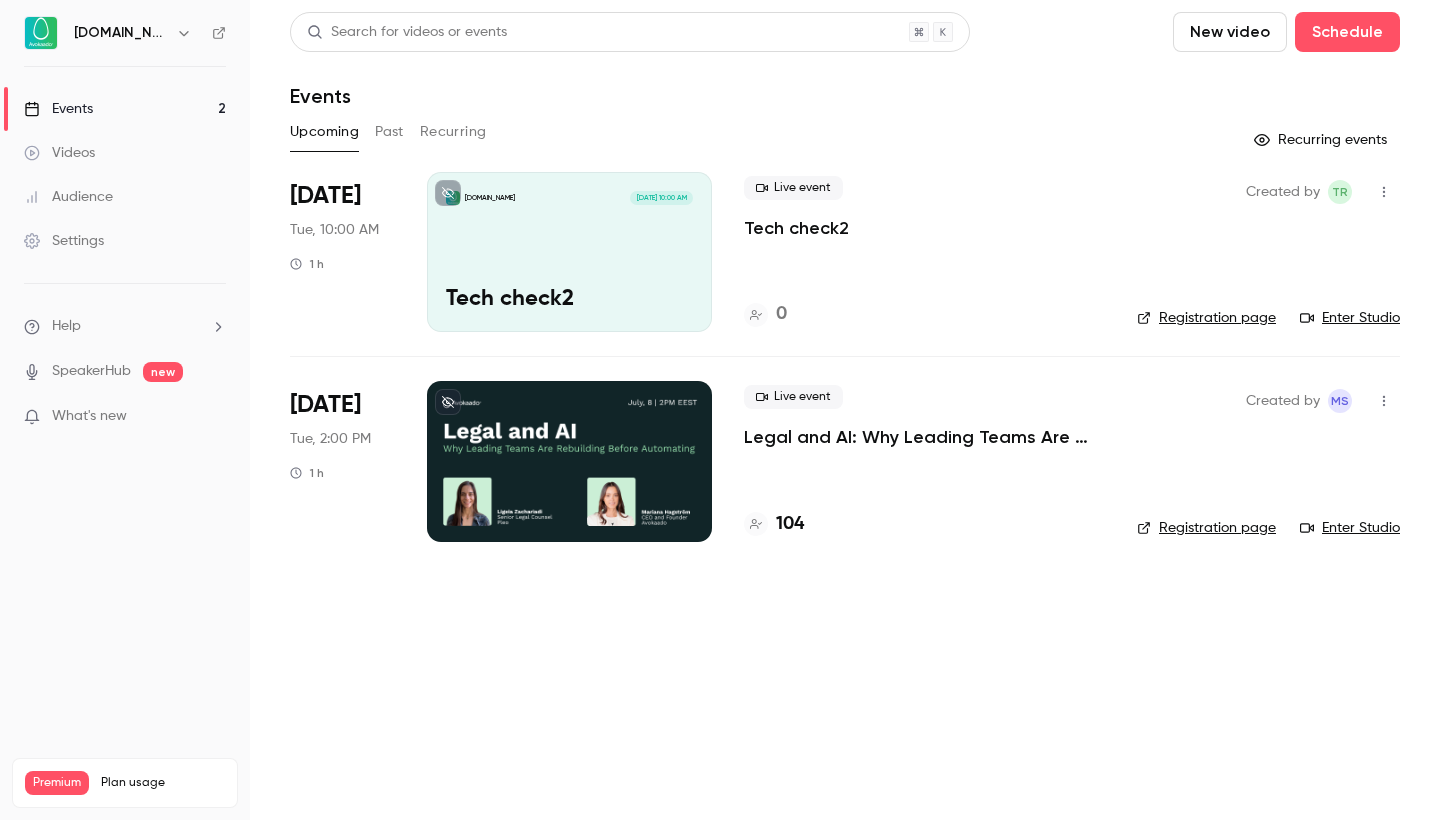 click on "Legal and AI: Why Leading Teams Are Rebuilding Before Automating" at bounding box center (924, 437) 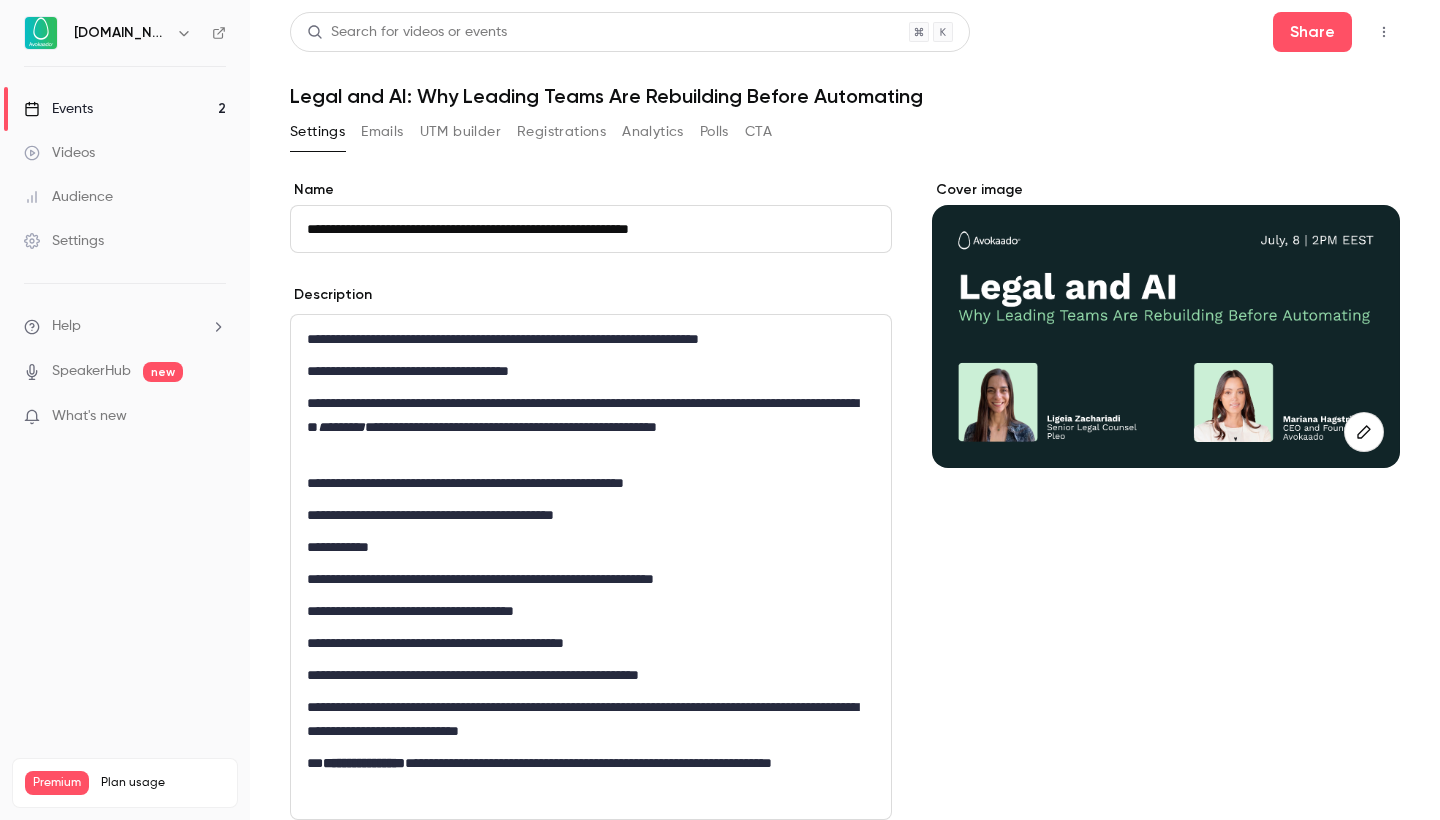 drag, startPoint x: 308, startPoint y: 232, endPoint x: 816, endPoint y: 239, distance: 508.04822 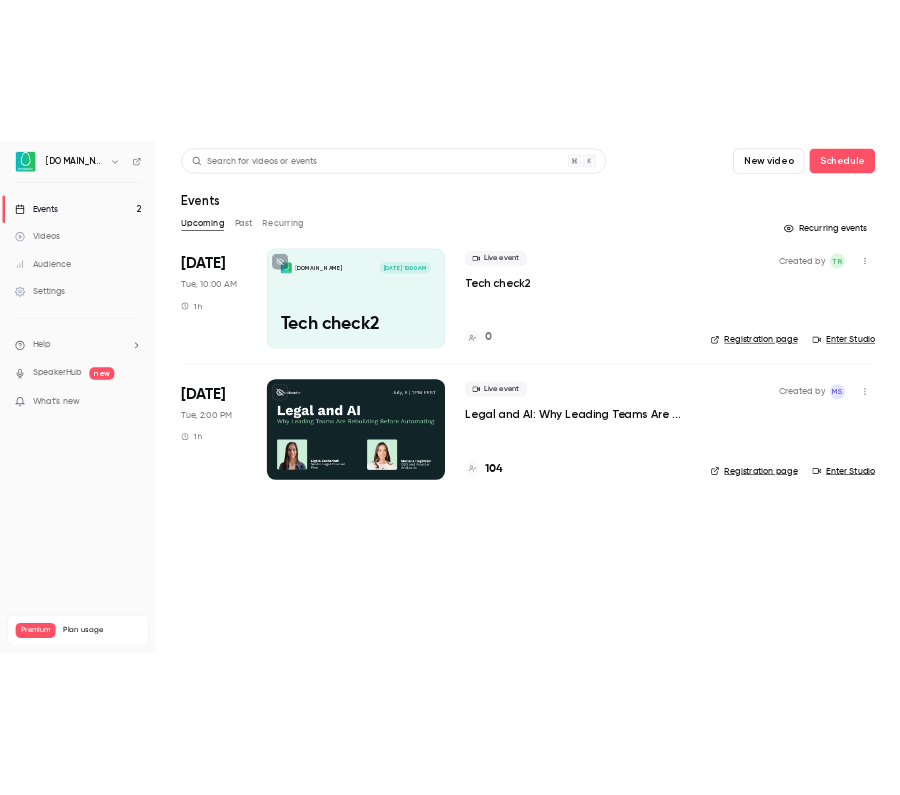 scroll, scrollTop: 0, scrollLeft: 0, axis: both 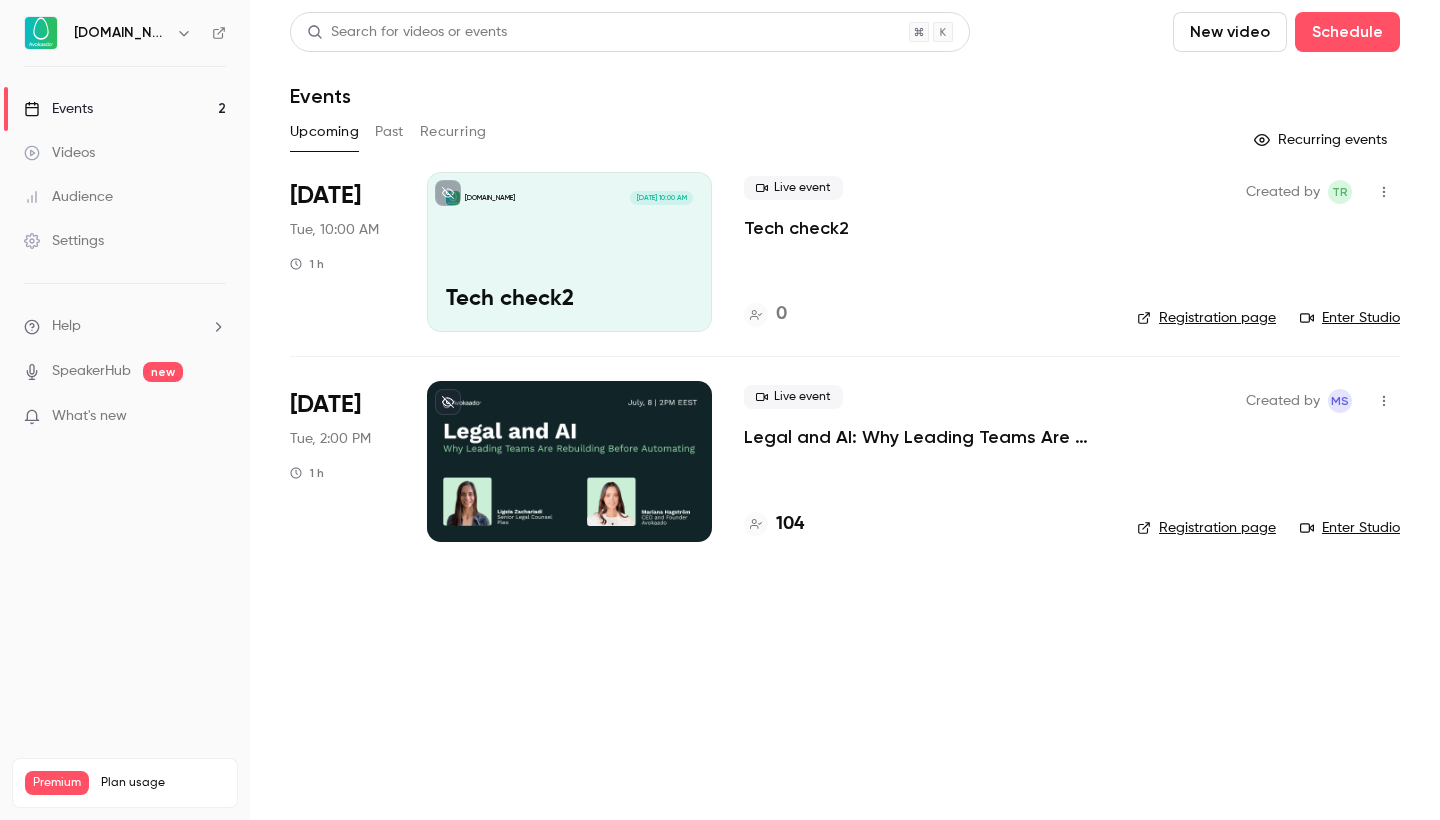 click 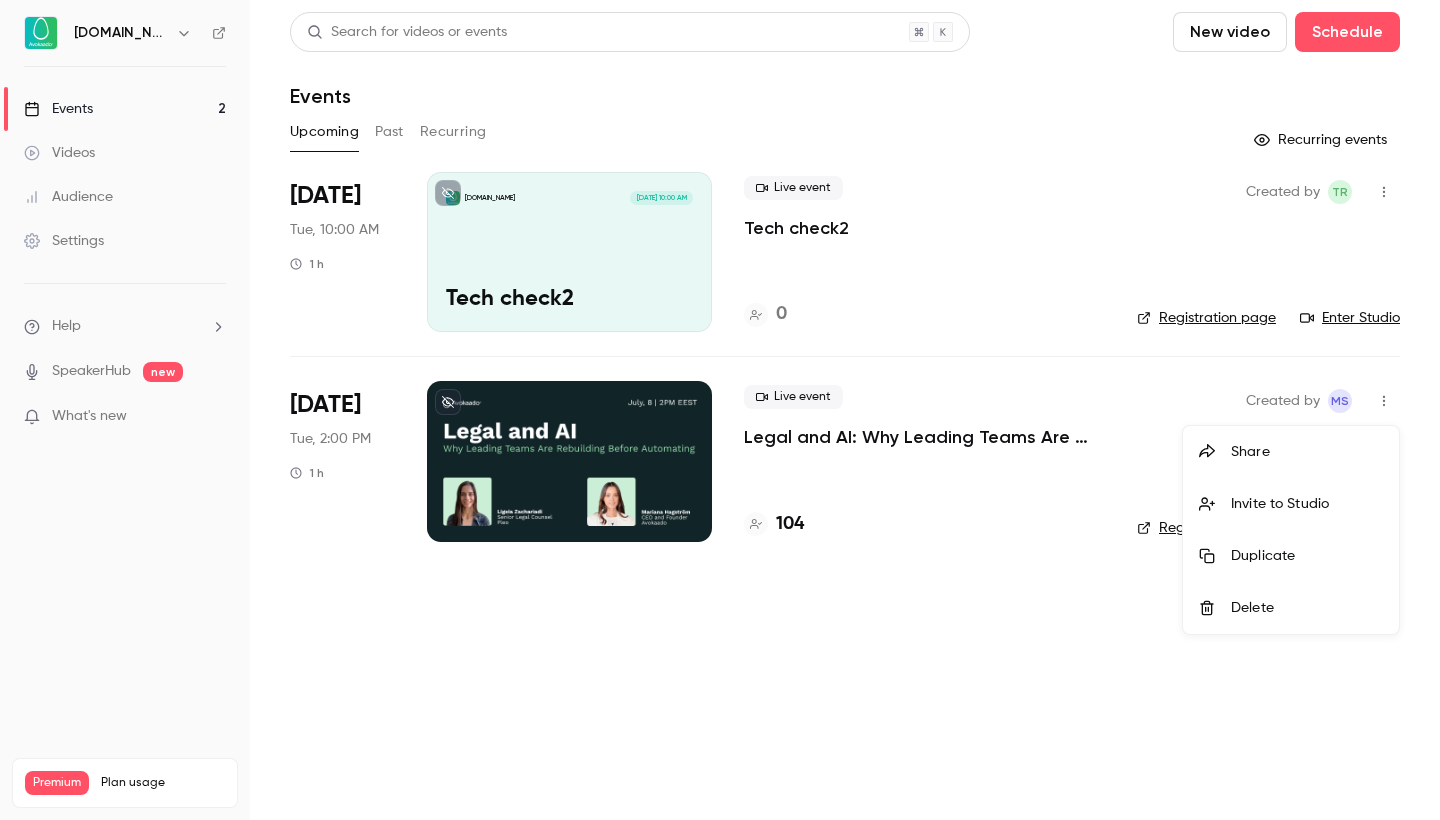 click on "Invite to Studio" at bounding box center (1307, 504) 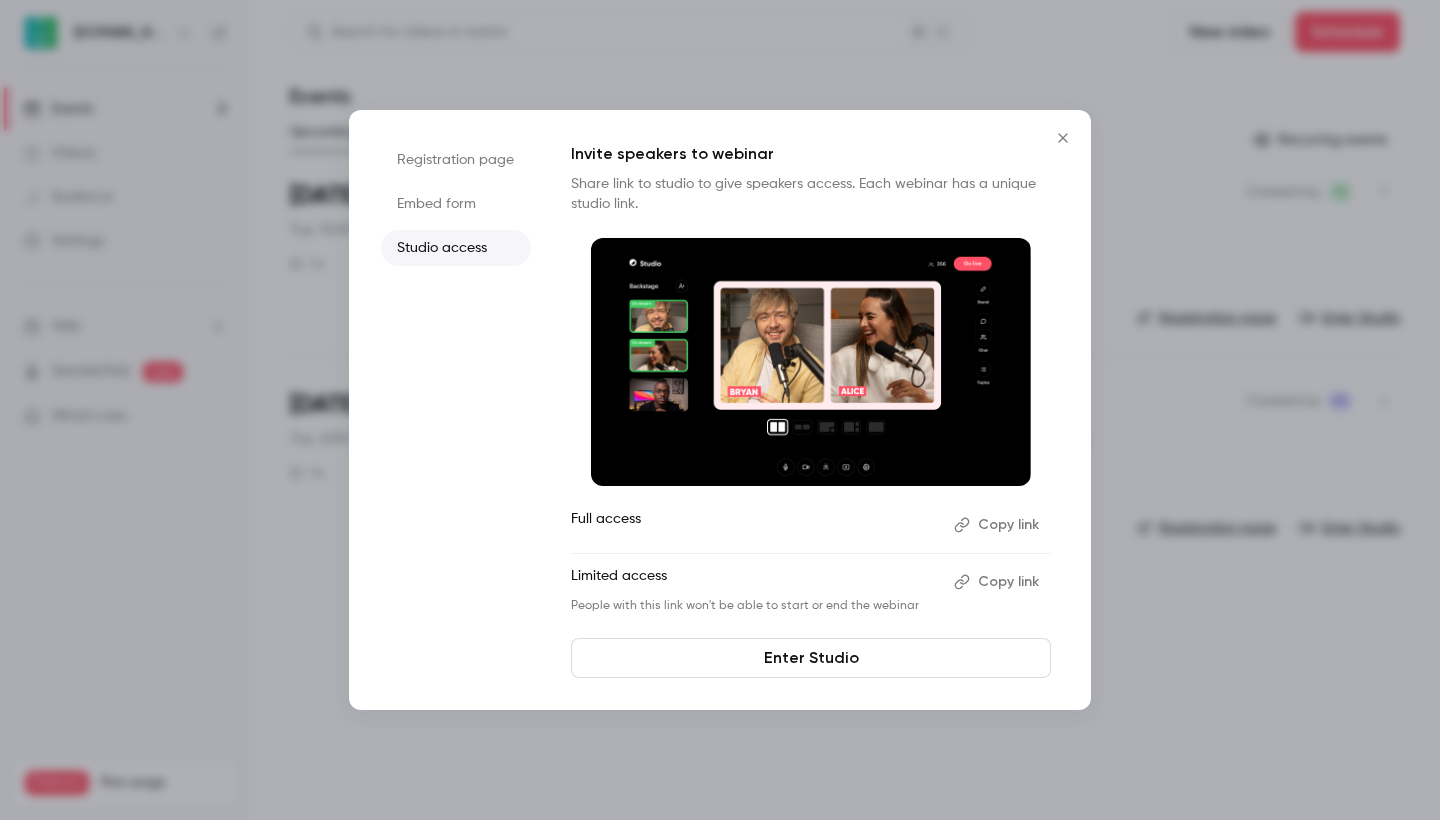 click on "Embed form" at bounding box center (456, 204) 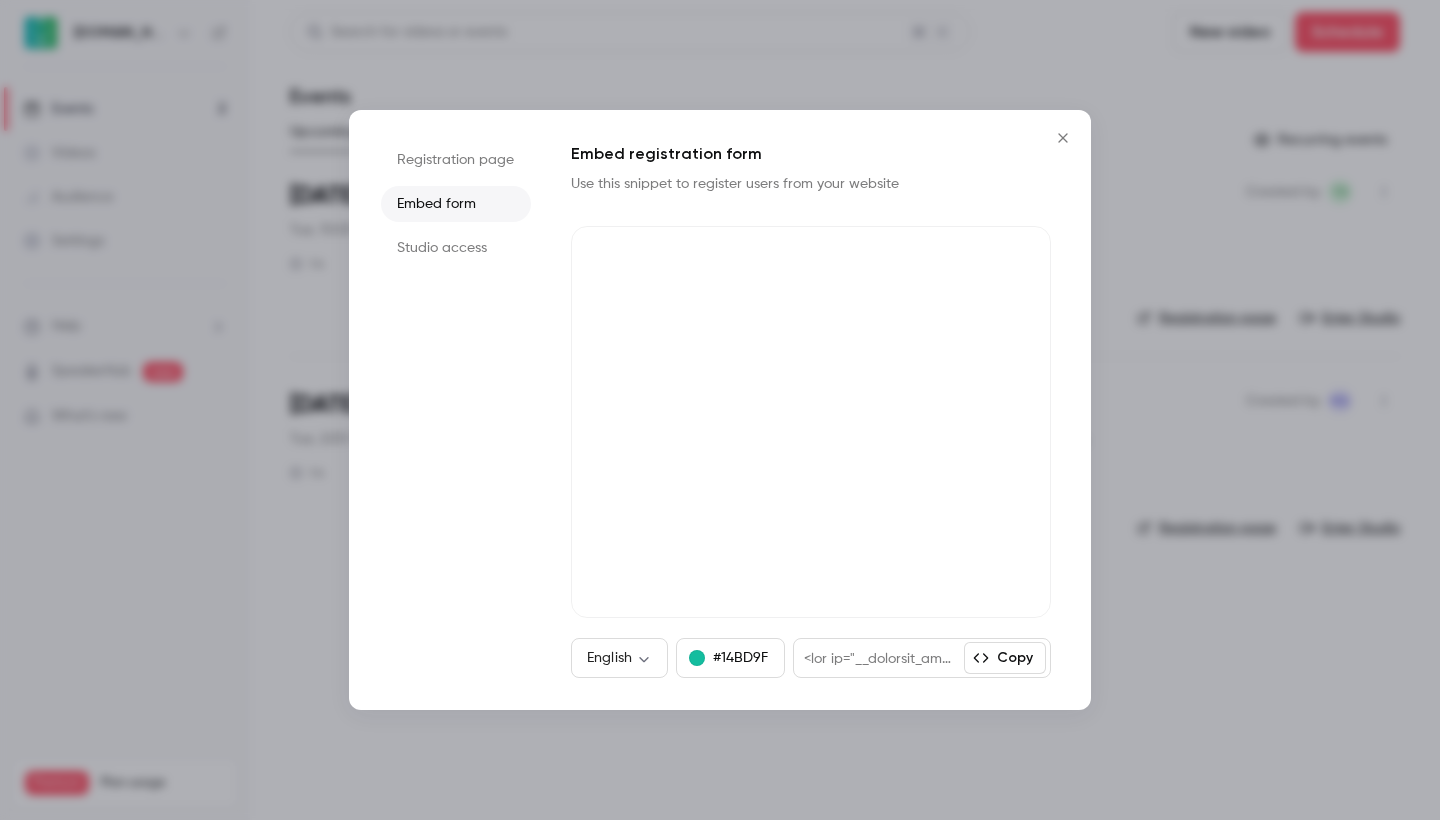 click on "Registration page" at bounding box center [456, 160] 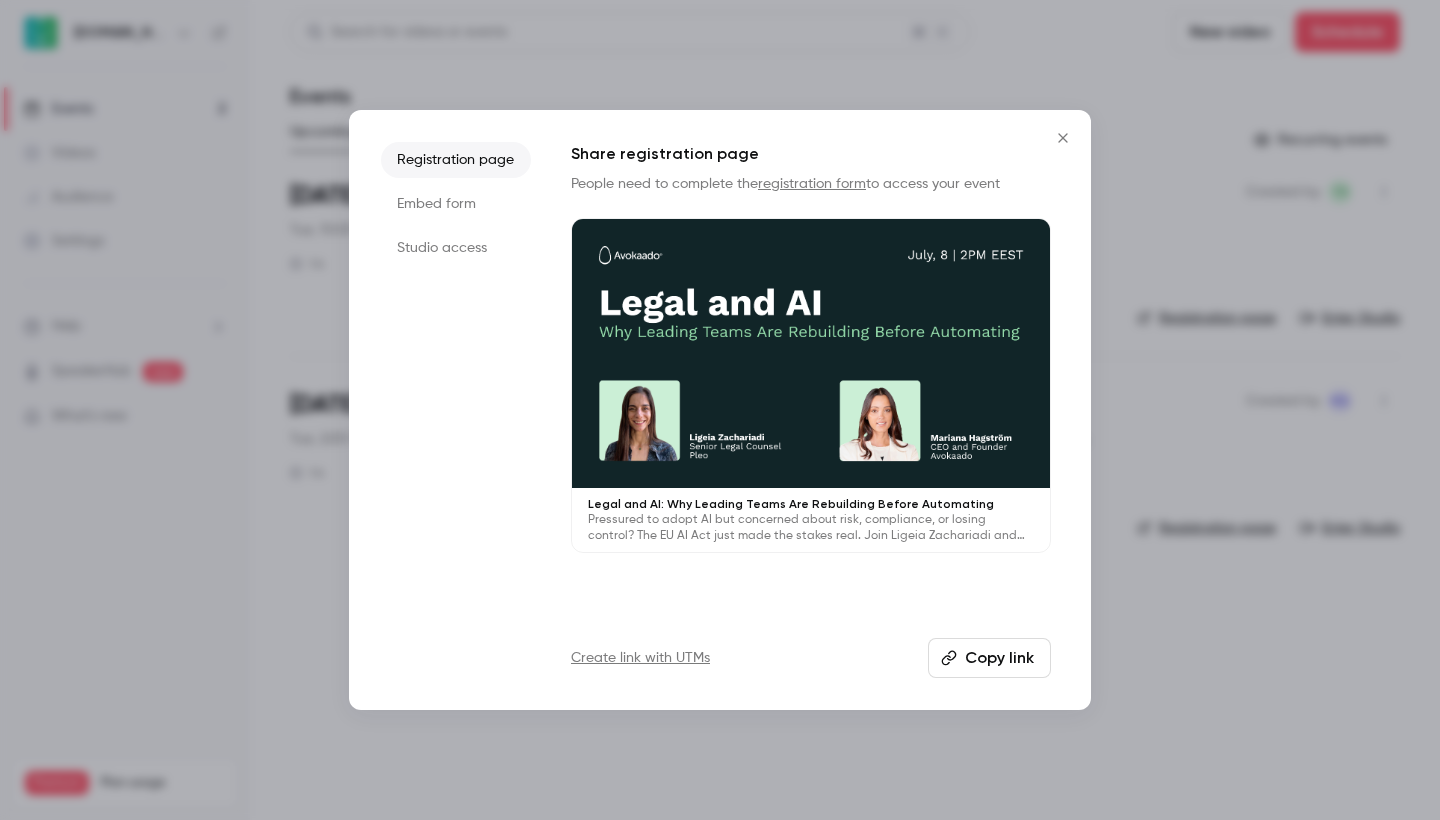 click 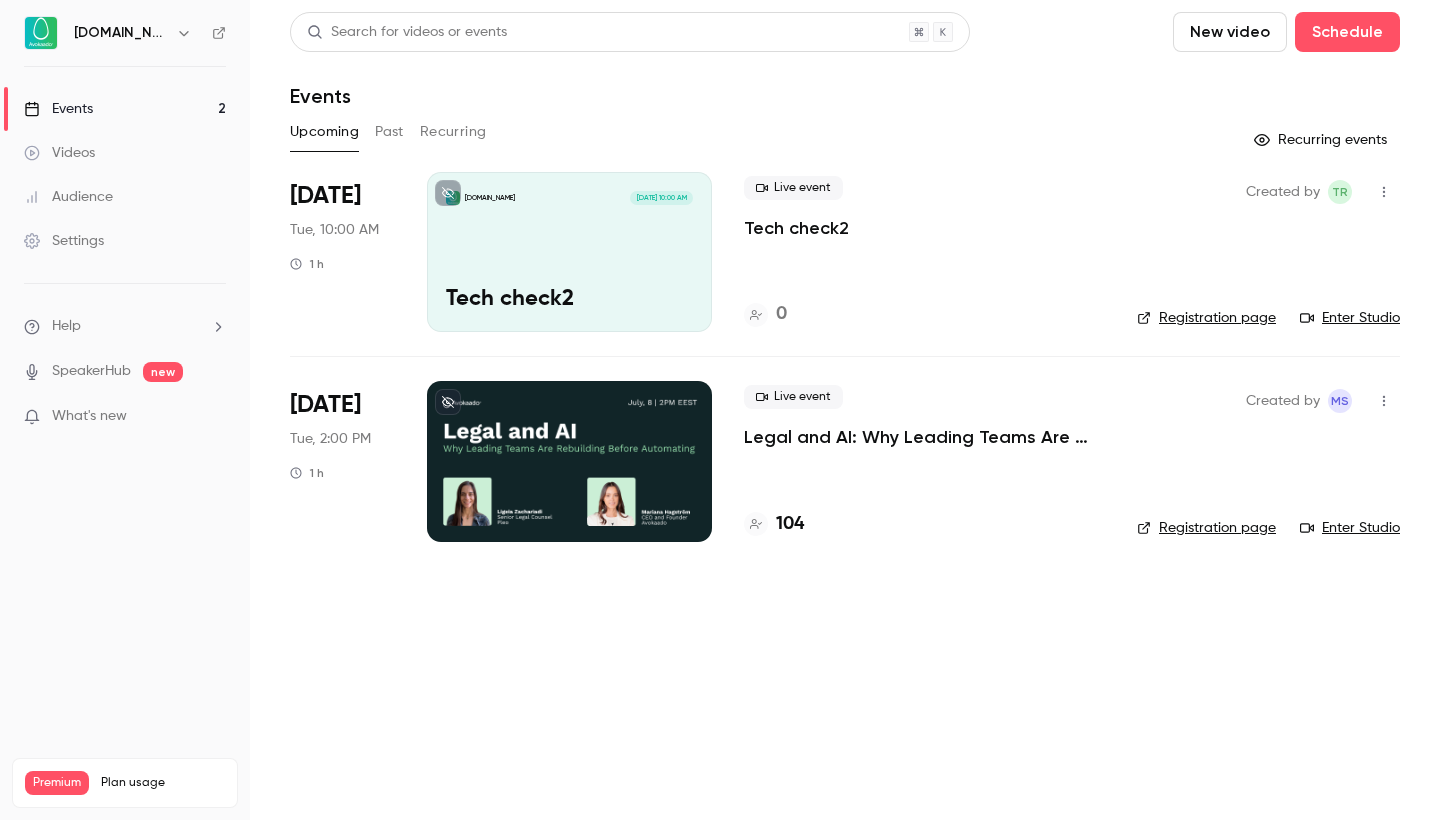 click 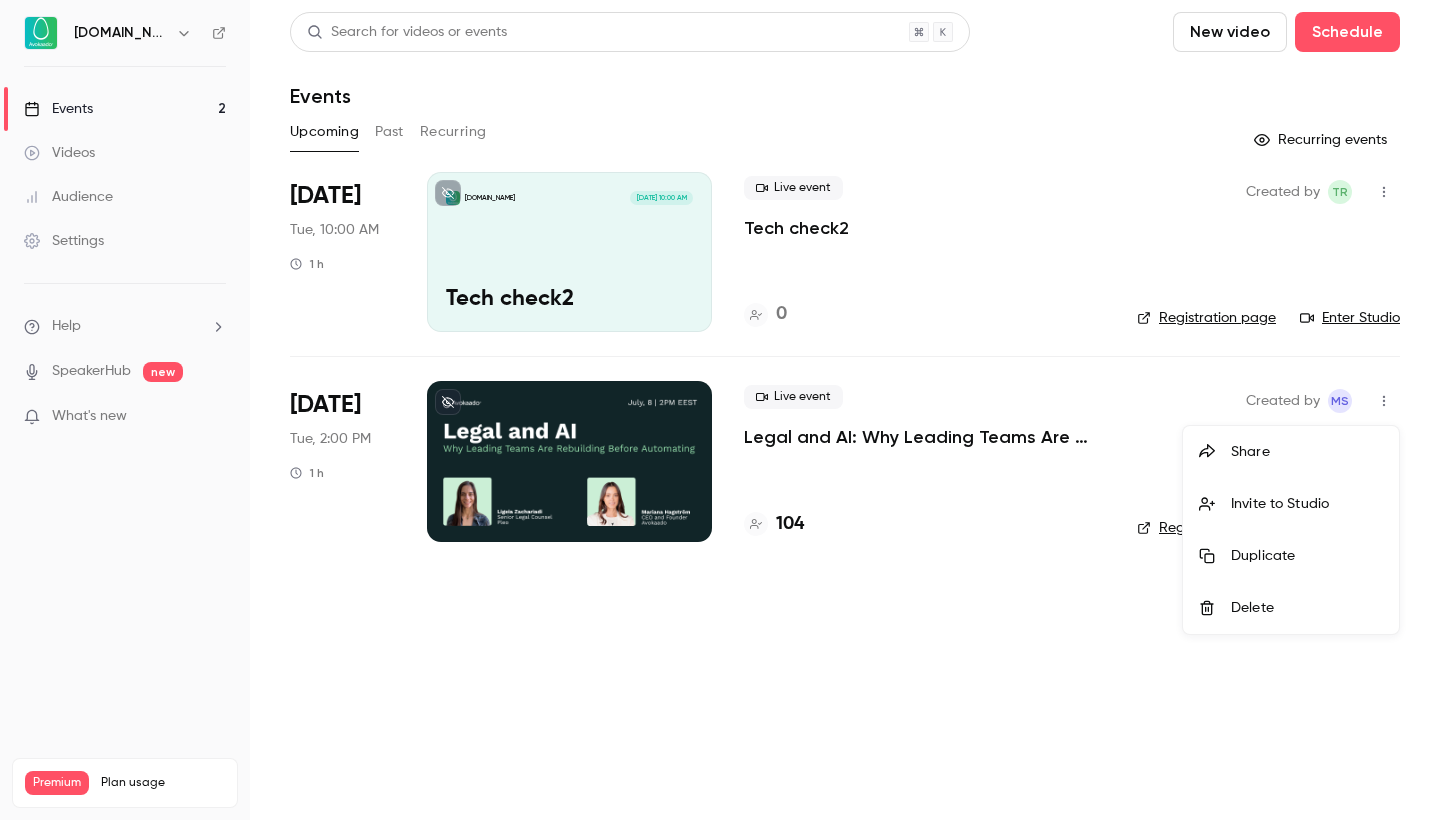 click on "Share" at bounding box center [1291, 452] 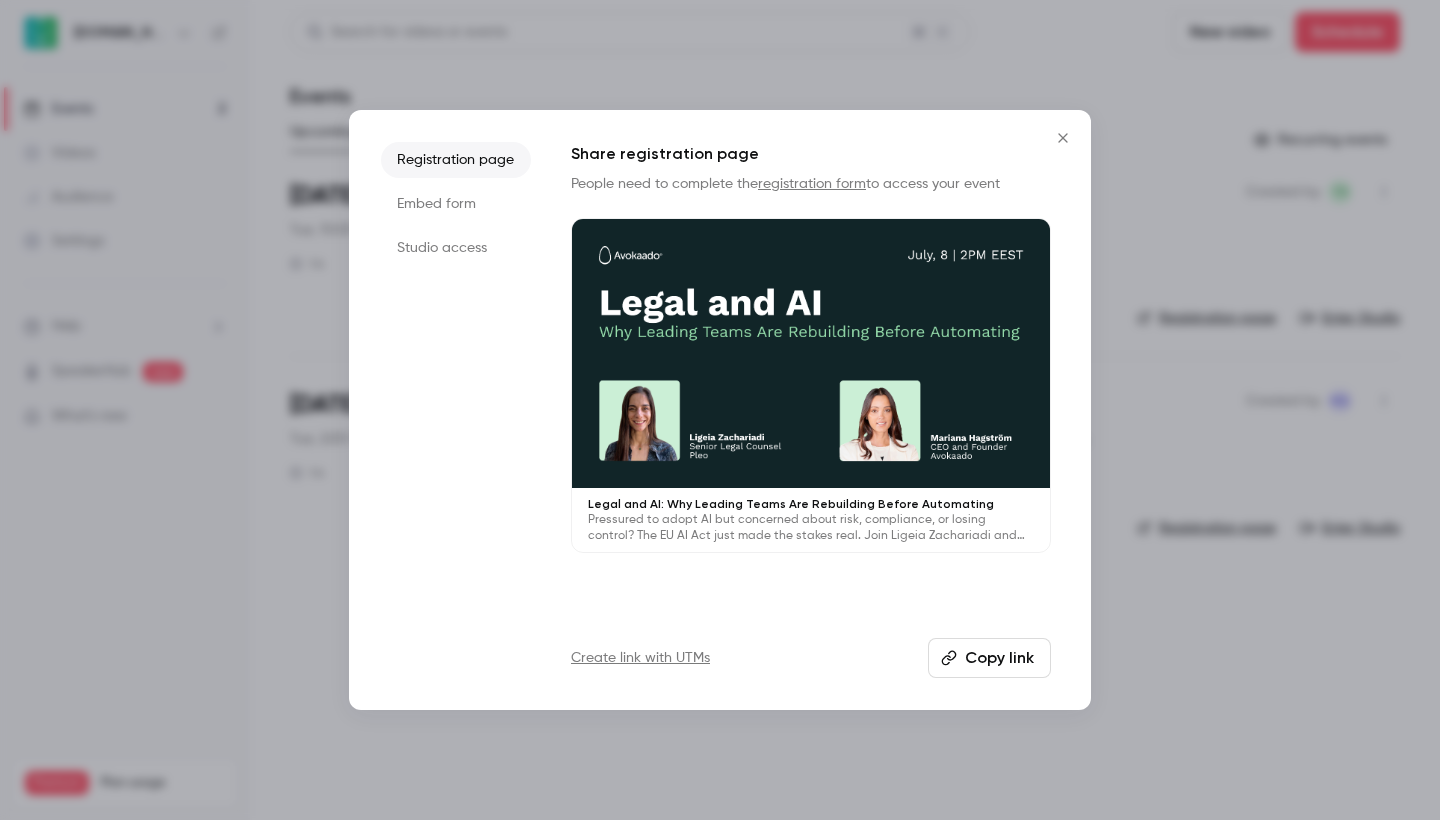 click on "Embed form" at bounding box center (456, 204) 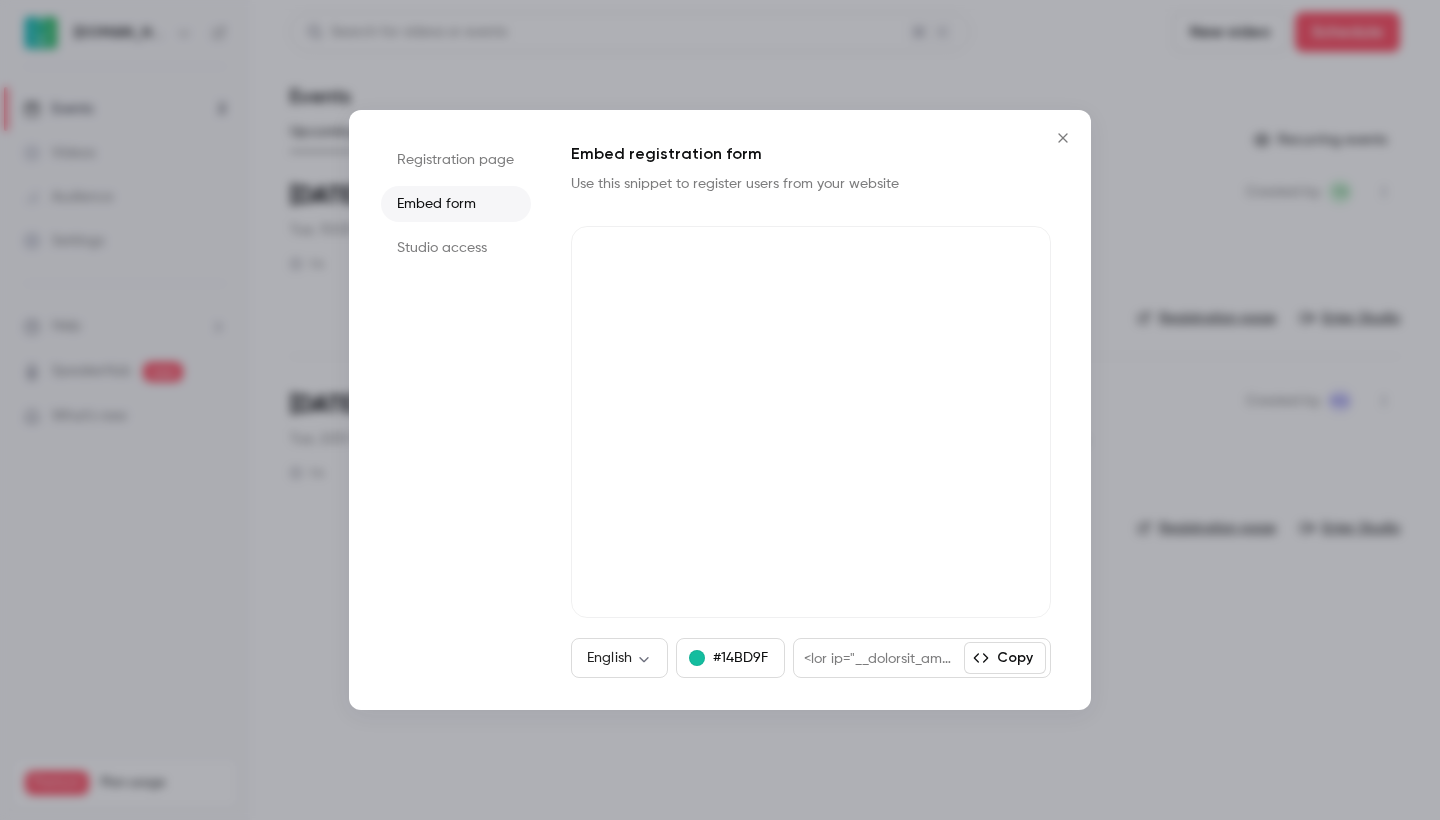 click on "Studio access" at bounding box center (456, 248) 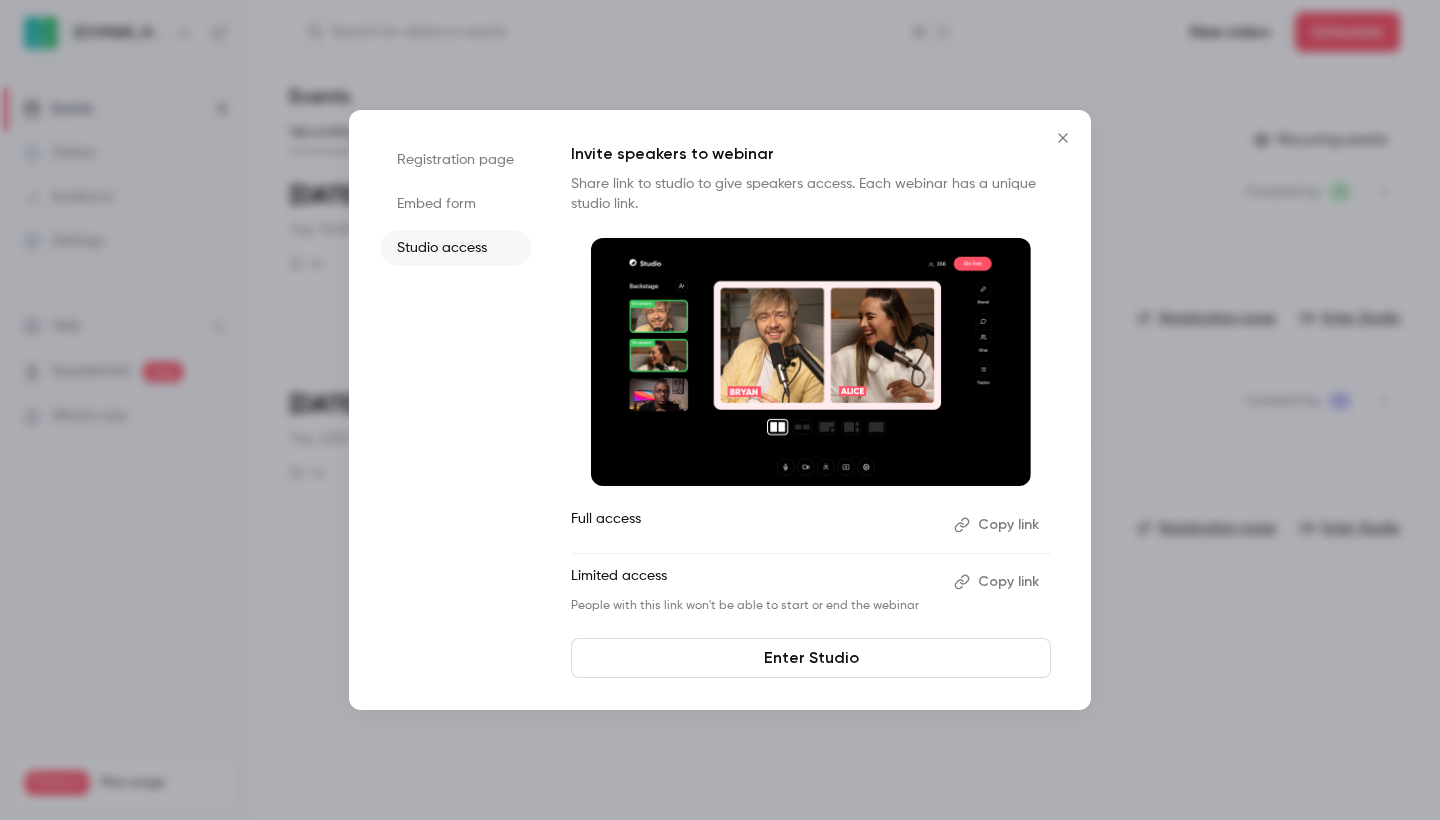 click 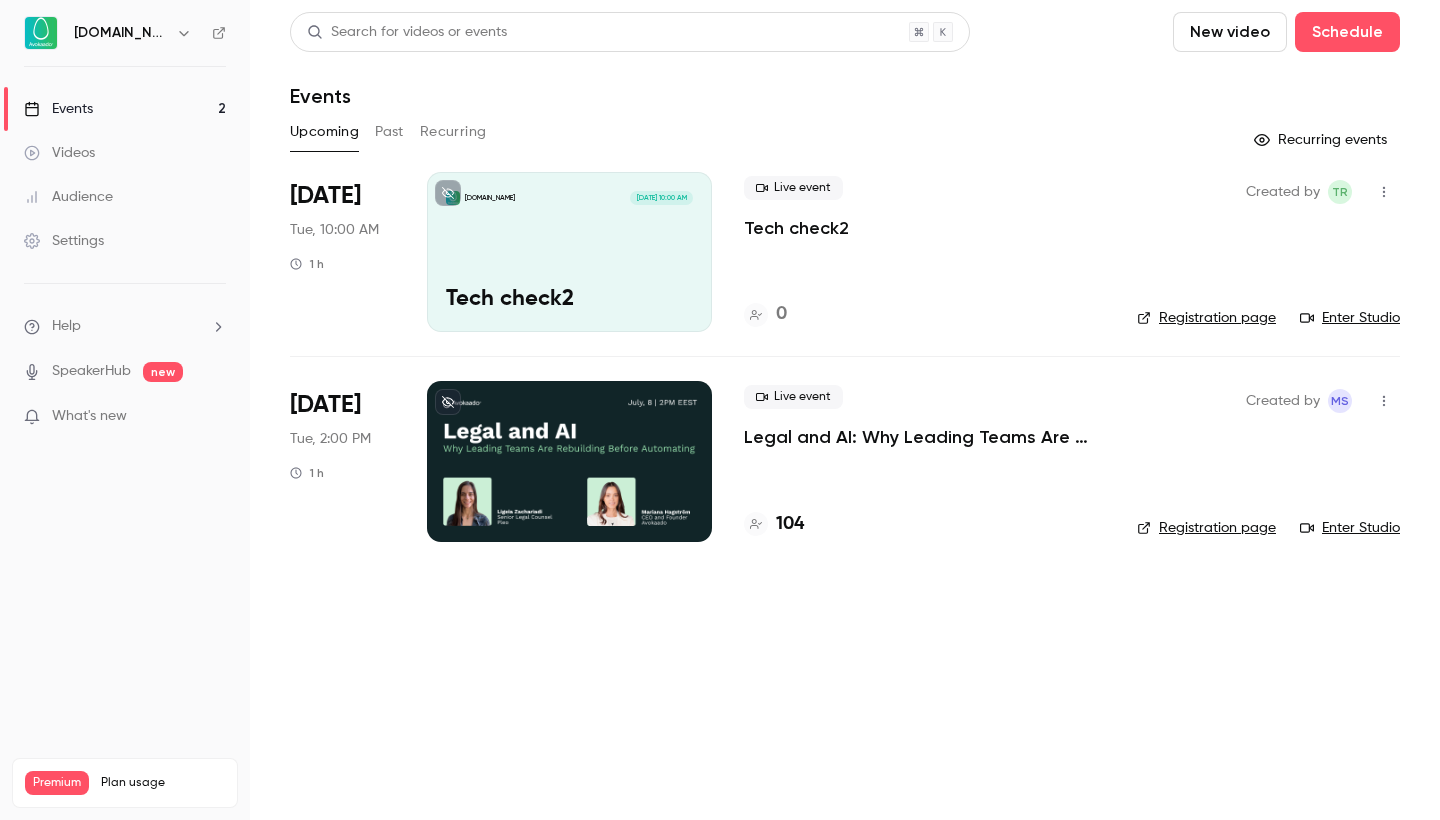 click at bounding box center (1384, 401) 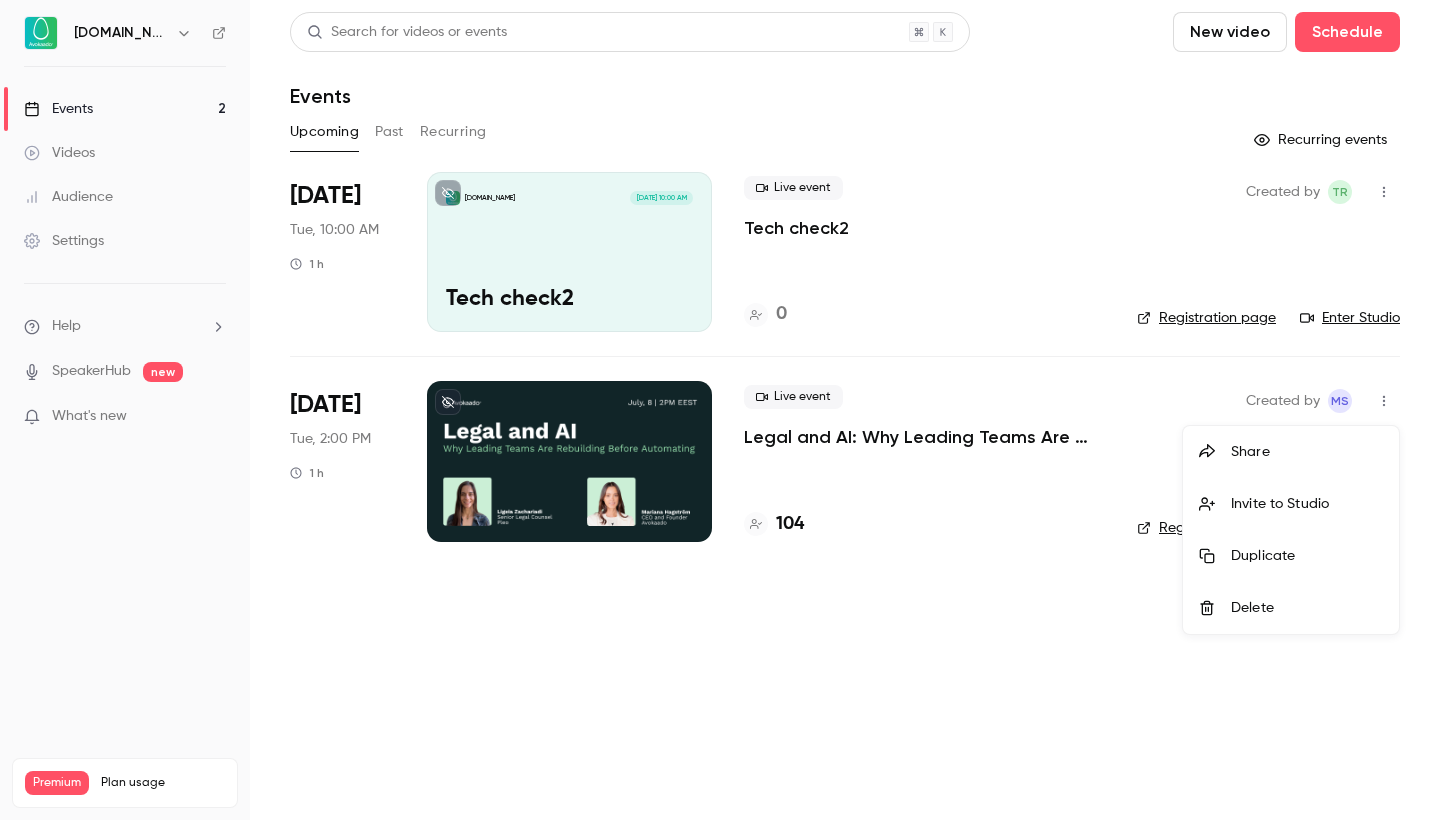 click on "Invite to Studio" at bounding box center (1307, 504) 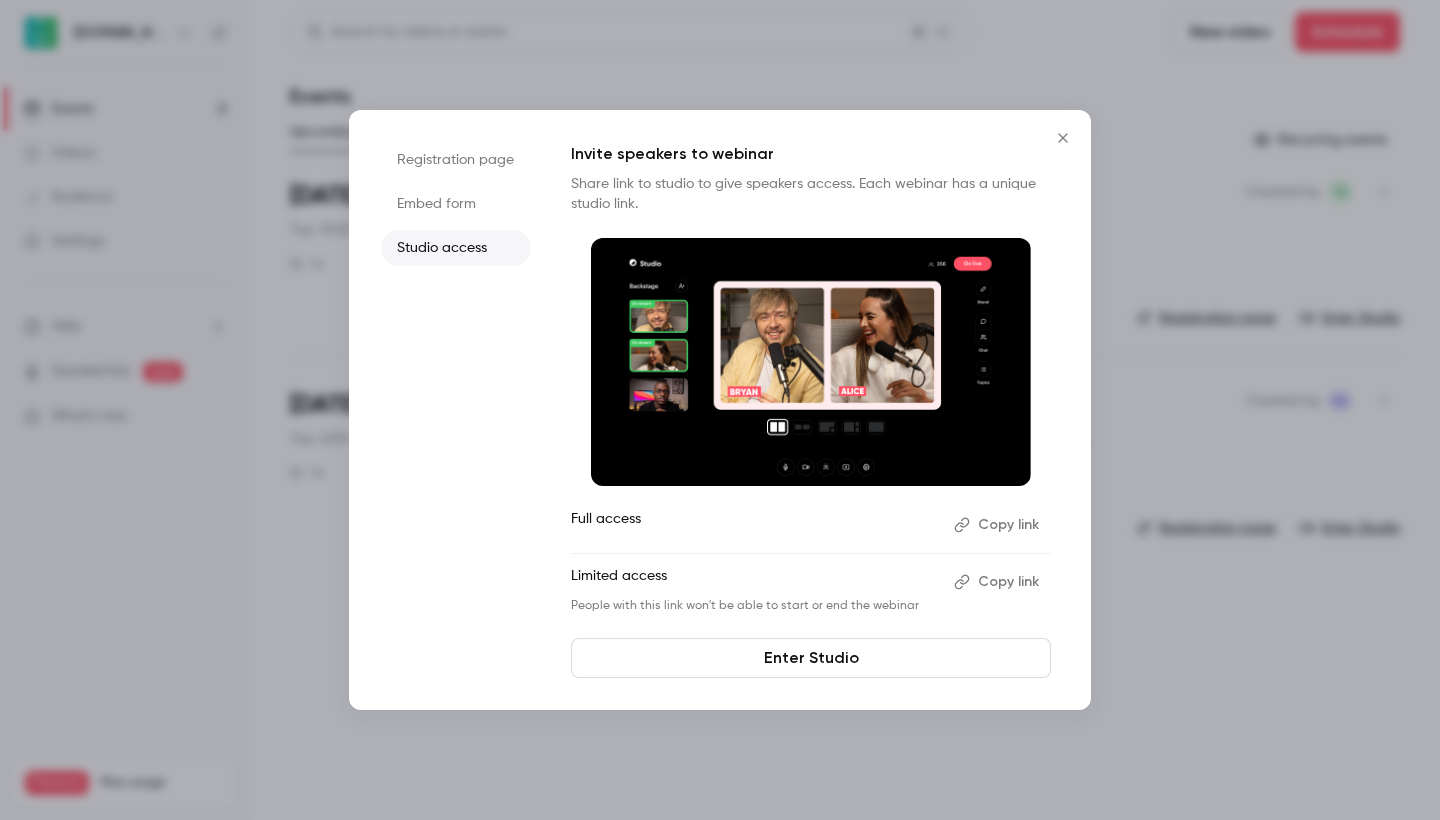 click on "Copy link" at bounding box center (998, 582) 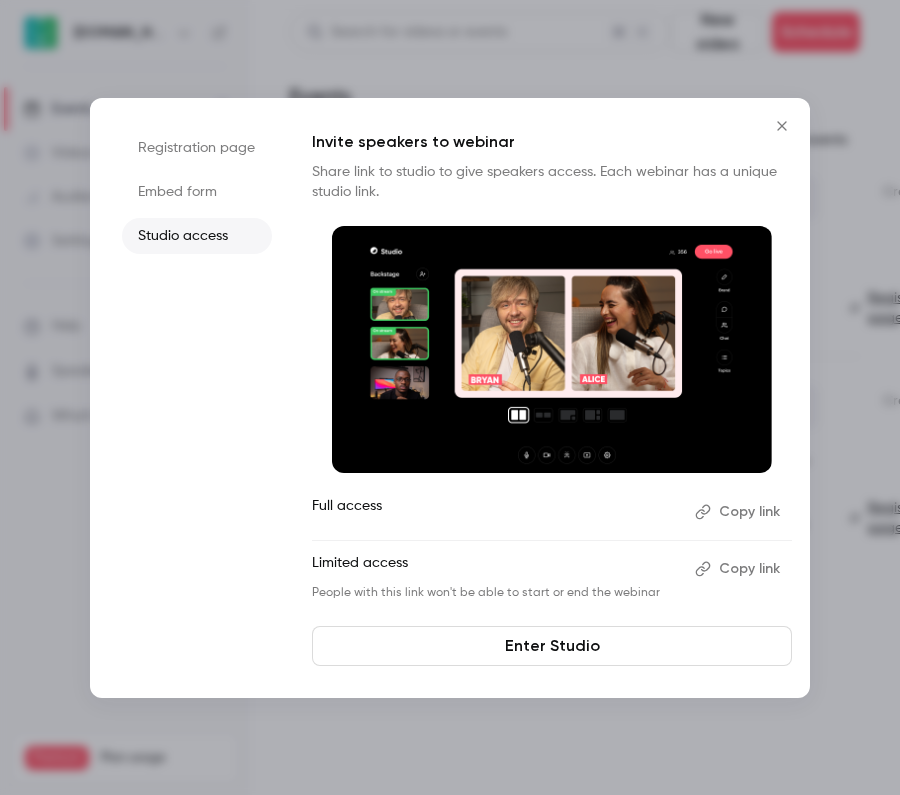 click 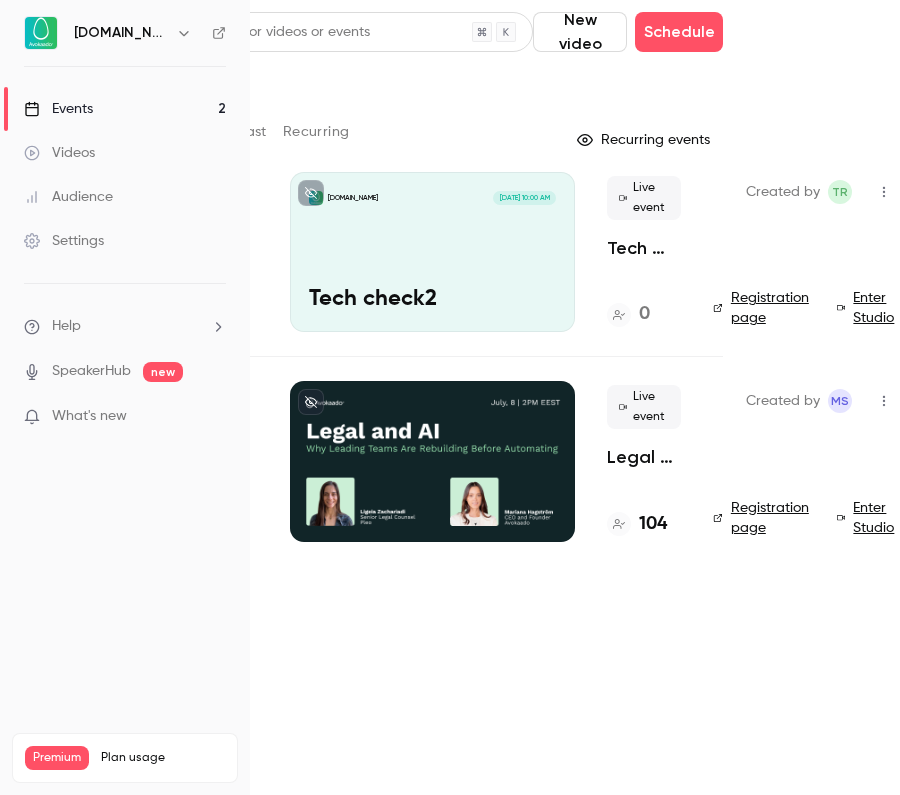 scroll, scrollTop: 0, scrollLeft: 136, axis: horizontal 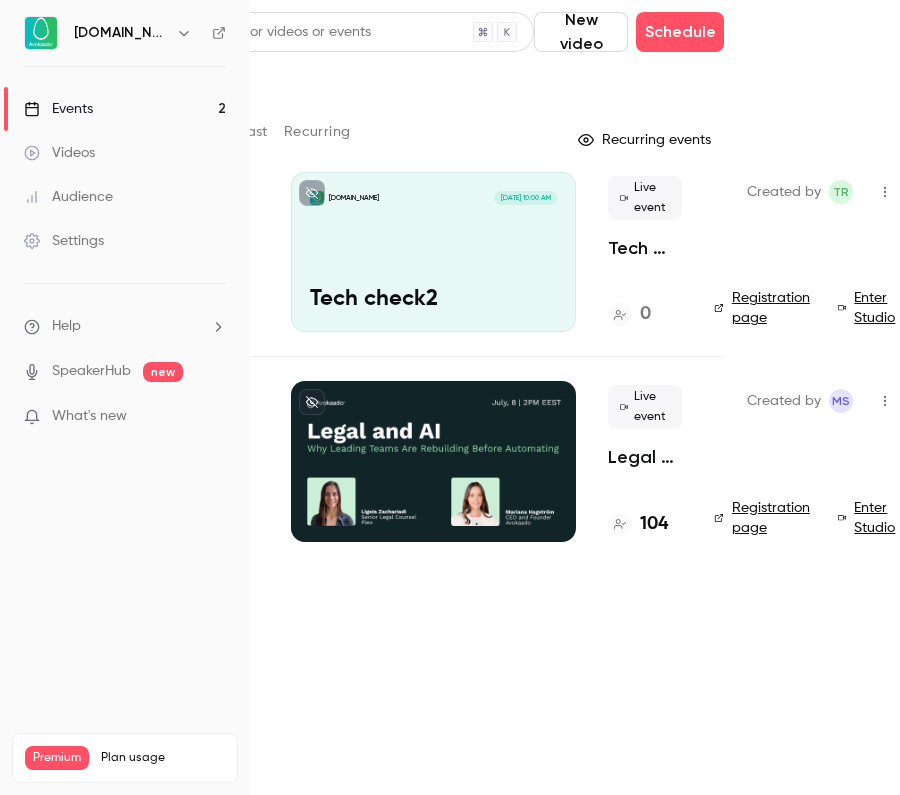 click at bounding box center (433, 461) 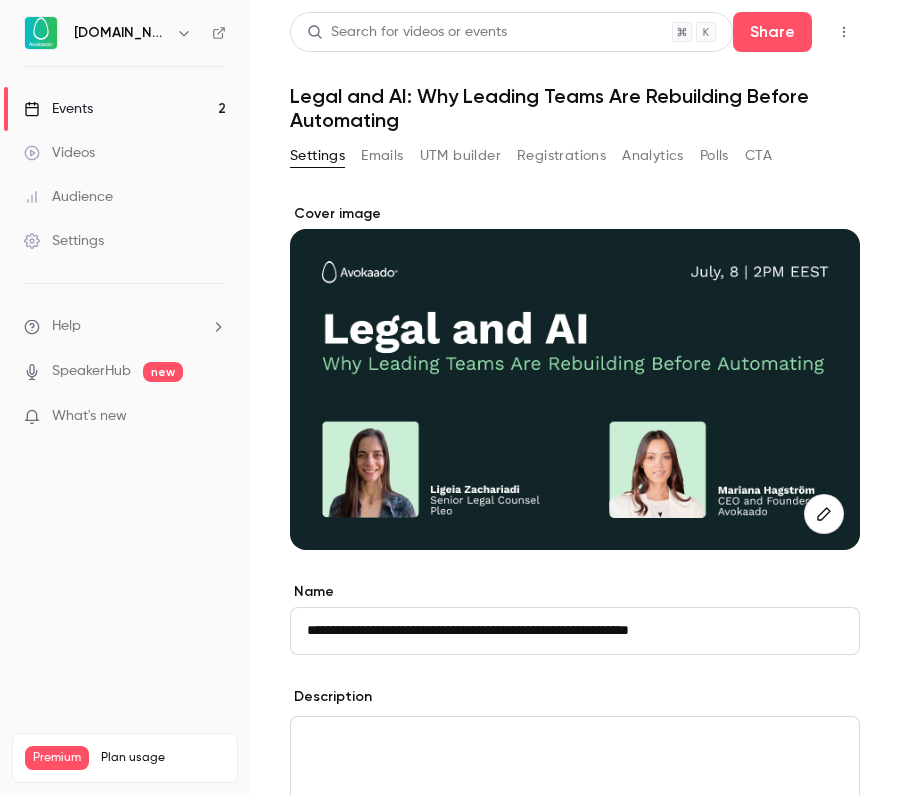 scroll, scrollTop: 0, scrollLeft: 0, axis: both 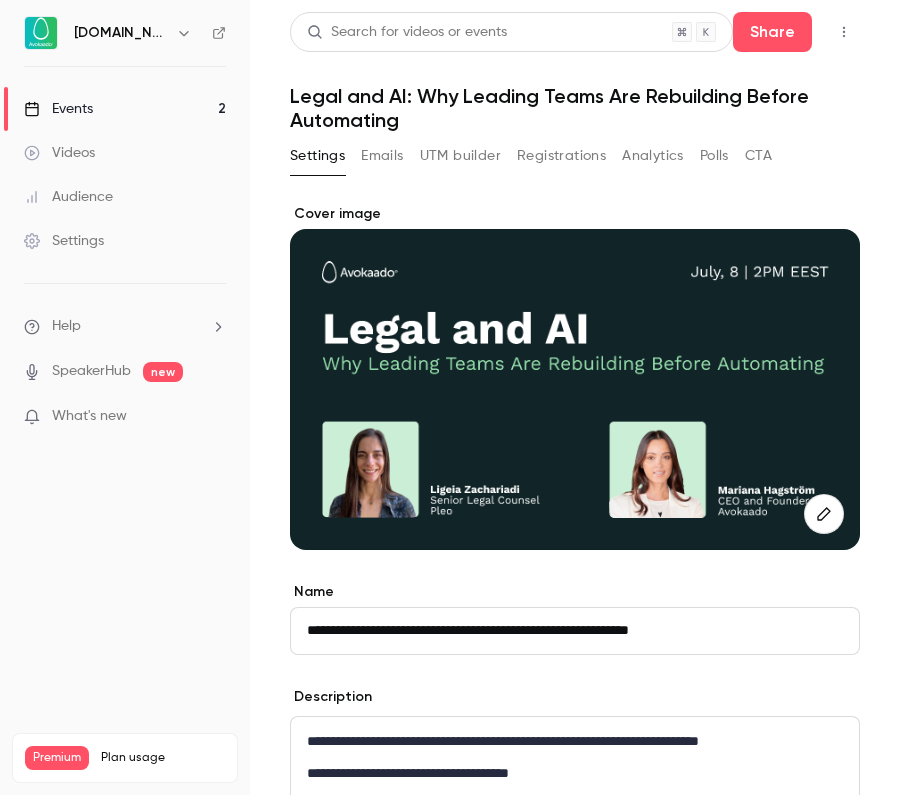 click on "Registrations" at bounding box center [561, 156] 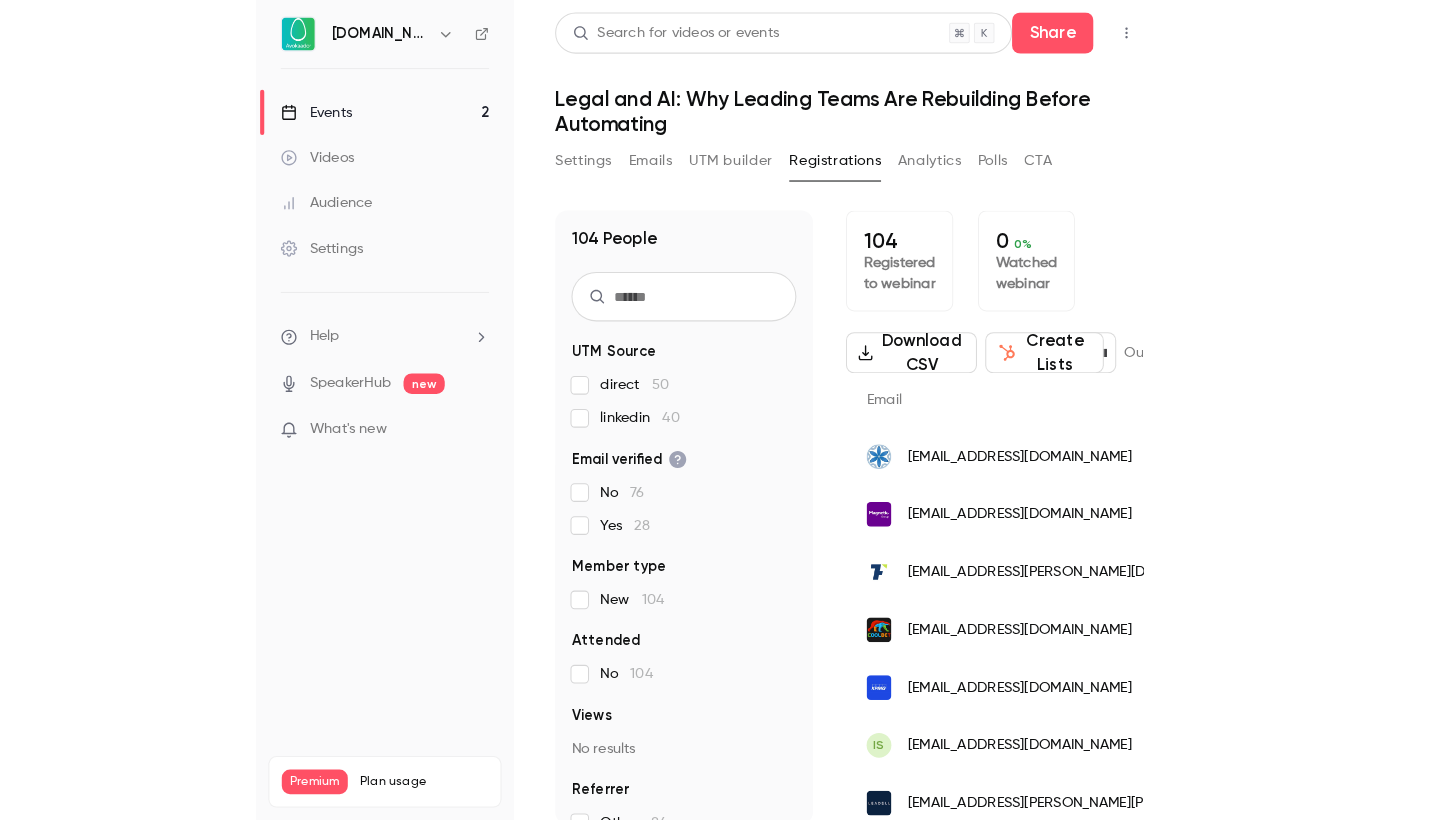 scroll, scrollTop: 0, scrollLeft: 0, axis: both 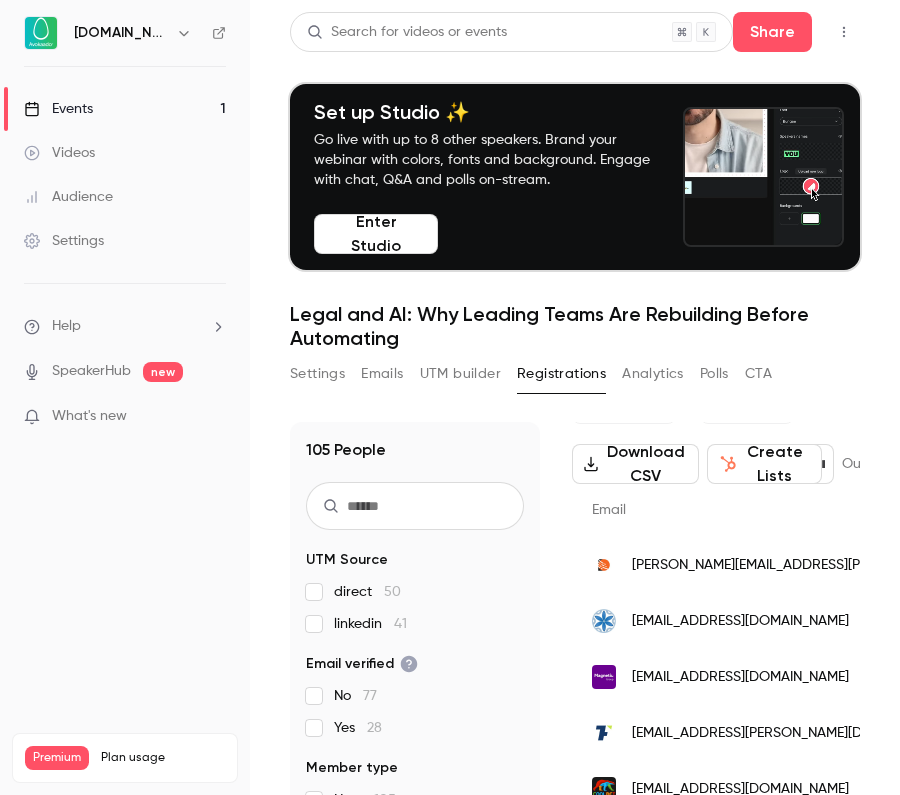 click on "Search for videos or events Share Set up Studio ✨ Go live with up to 8 other speakers. Brand your webinar with colors, fonts and background. Engage with chat, Q&A and polls on-stream. Enter Studio Legal and AI: Why Leading Teams Are Rebuilding Before Automating Settings Emails UTM builder Registrations Analytics Polls CTA 105 People UTM Source direct 50 linkedin 41 Email verified No 77 Yes 28 Member type New 105 Attended No 105 Views No results Referrer Other 84 105   Registered to webinar 0   0 % Watched webinar Download CSV Create Lists * Out of 3 Email Name Join date Member type Attended Views Job title Company name I agree to Avokaado's [Privacy Policy](https://avokaado.webflow.io/security-policy) and to receive communication from them
UTM source UTM medium UTM campaign UTM term UTM content Registrant link alex.ritter@datatribes.nl Alex   Ritter 2025/07/08 New No - CEO Data Tribes Inc. linkedin organic klenroy.arge@incorporate.ee Klen-Roy   Arge 2025/07/08 New No - legal advisor Incorporate direct   No" at bounding box center (575, 397) 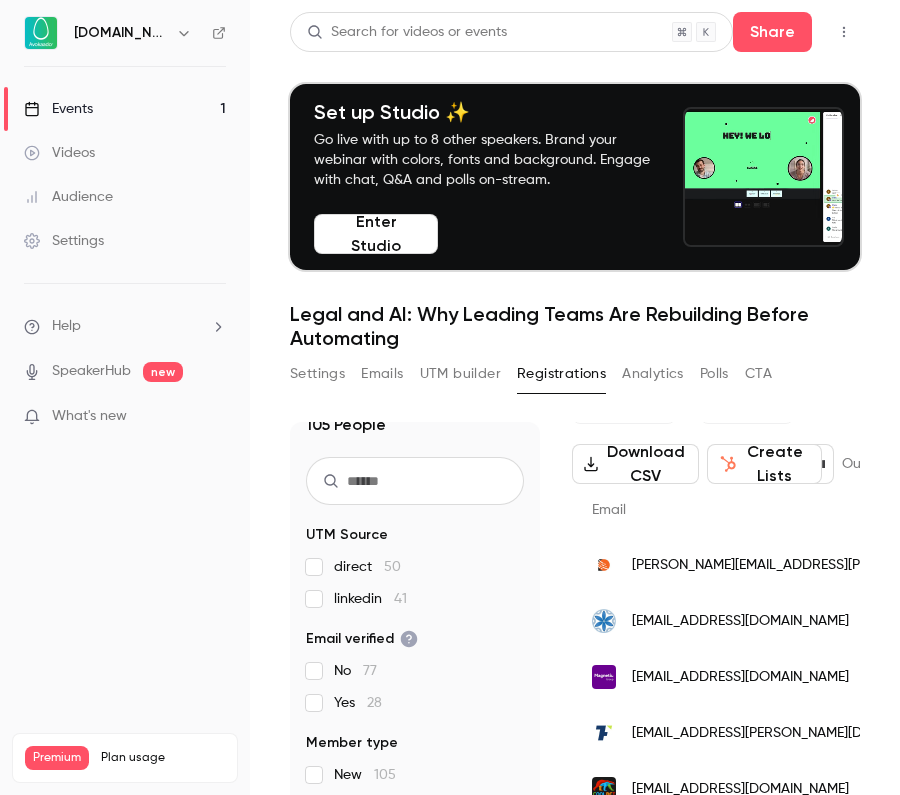 scroll, scrollTop: 25, scrollLeft: 0, axis: vertical 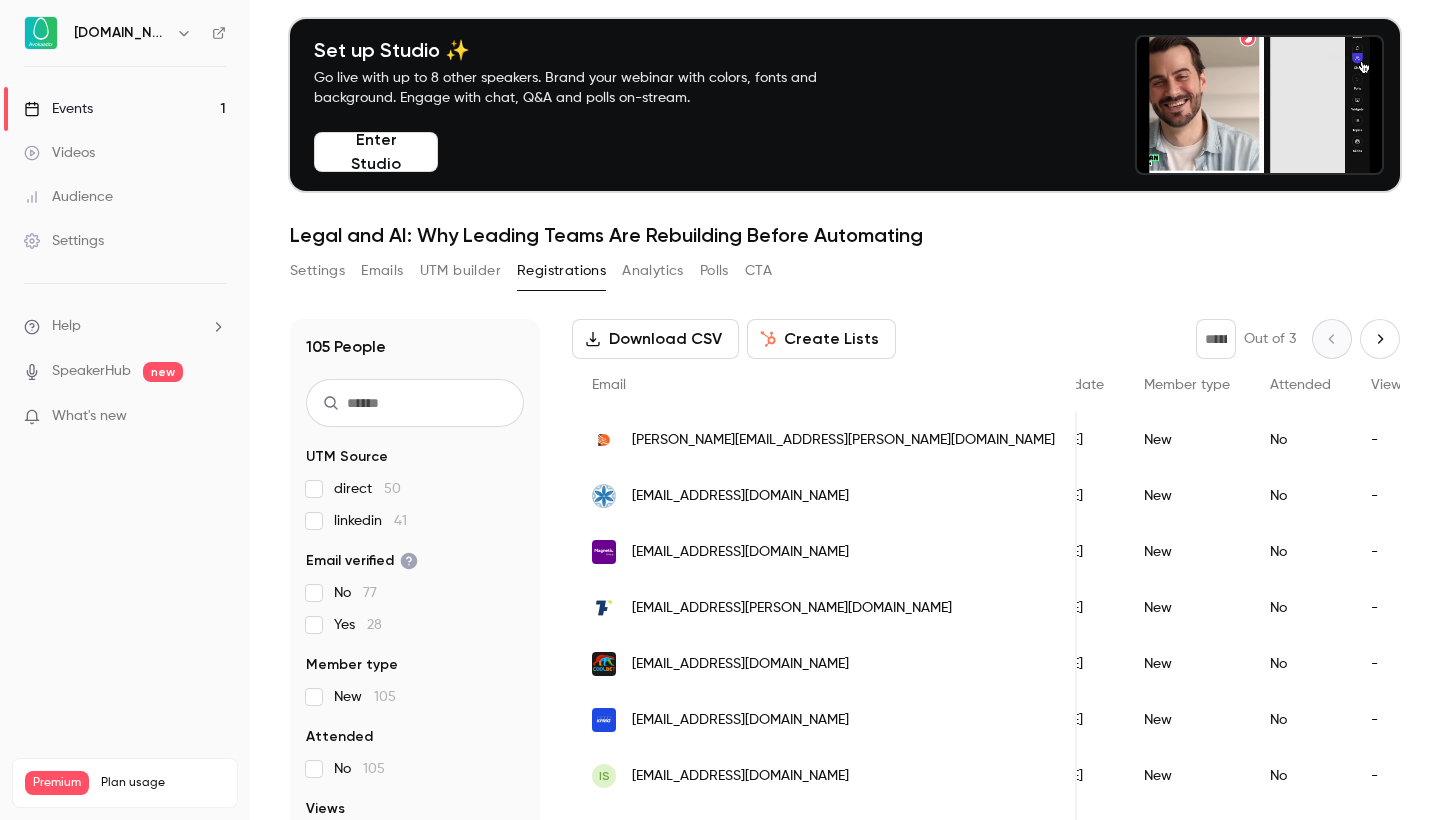 click on "Events 1" at bounding box center [125, 109] 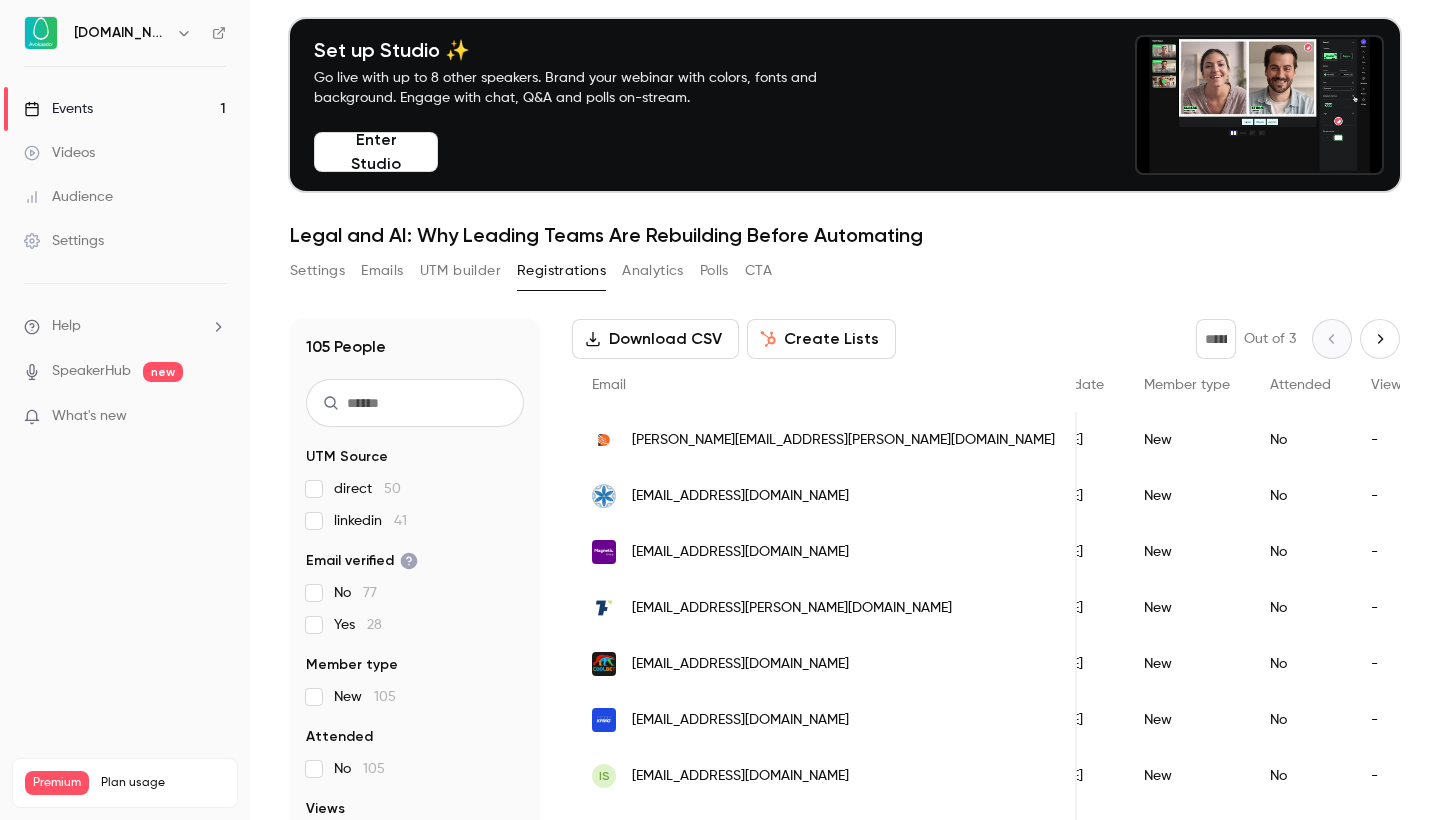 scroll, scrollTop: 0, scrollLeft: 0, axis: both 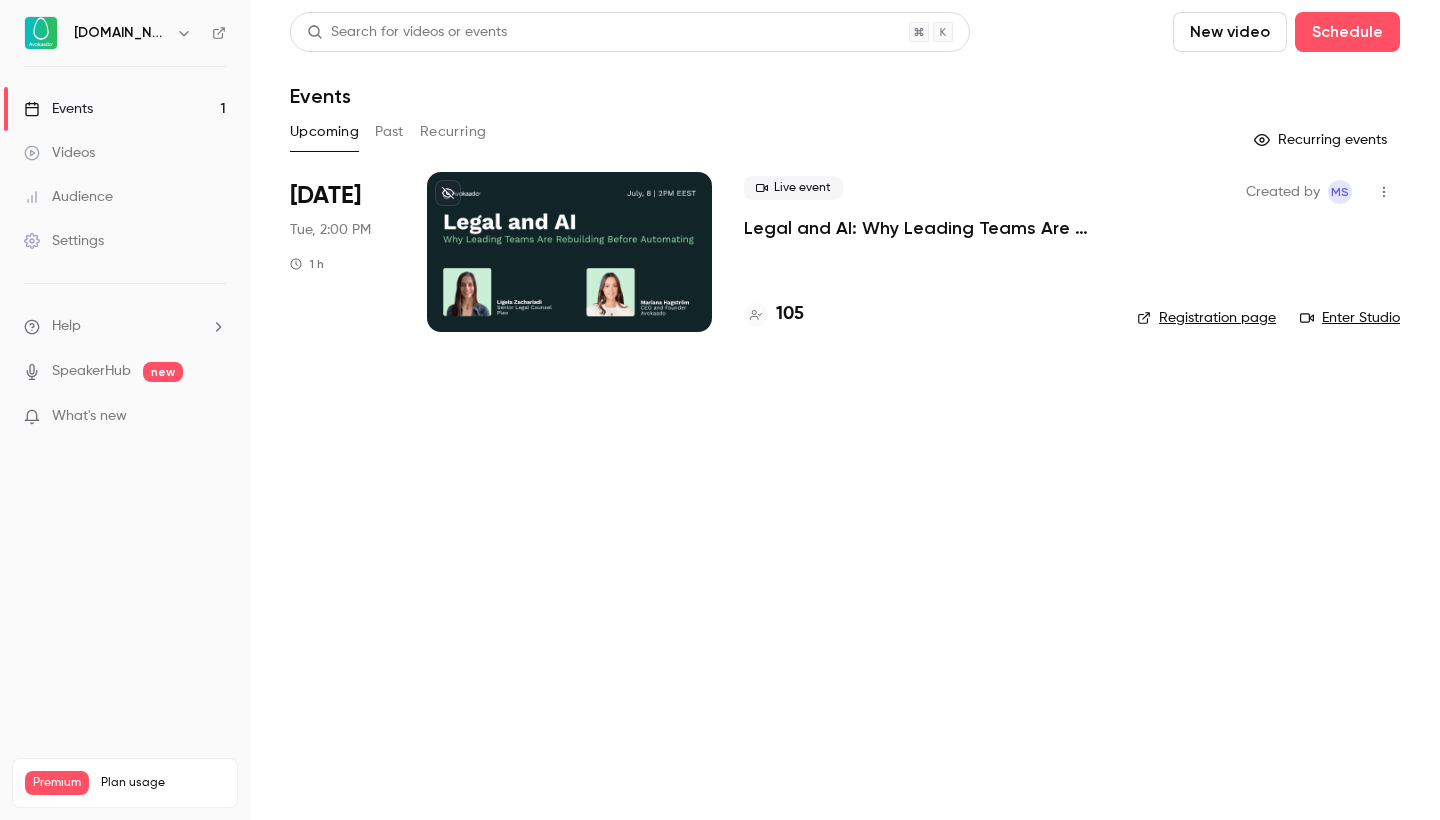 click on "Enter Studio" at bounding box center [1350, 318] 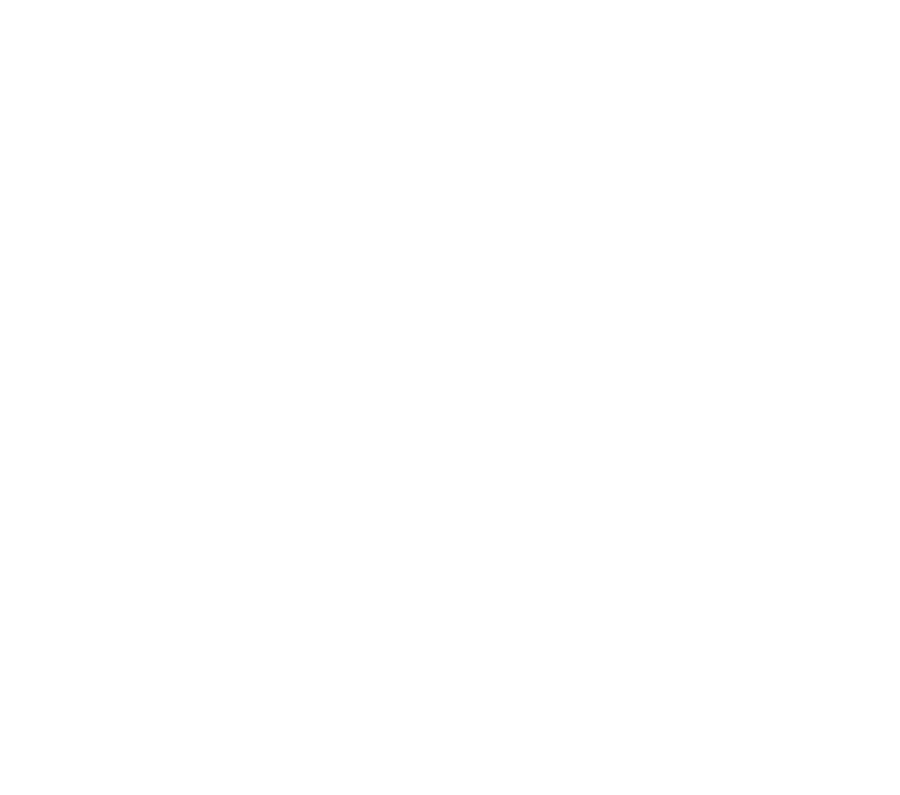 scroll, scrollTop: 0, scrollLeft: 0, axis: both 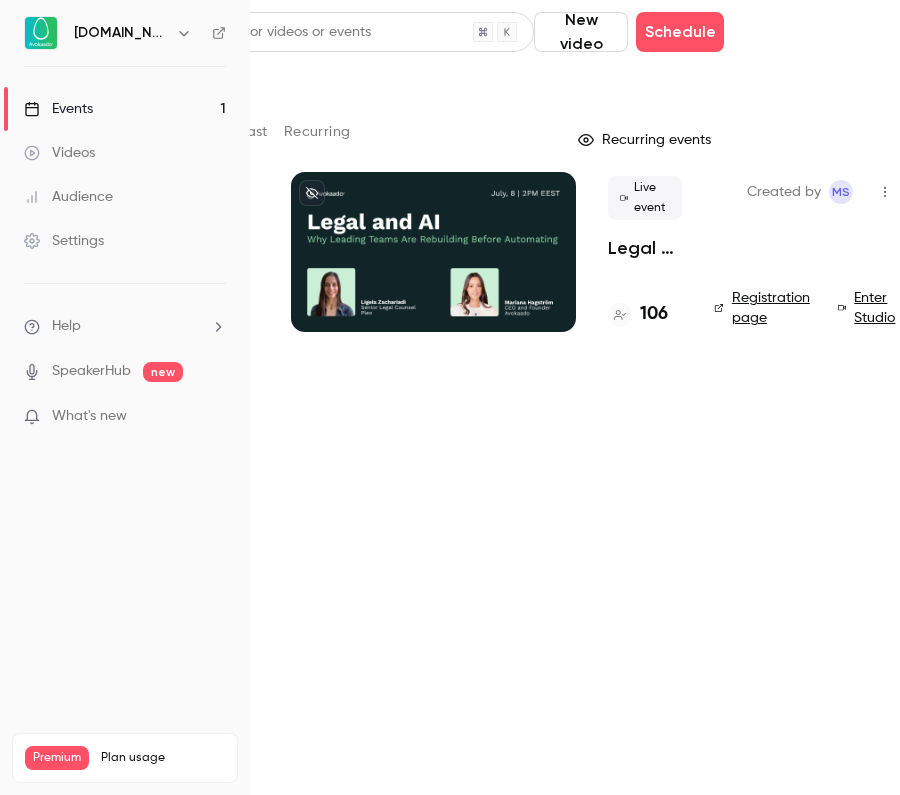 click at bounding box center (433, 252) 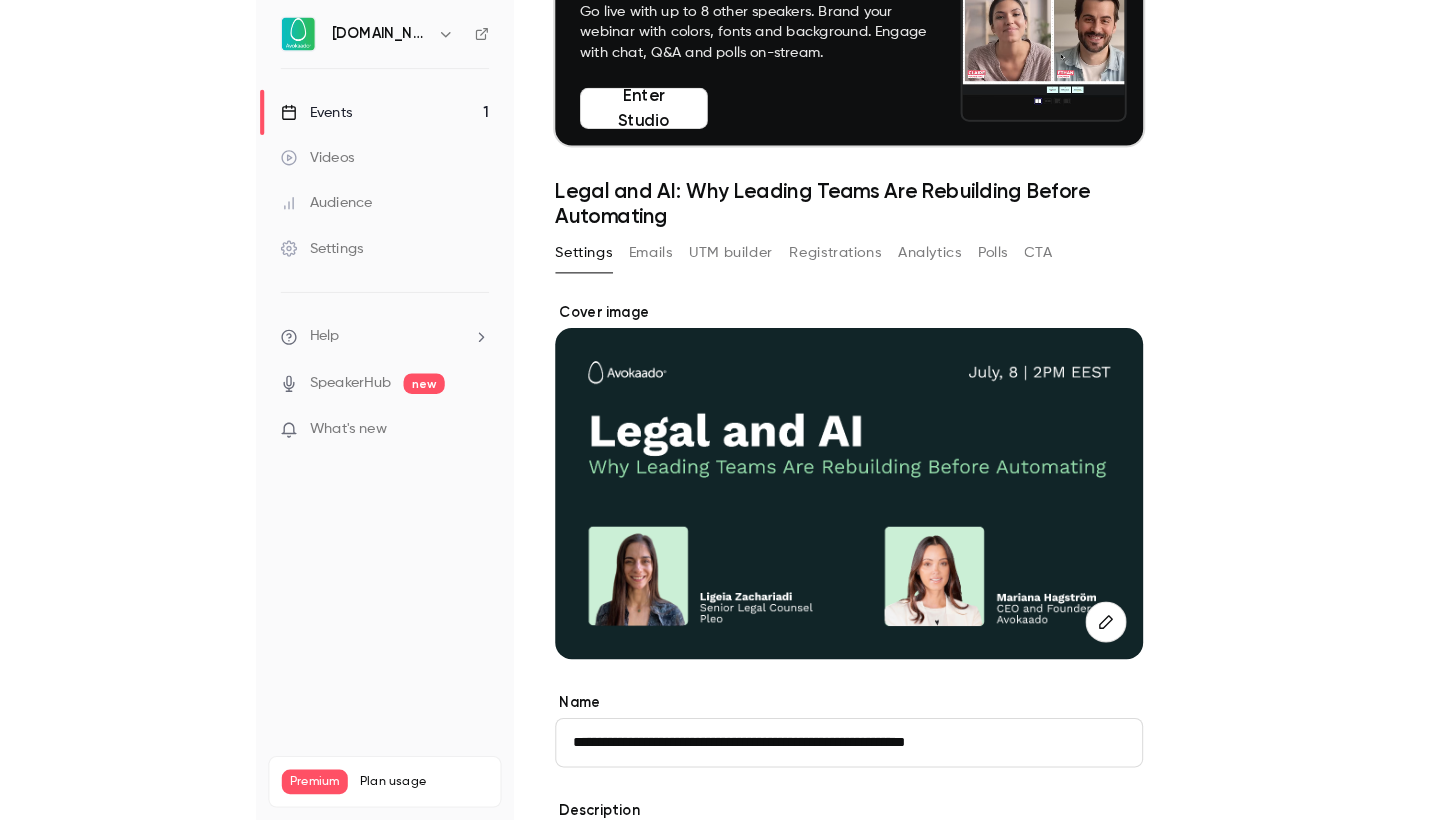 scroll, scrollTop: 12, scrollLeft: 0, axis: vertical 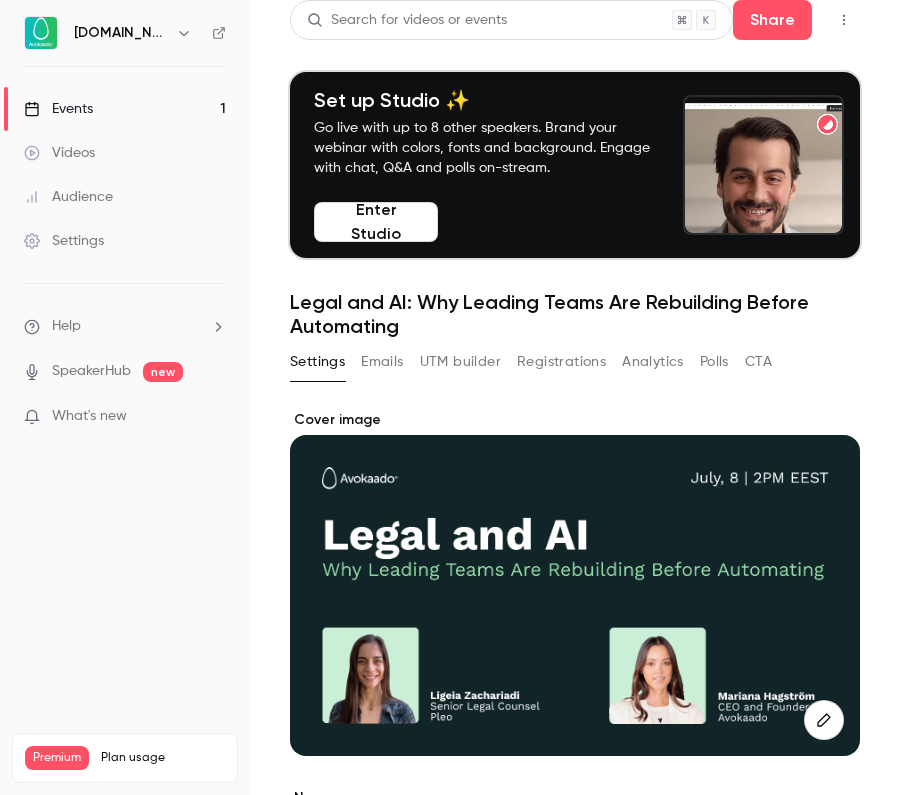 click on "Registrations" at bounding box center [561, 362] 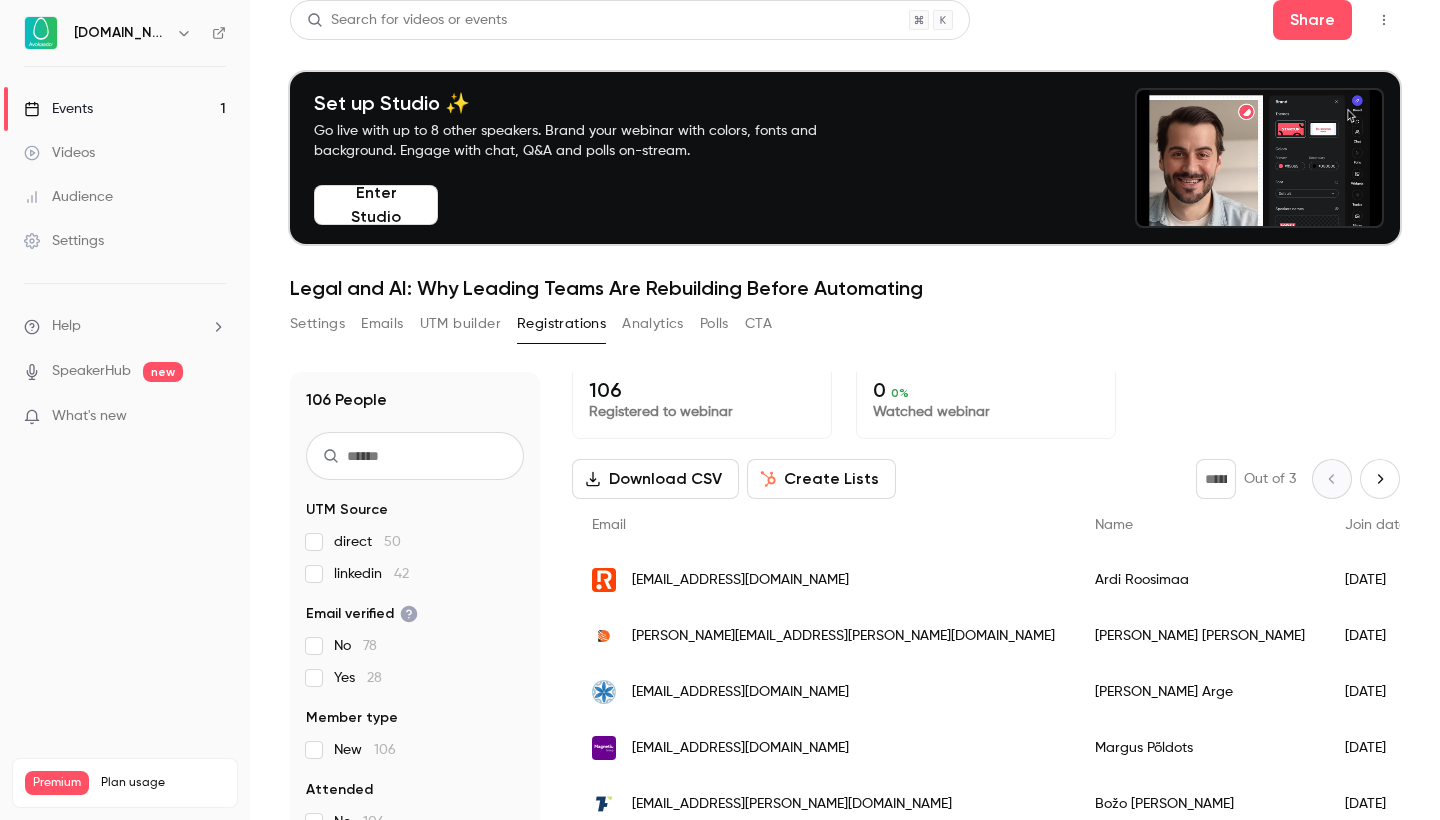 scroll, scrollTop: 9, scrollLeft: 0, axis: vertical 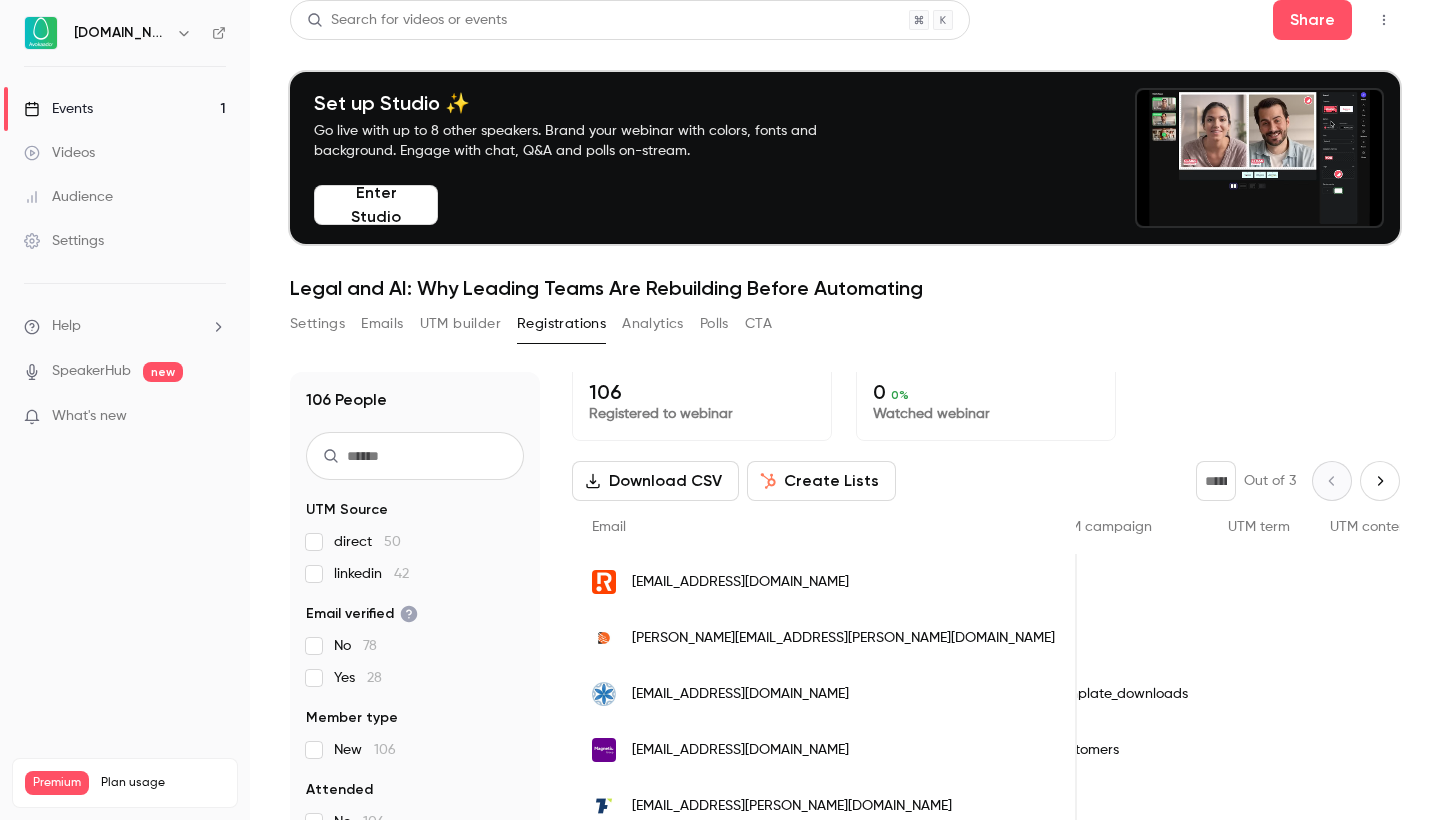 click on "linkedin 42" at bounding box center [371, 574] 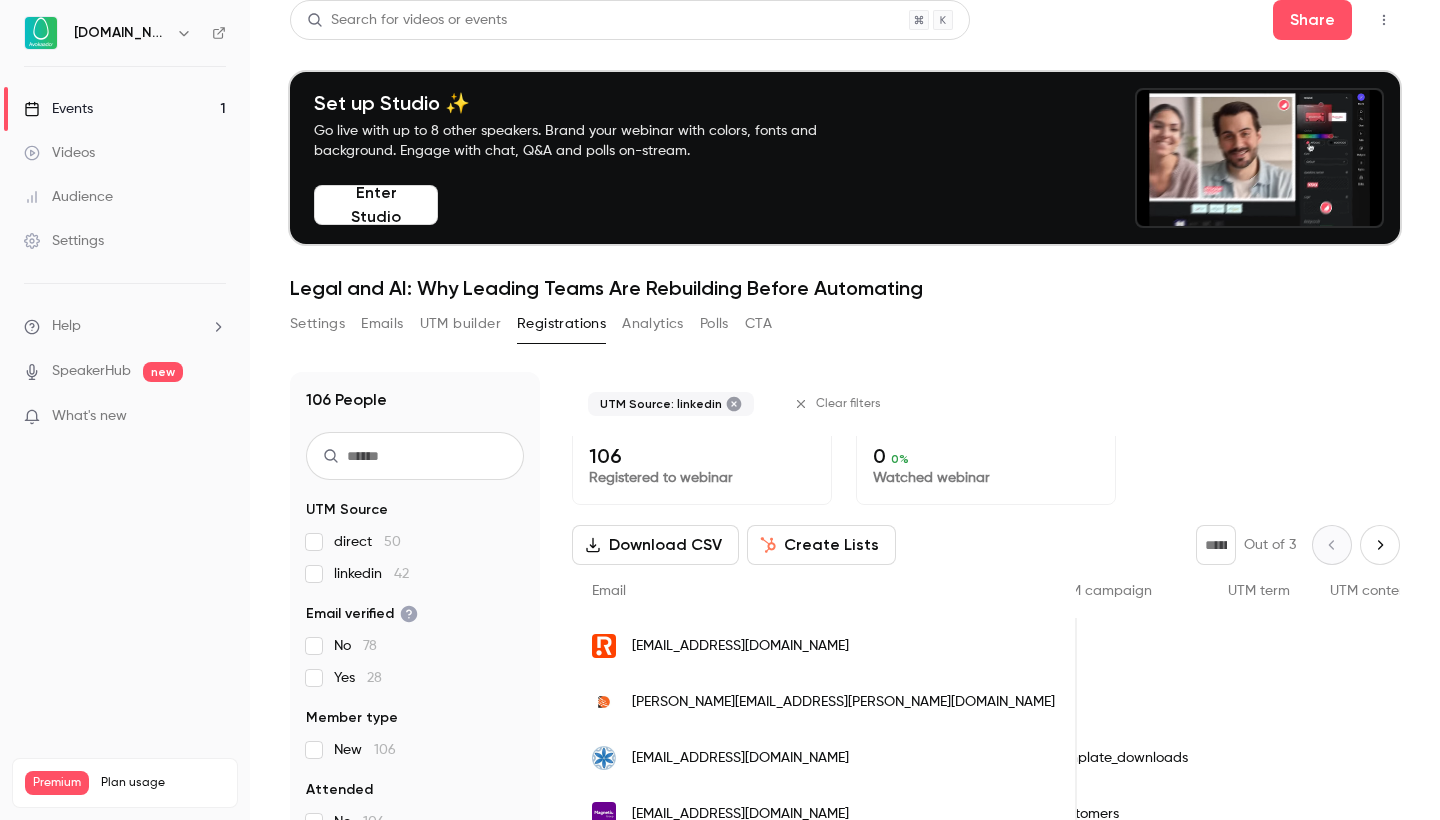 scroll, scrollTop: 0, scrollLeft: 2315, axis: horizontal 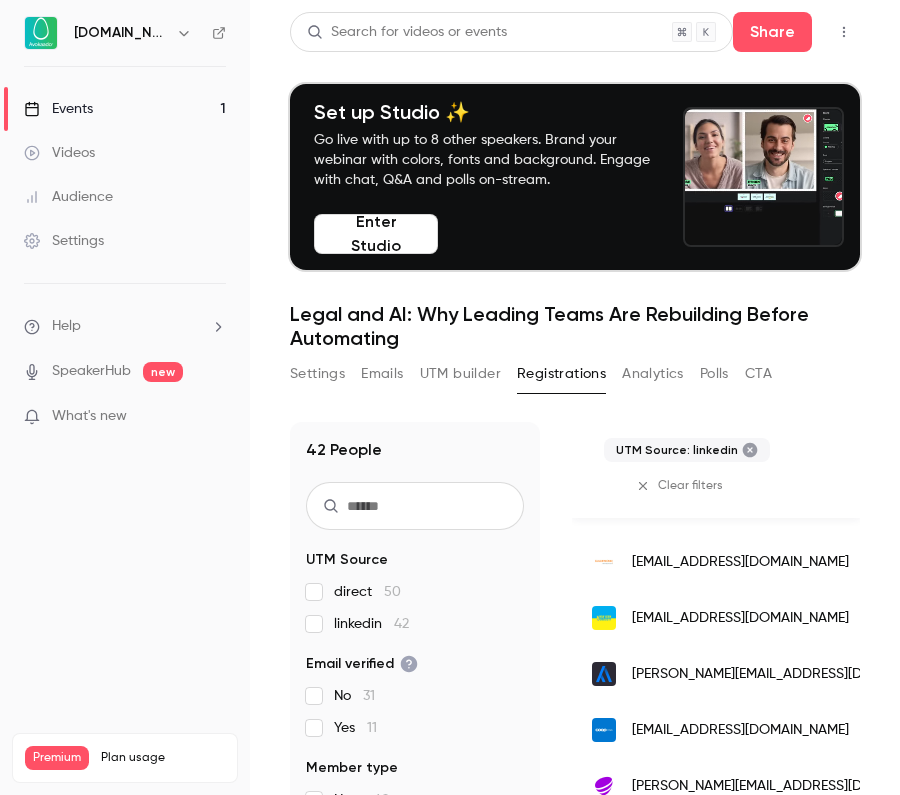 click on "Events 1" at bounding box center [125, 109] 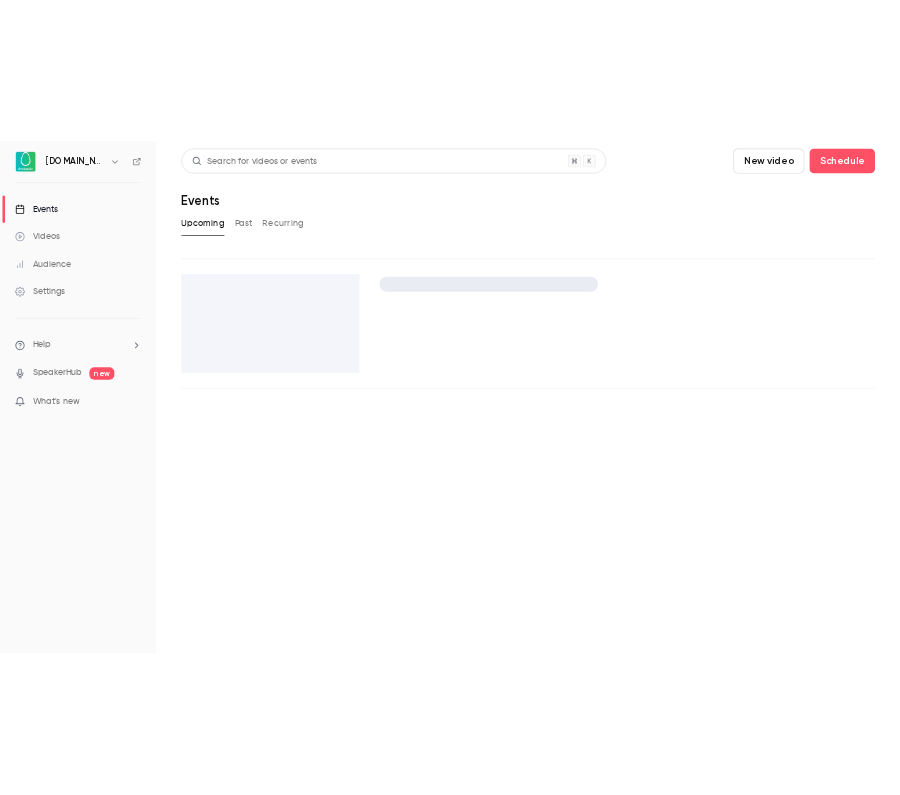 scroll, scrollTop: 0, scrollLeft: 0, axis: both 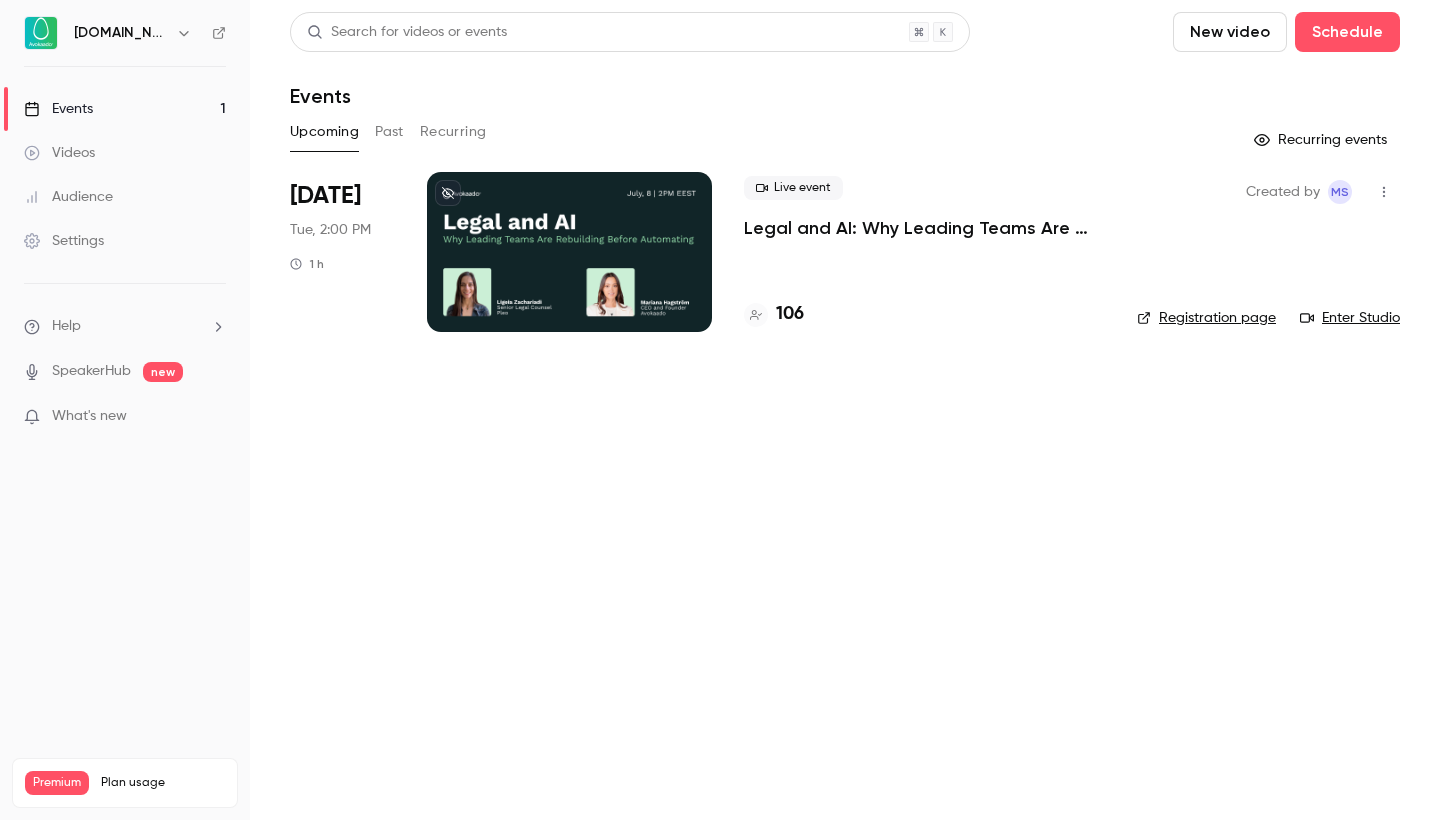 click on "Enter Studio" at bounding box center (1350, 318) 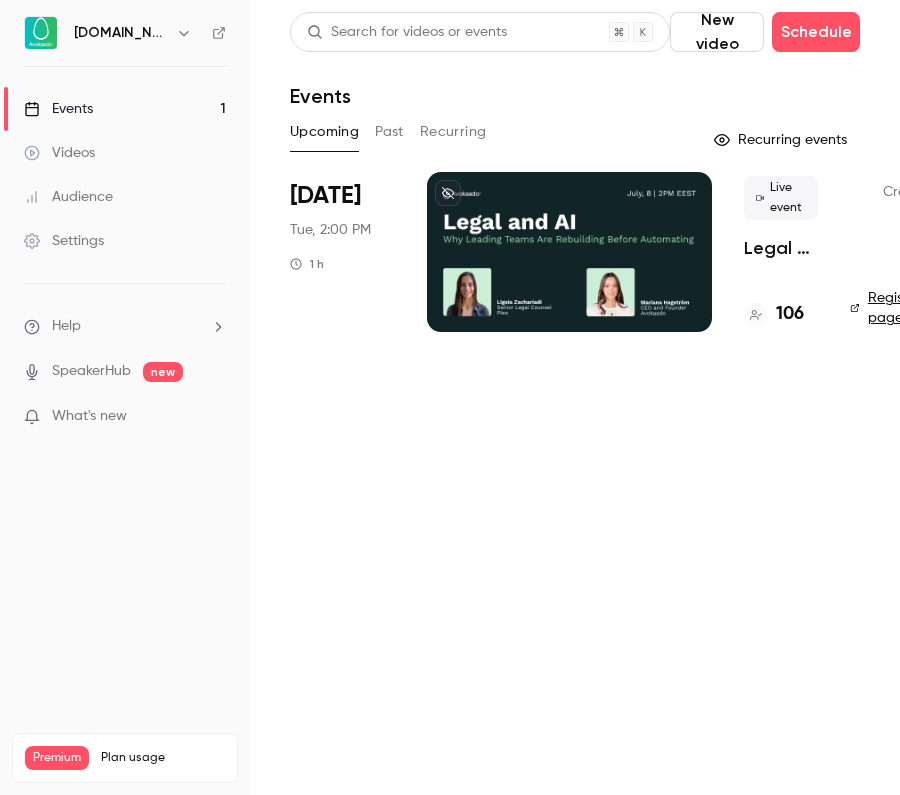 scroll, scrollTop: 0, scrollLeft: 0, axis: both 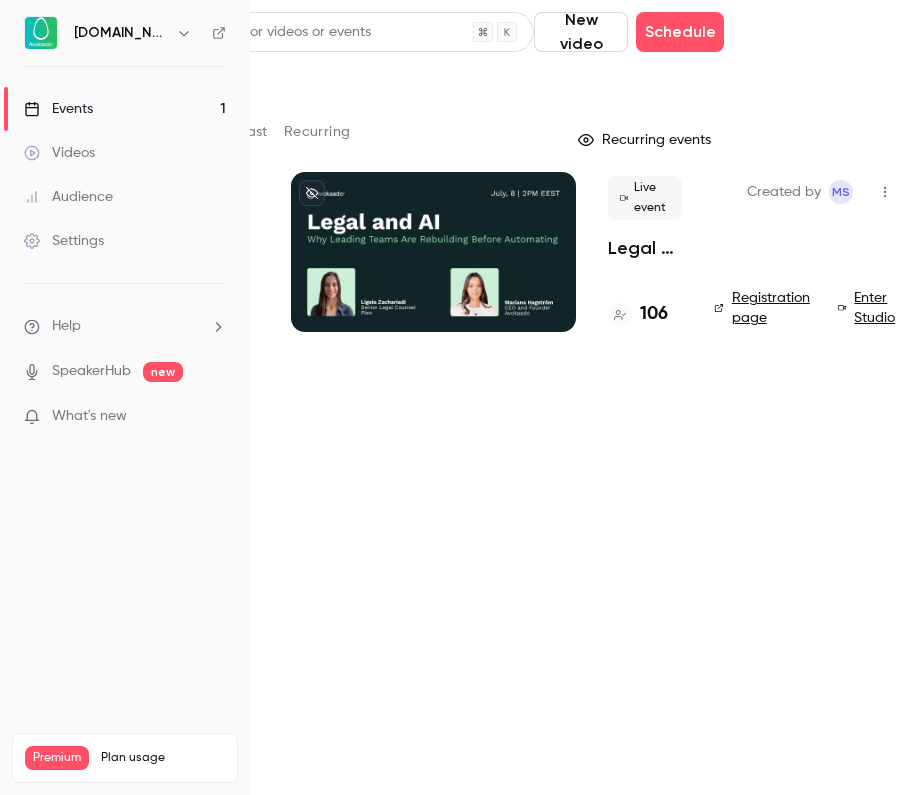click on "Registration page" at bounding box center [764, 308] 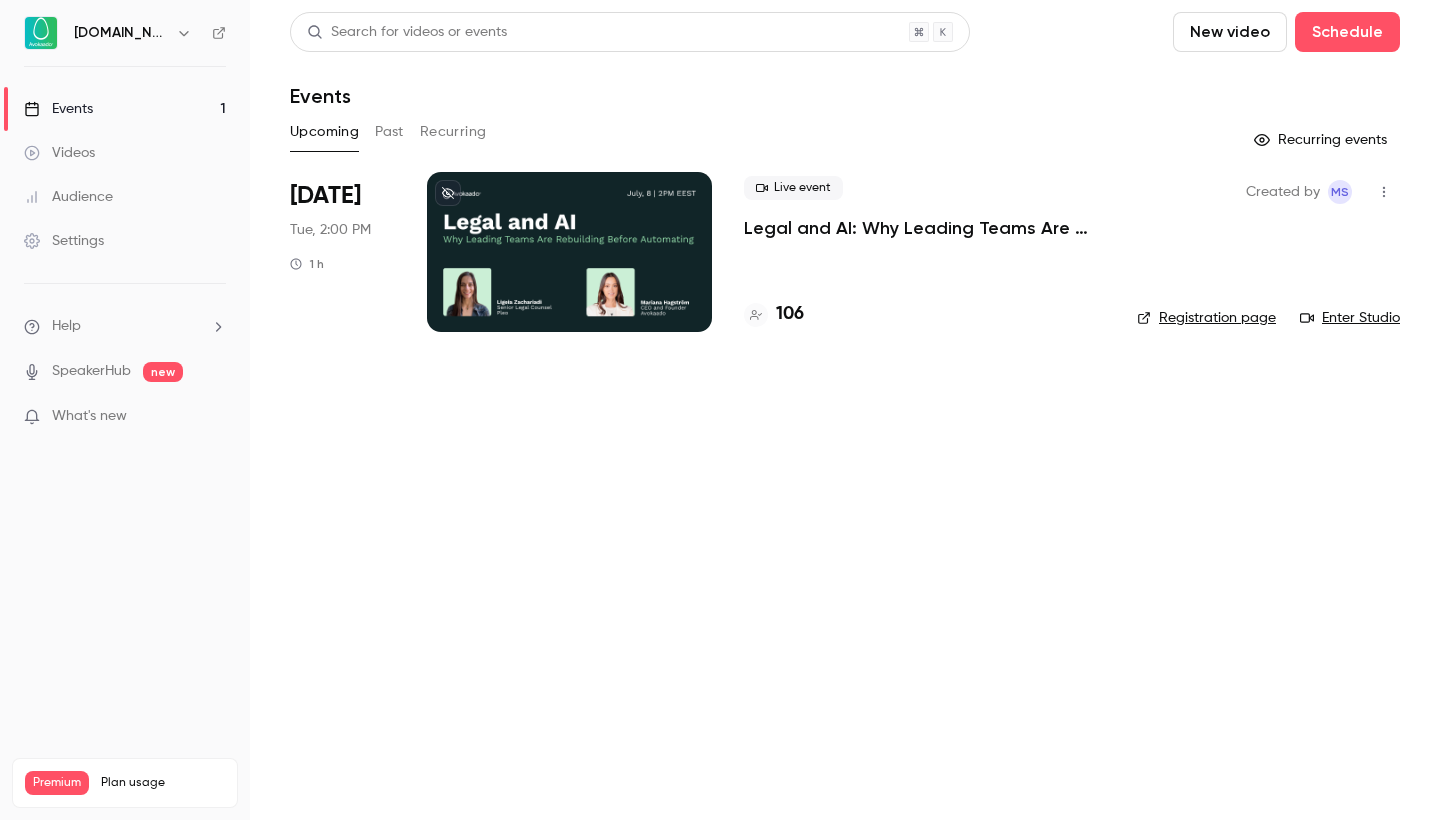 click at bounding box center (569, 252) 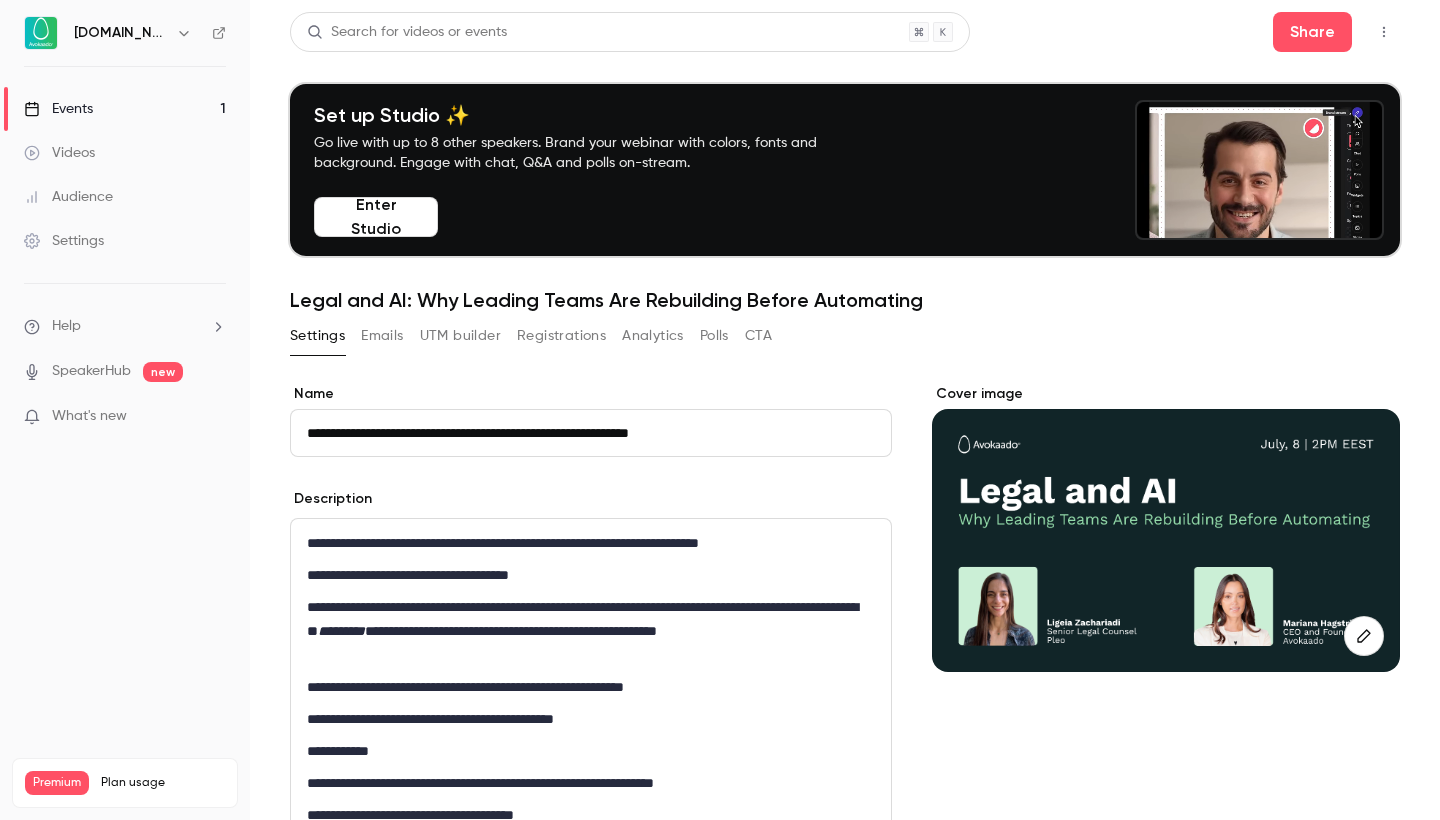 click on "Registrations" at bounding box center [561, 336] 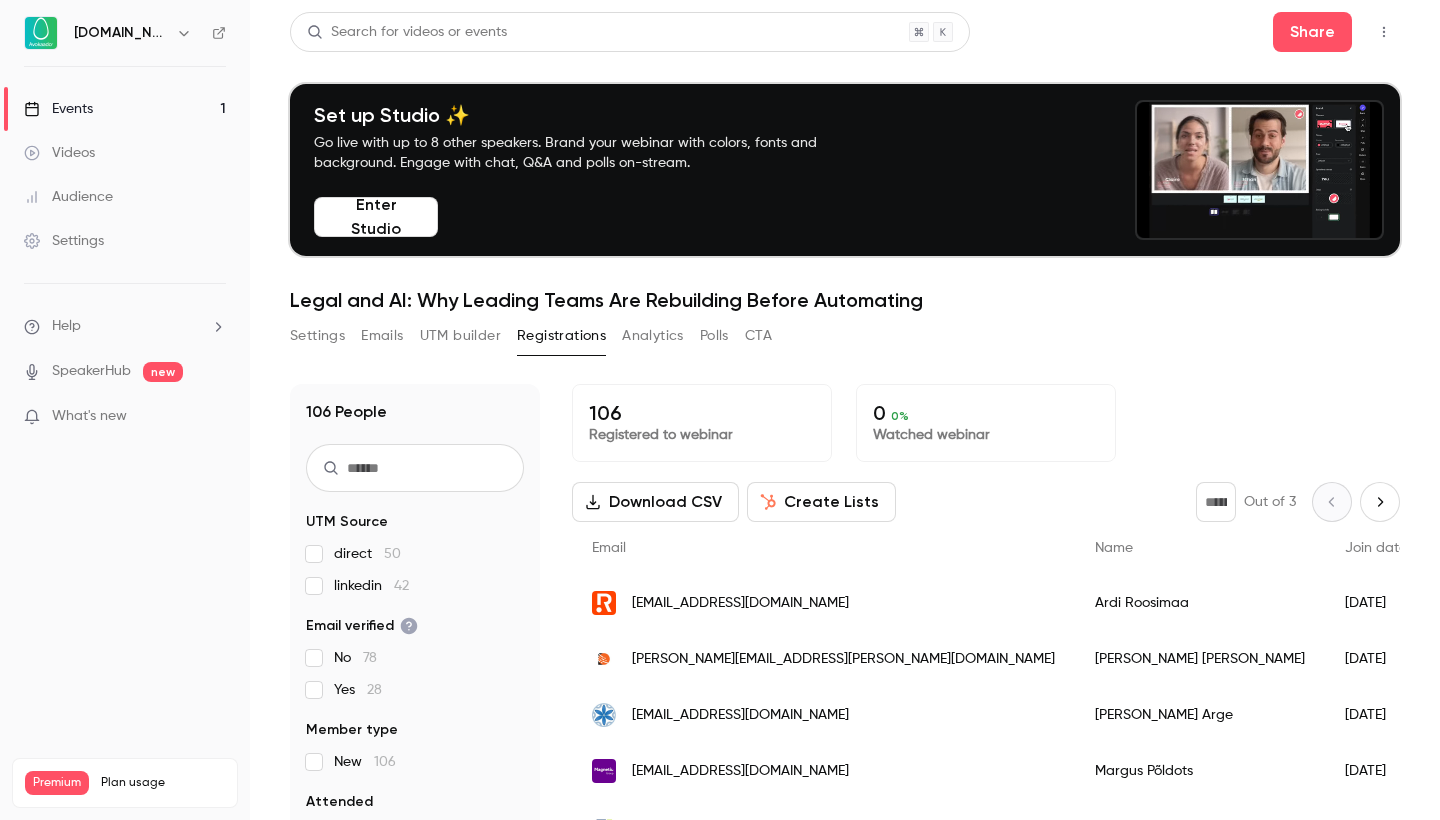 scroll, scrollTop: 63, scrollLeft: 0, axis: vertical 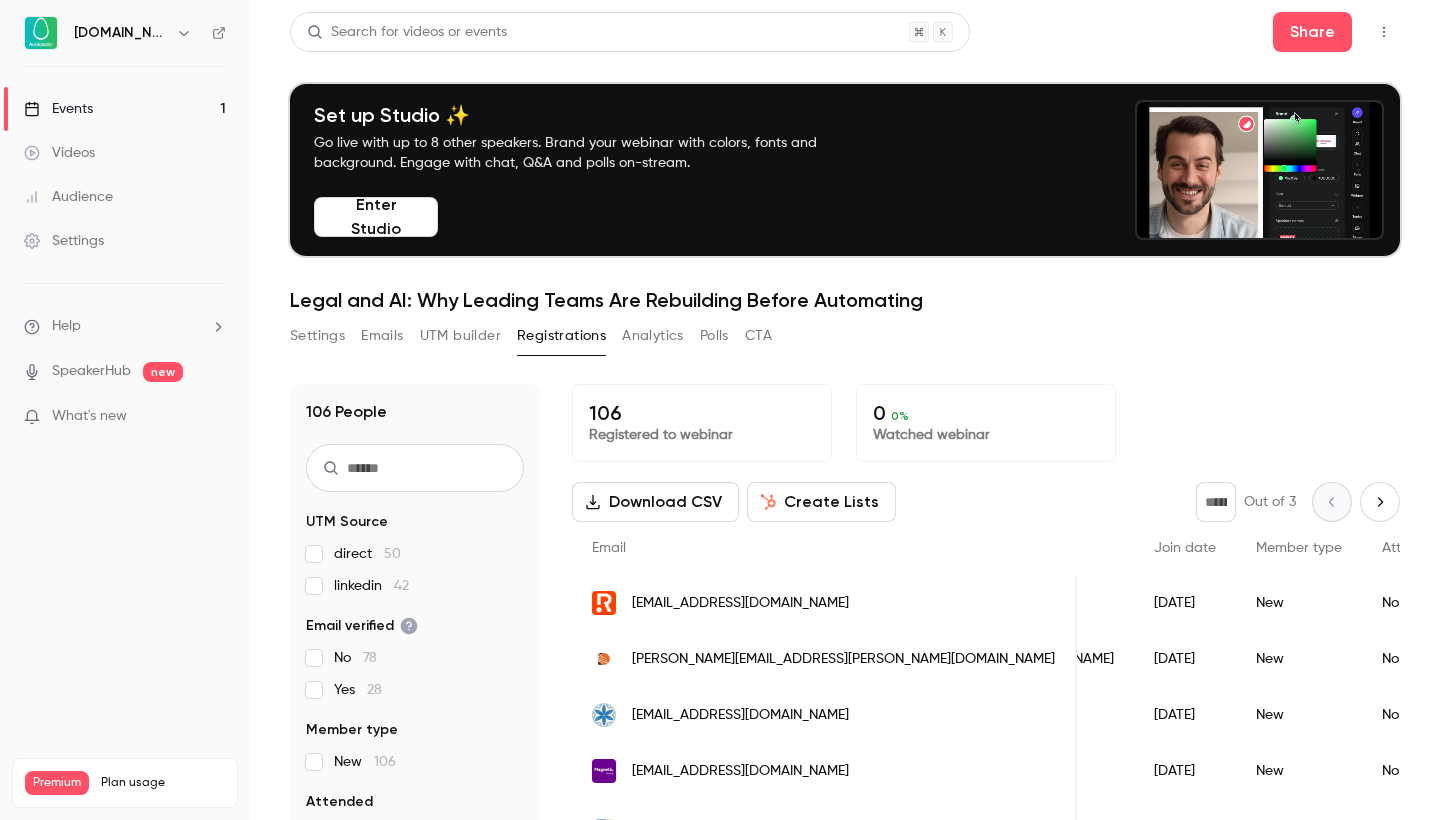 click on "linkedin 42" at bounding box center [371, 586] 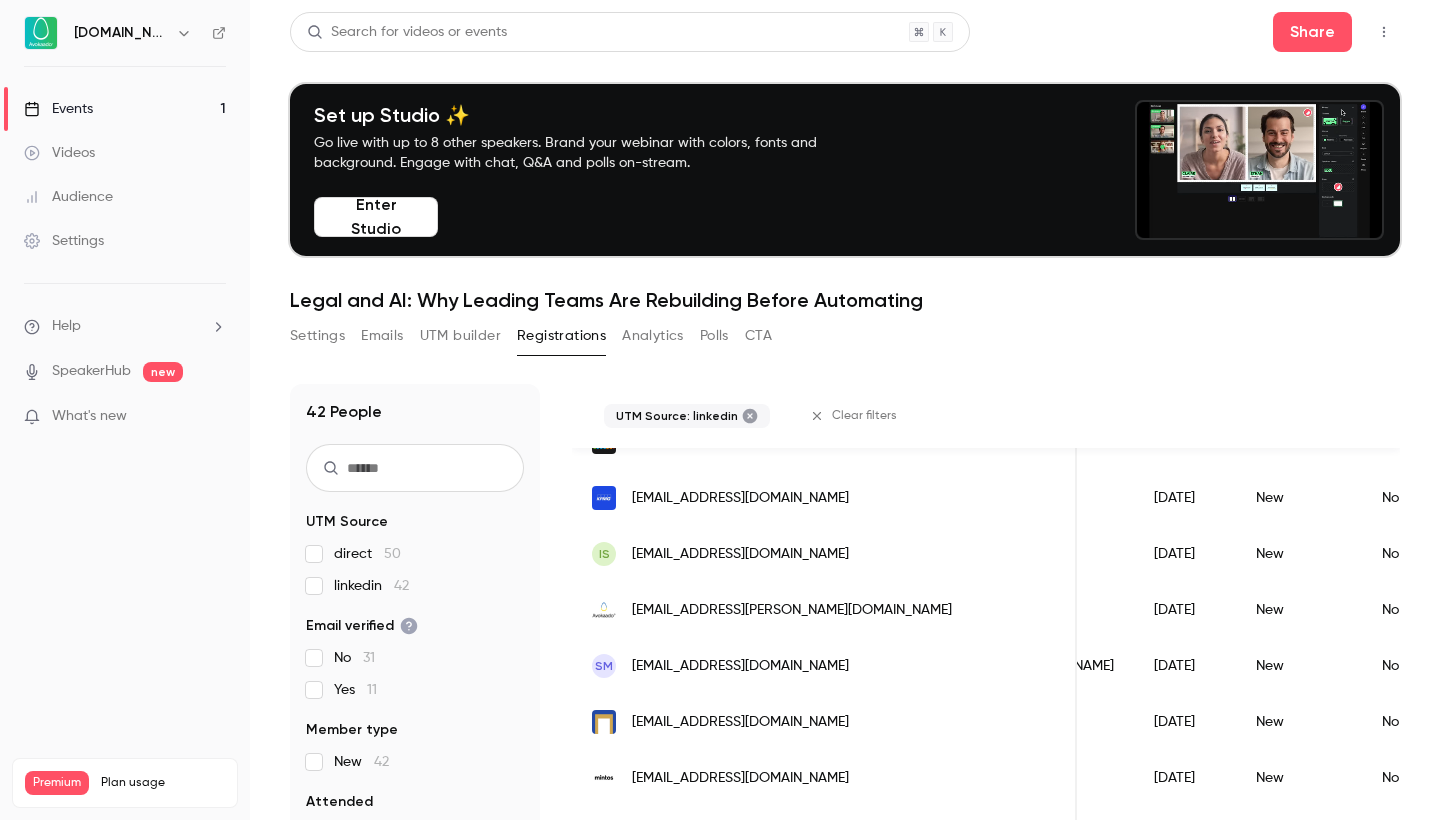 scroll, scrollTop: 395, scrollLeft: 0, axis: vertical 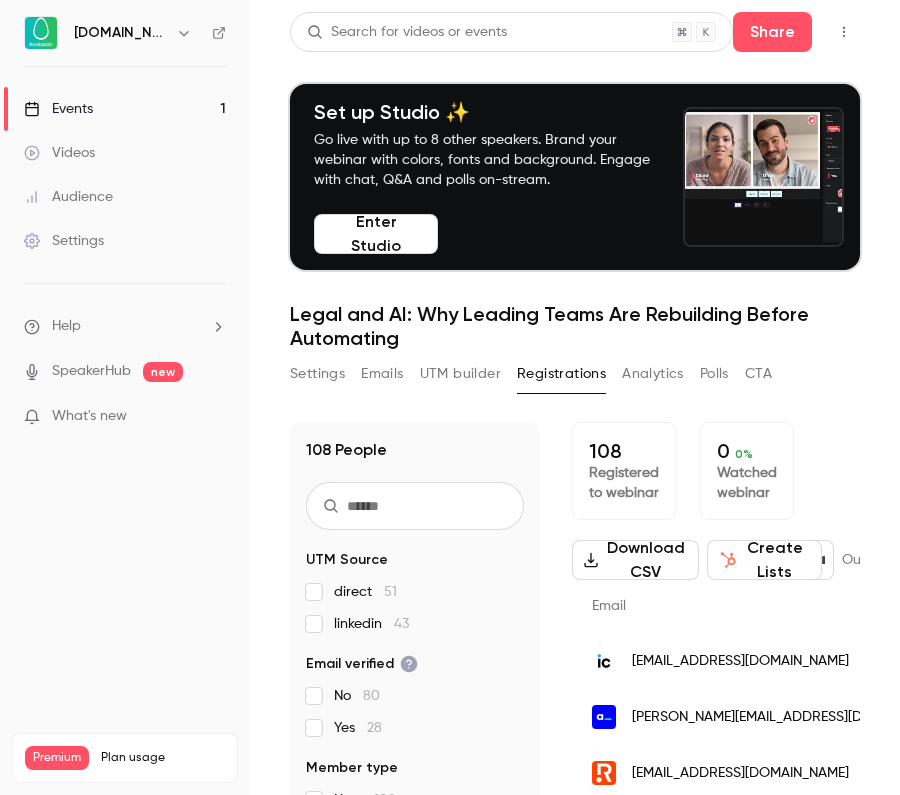 click on "Events 1" at bounding box center (125, 109) 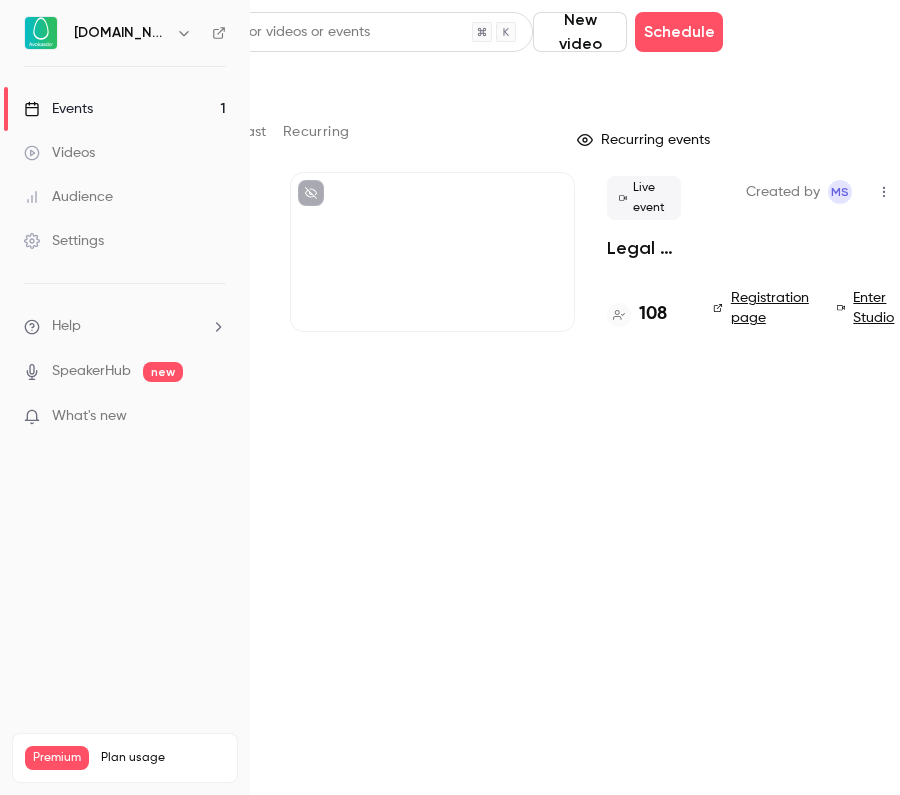 scroll, scrollTop: 0, scrollLeft: 136, axis: horizontal 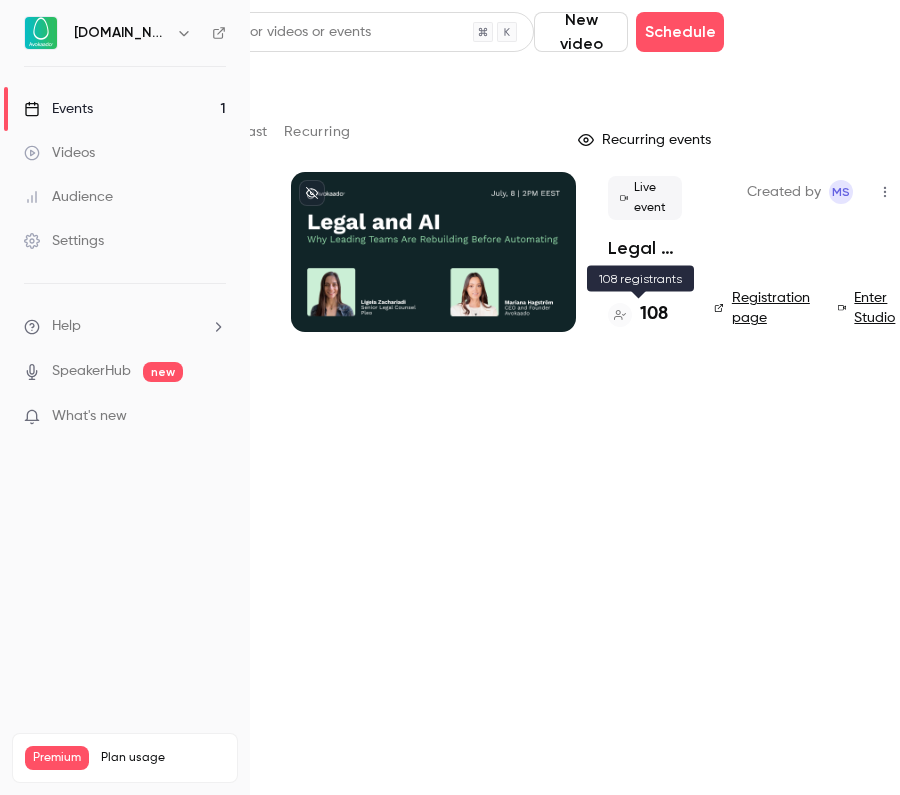 click on "108" at bounding box center [654, 314] 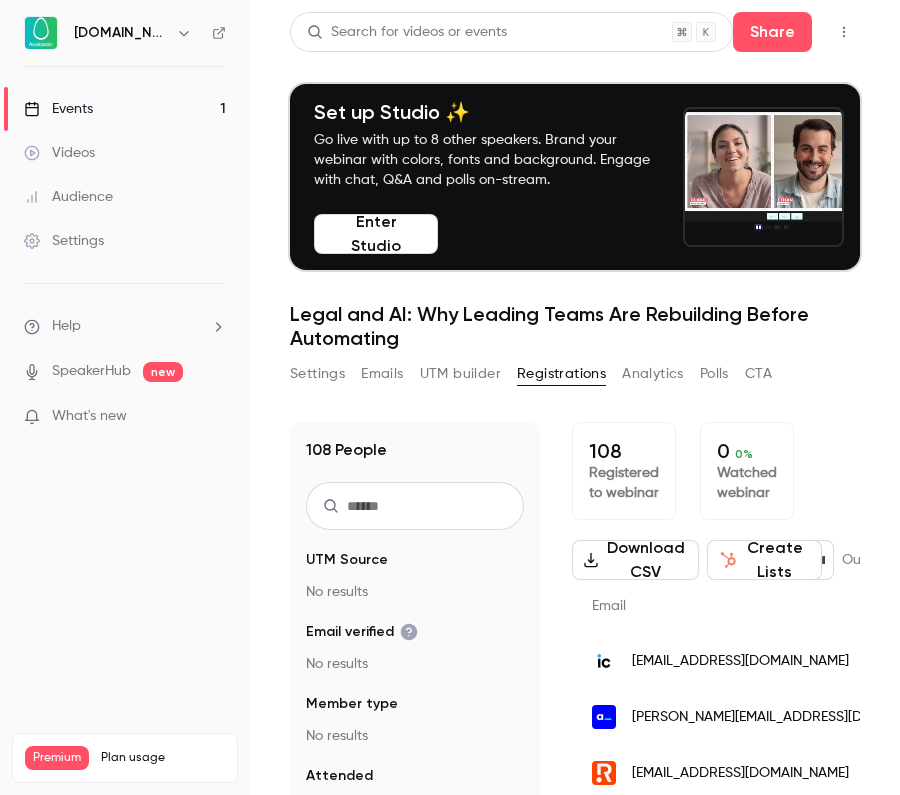scroll, scrollTop: 0, scrollLeft: 0, axis: both 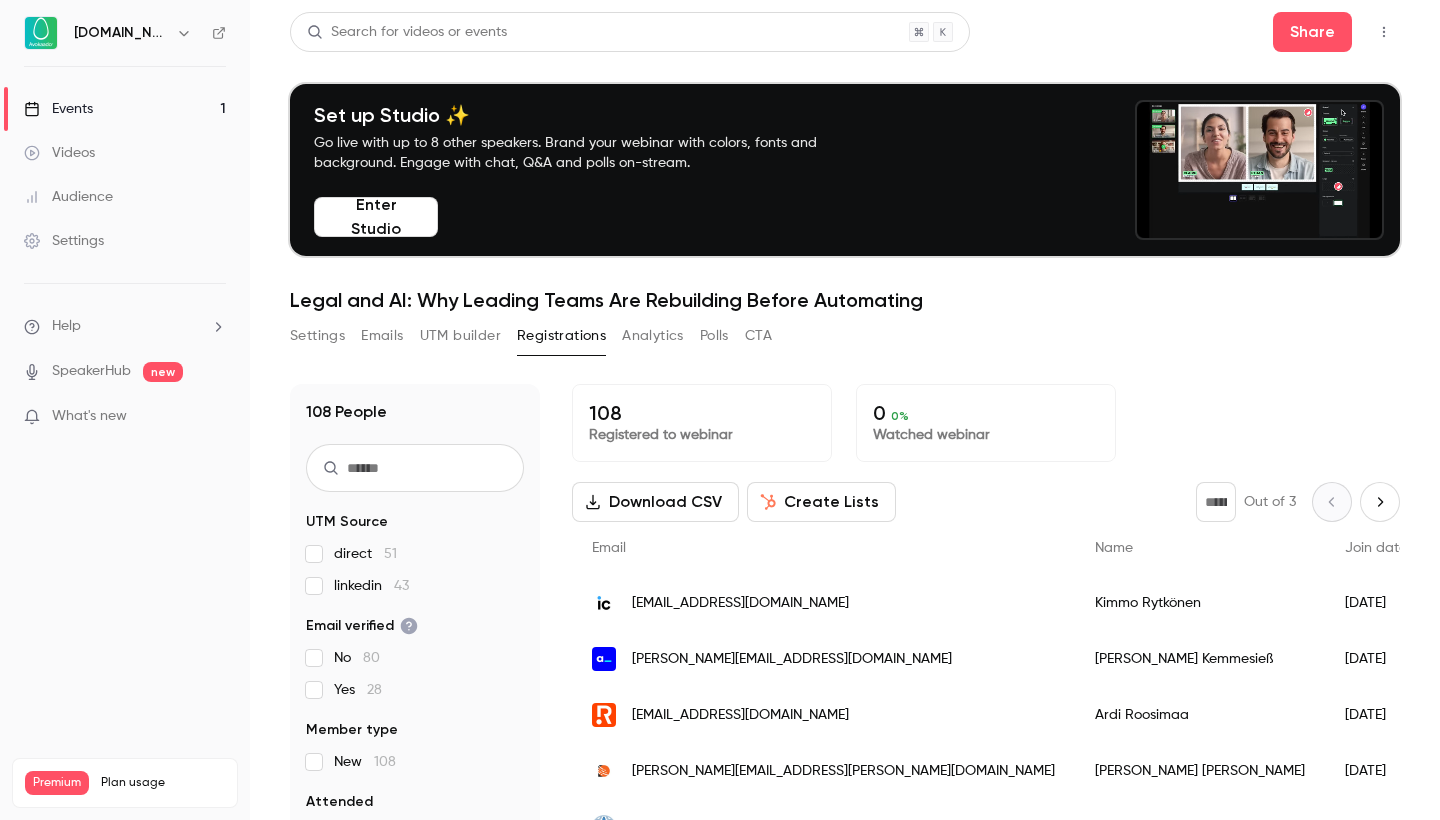 click on "Search for videos or events Share Set up Studio ✨ Go live with up to 8 other speakers. Brand your webinar with colors, fonts and background. Engage with chat, Q&A and polls on-stream. Enter Studio Legal and AI: Why Leading Teams Are Rebuilding Before Automating Settings Emails UTM builder Registrations Analytics Polls CTA 108 People UTM Source direct 51 linkedin 43 Email verified No 80 Yes 28 Member type New 108 Attended No 108 Views No results Referrer Other 85 108   Registered to webinar 0   0 % Watched webinar Download CSV Create Lists * Out of 3 Email Name Join date Member type Attended Views Job title Company name I agree to Avokaado's [Privacy Policy](https://avokaado.webflow.io/security-policy) and to receive communication from them
UTM source UTM medium UTM campaign UTM term UTM content Registrant link kimmo@getincome.com Kimmo   Rytkönen 2025/07/08 New No - Founder Income Company OÜ linkedin organic paul.kemmesiess@axelspringer.com Paul   Kemmesieß 2025/07/08 New No - Project- & Processmanager" at bounding box center [845, 410] 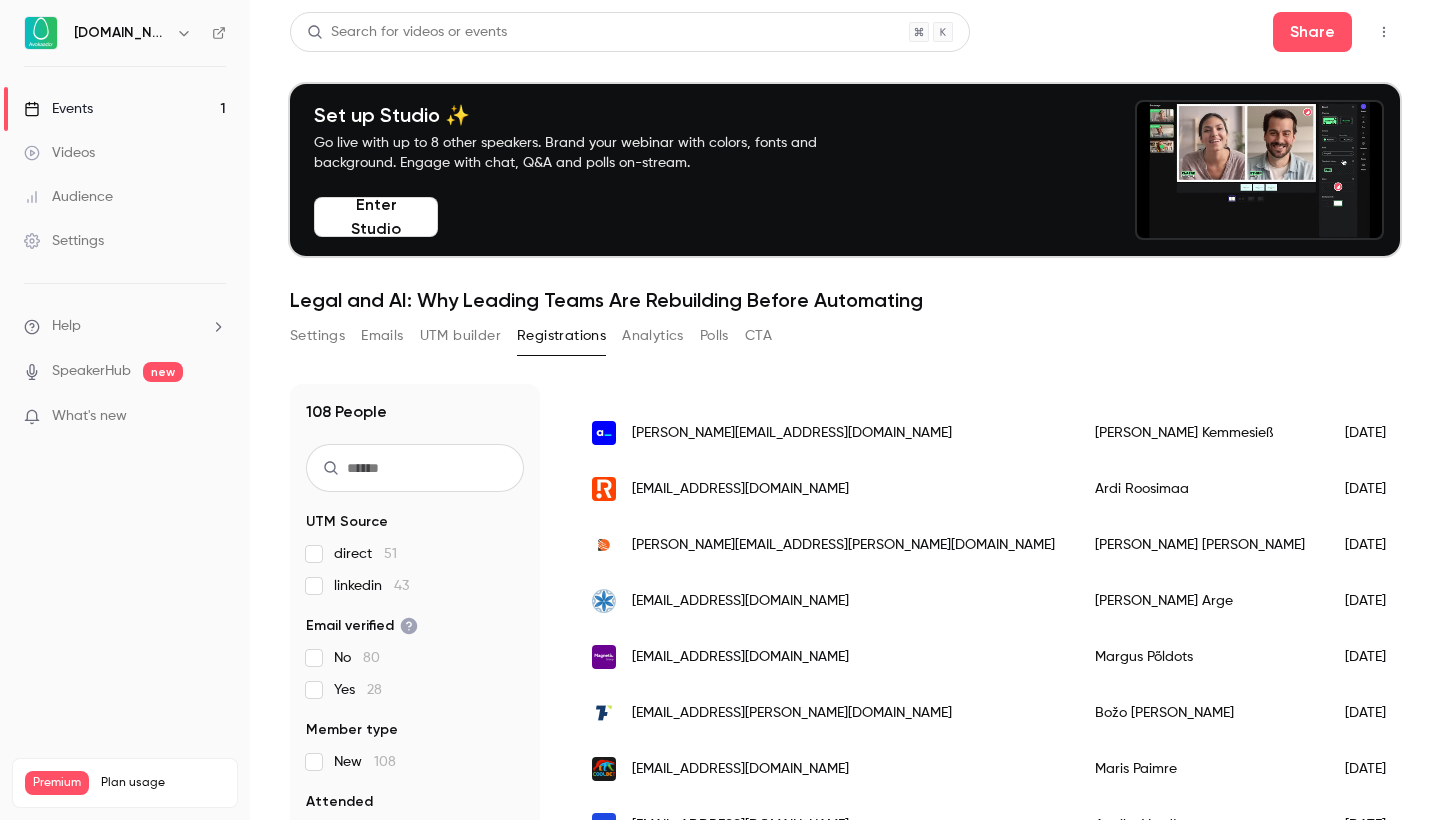 scroll, scrollTop: 156, scrollLeft: 0, axis: vertical 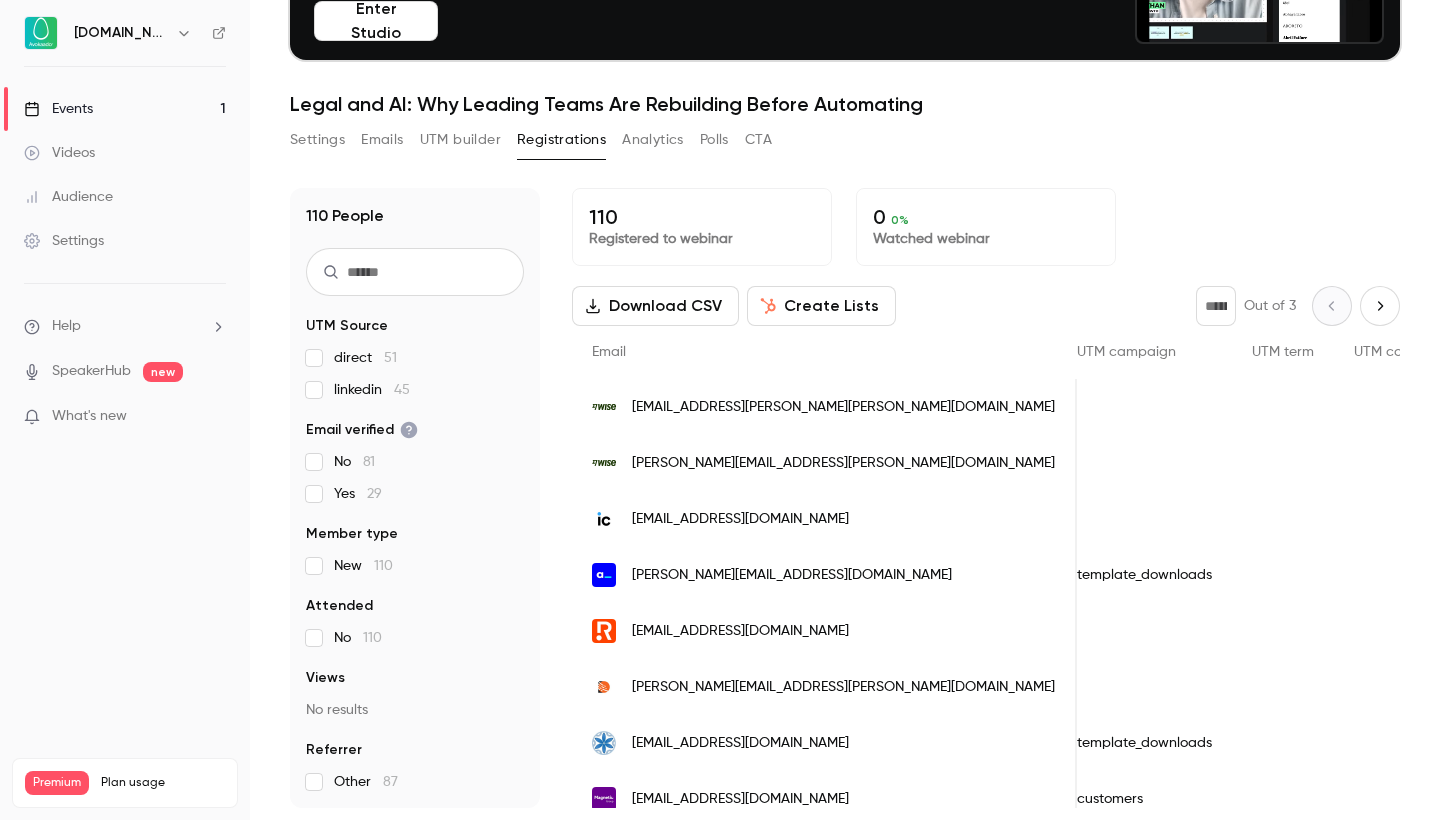click on "linkedin 45" at bounding box center [372, 390] 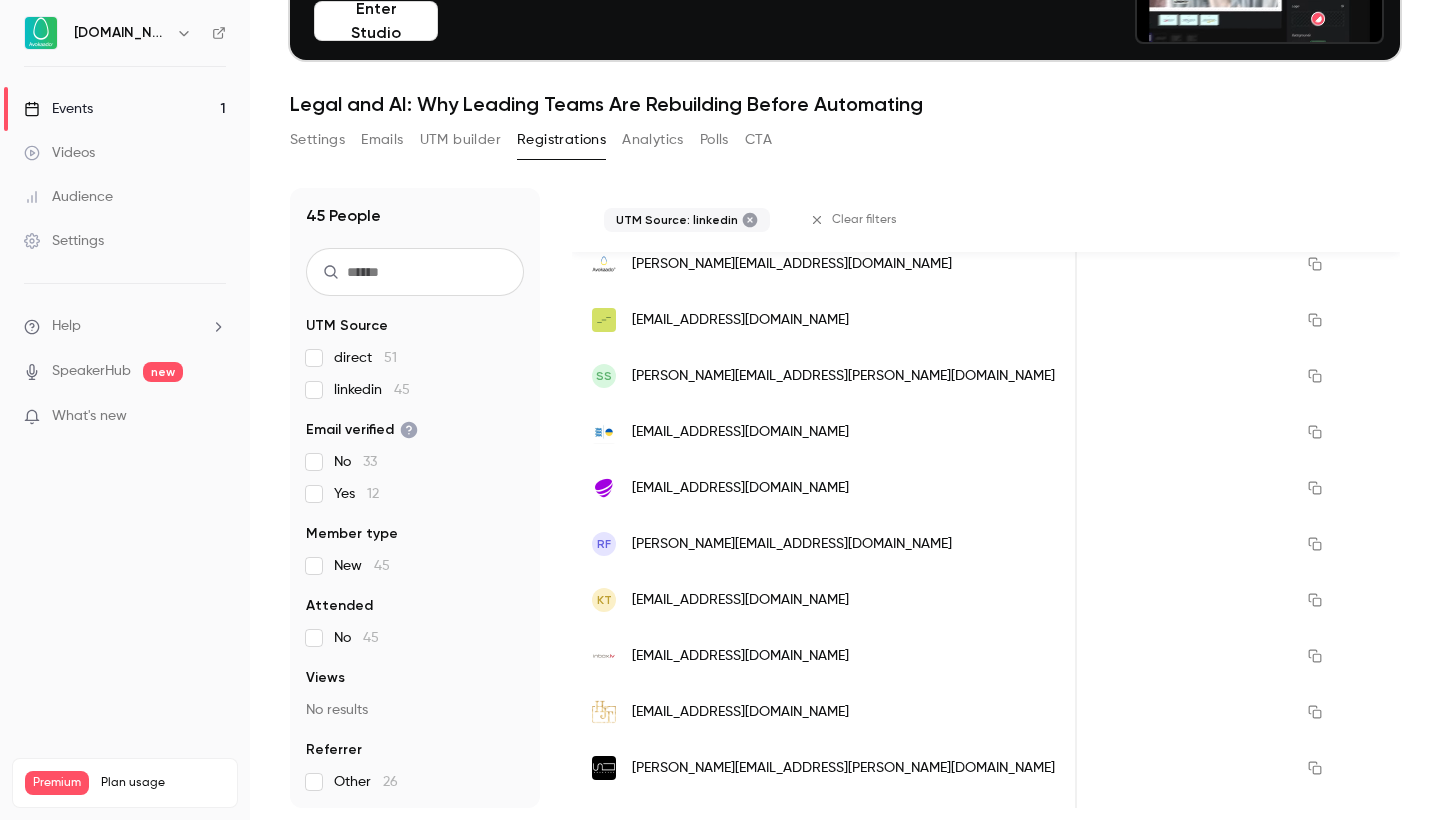 scroll, scrollTop: 1496, scrollLeft: 0, axis: vertical 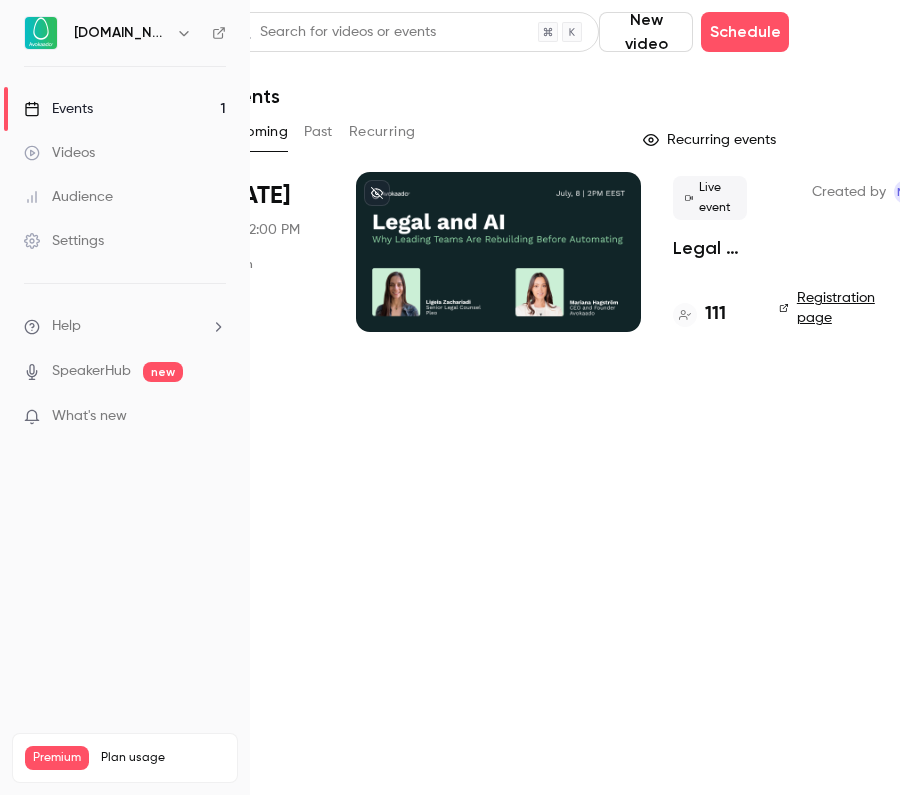 click at bounding box center [498, 252] 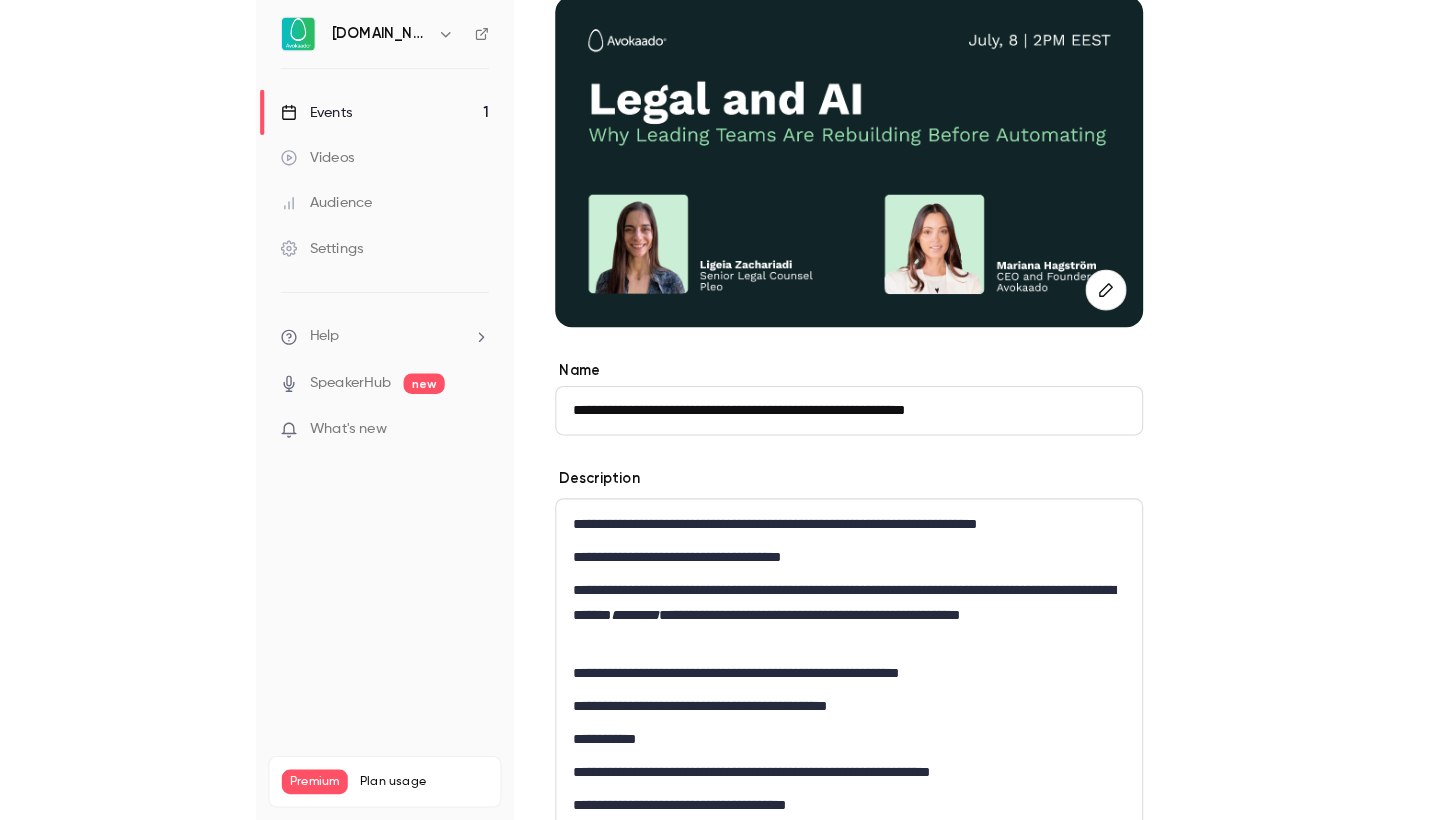 scroll, scrollTop: 23, scrollLeft: 0, axis: vertical 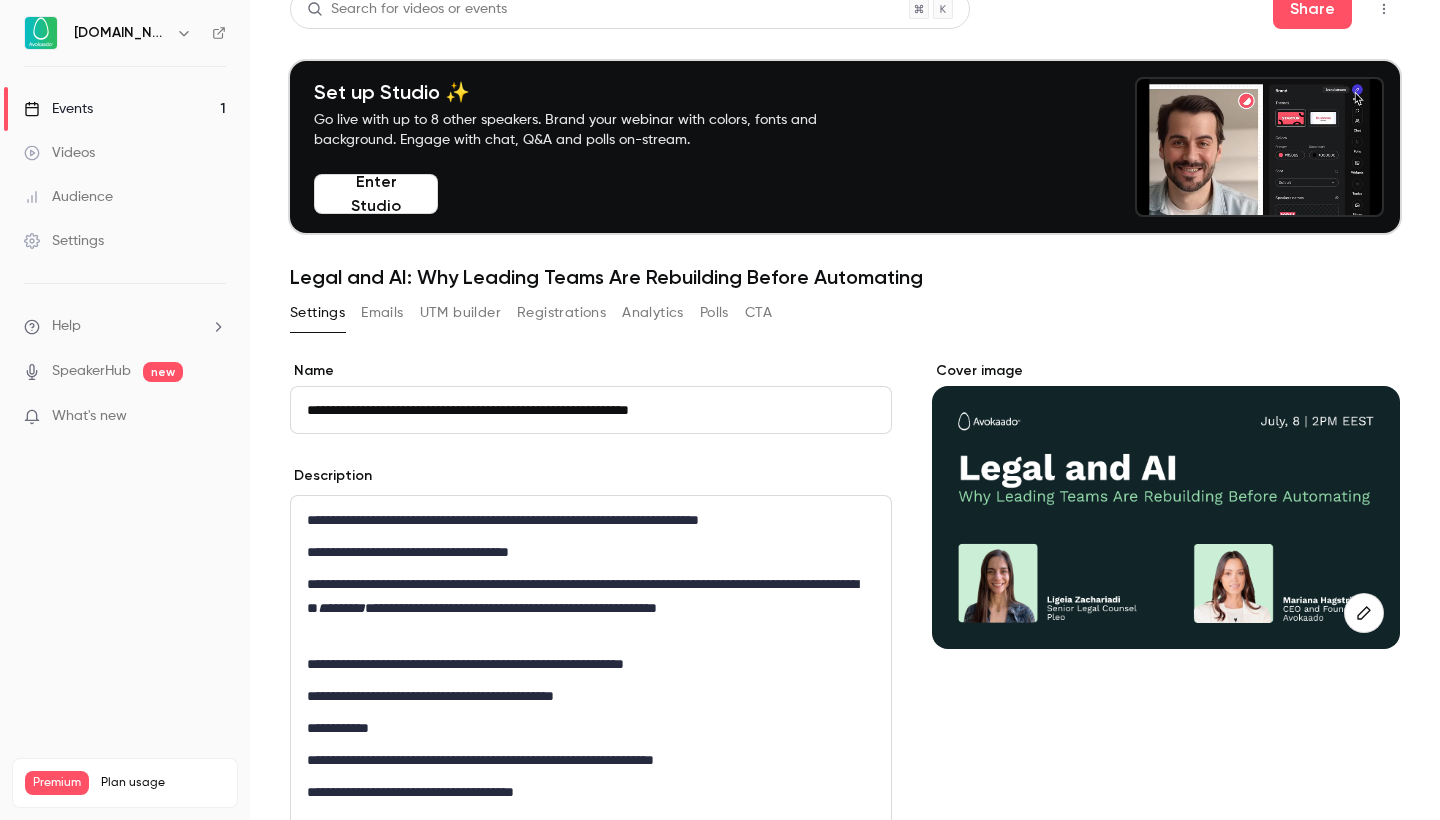click on "Registrations" at bounding box center [561, 313] 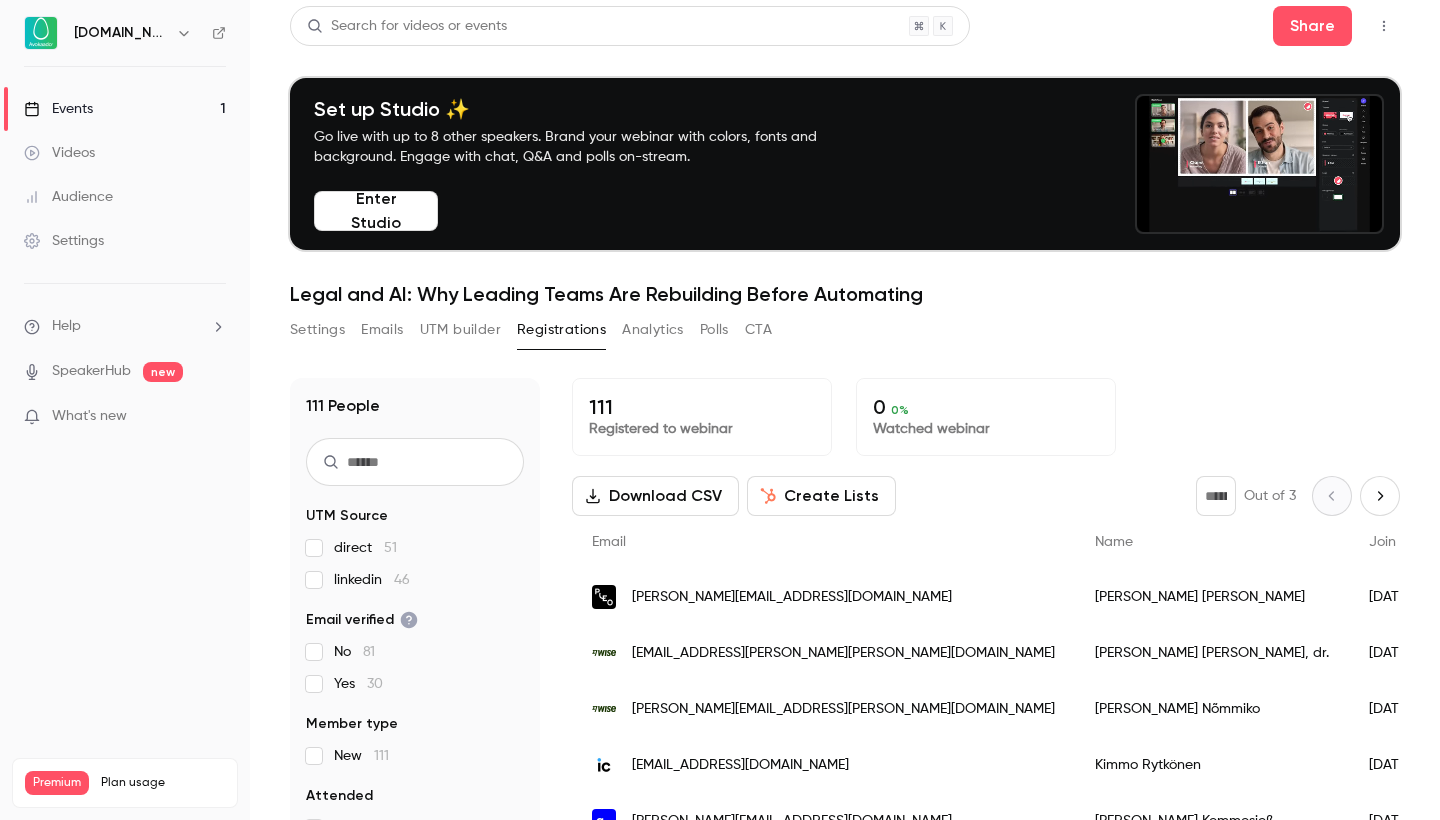 scroll, scrollTop: 0, scrollLeft: 0, axis: both 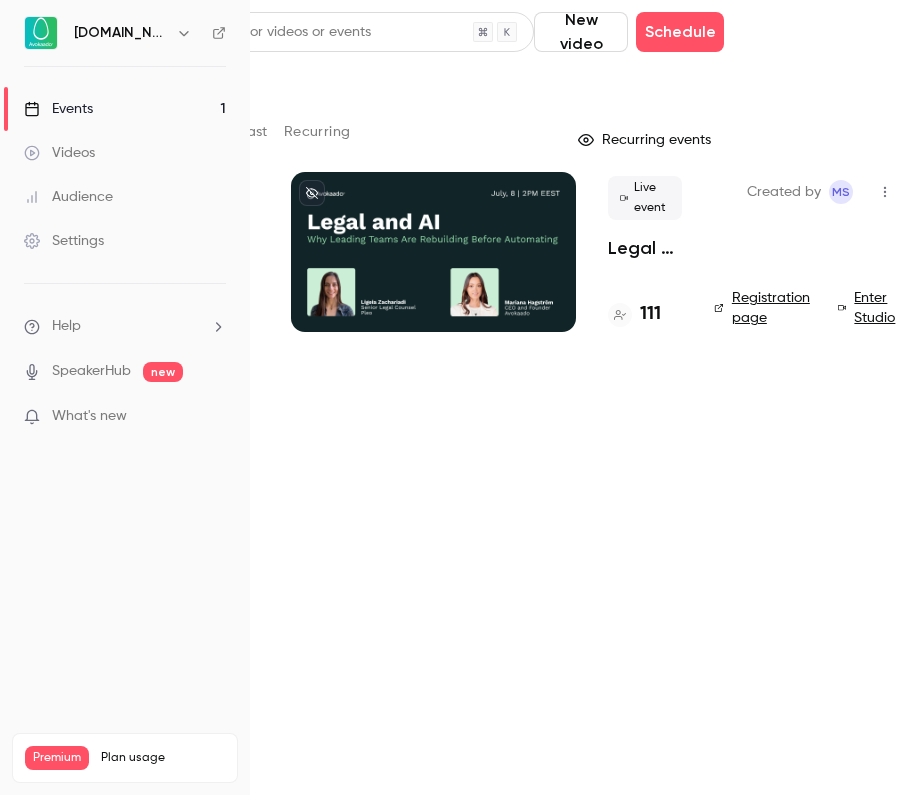 click on "Enter Studio" at bounding box center (869, 308) 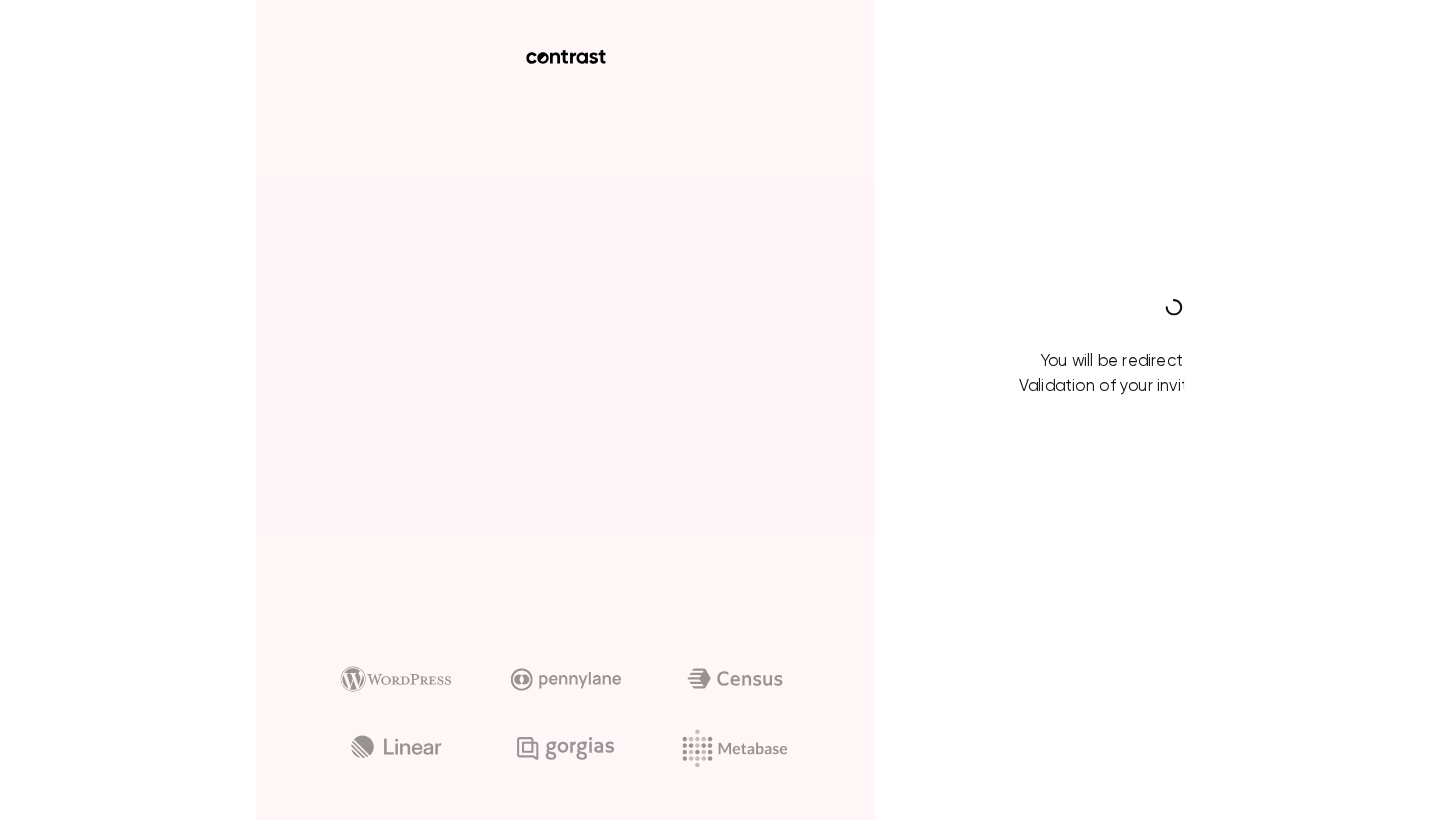 scroll, scrollTop: 0, scrollLeft: 0, axis: both 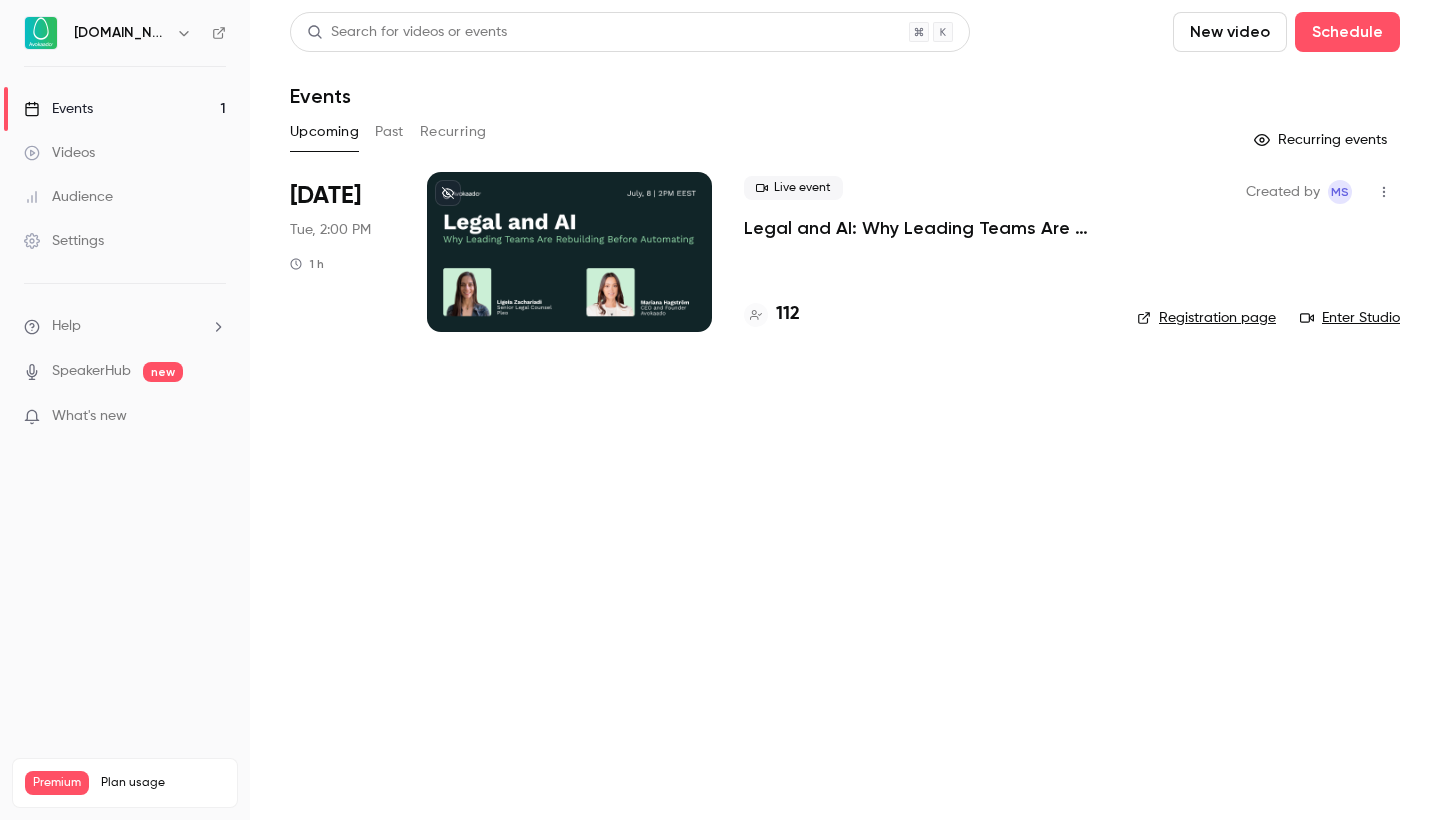 click at bounding box center (569, 252) 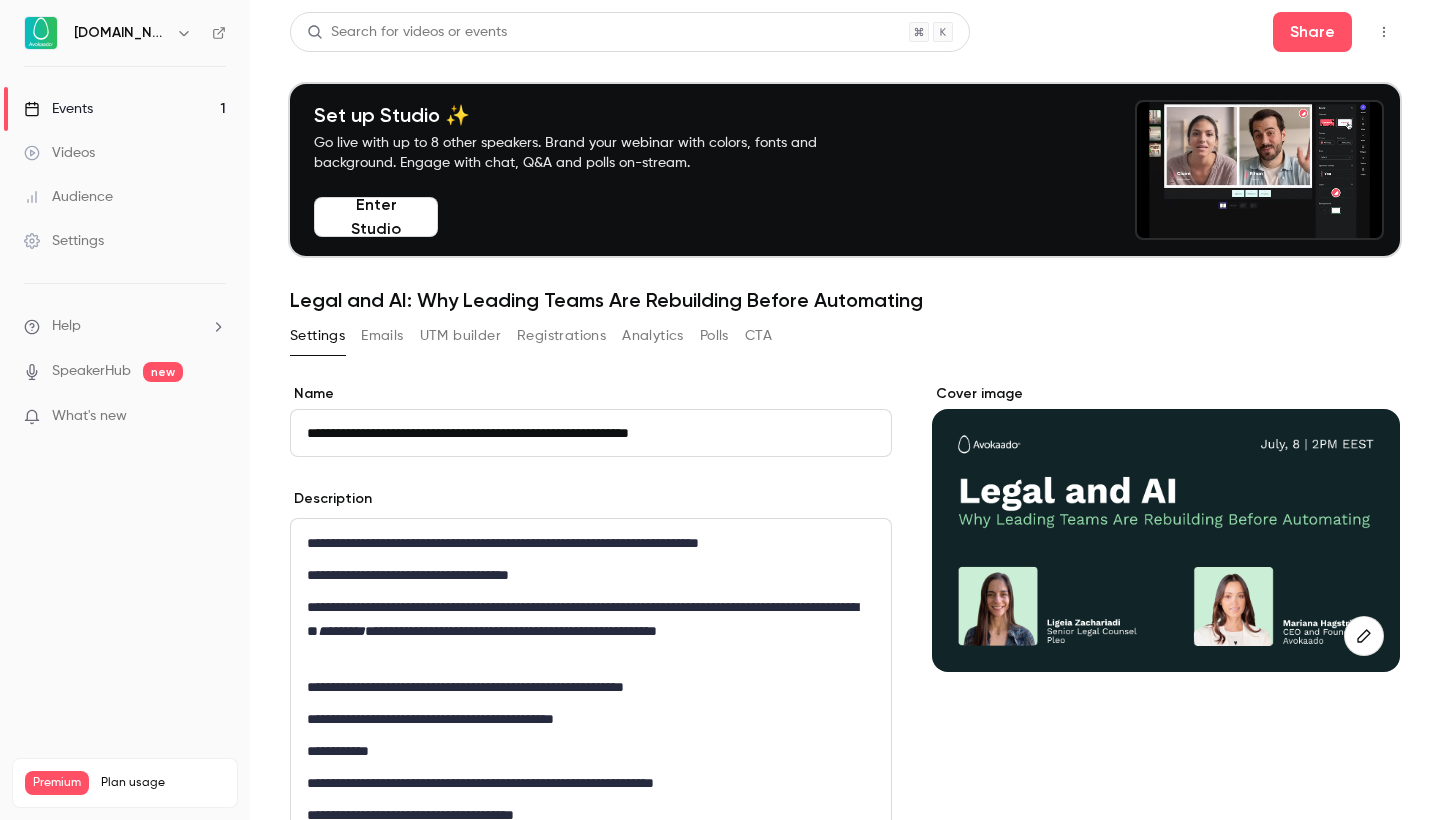 click on "Registrations" at bounding box center [561, 336] 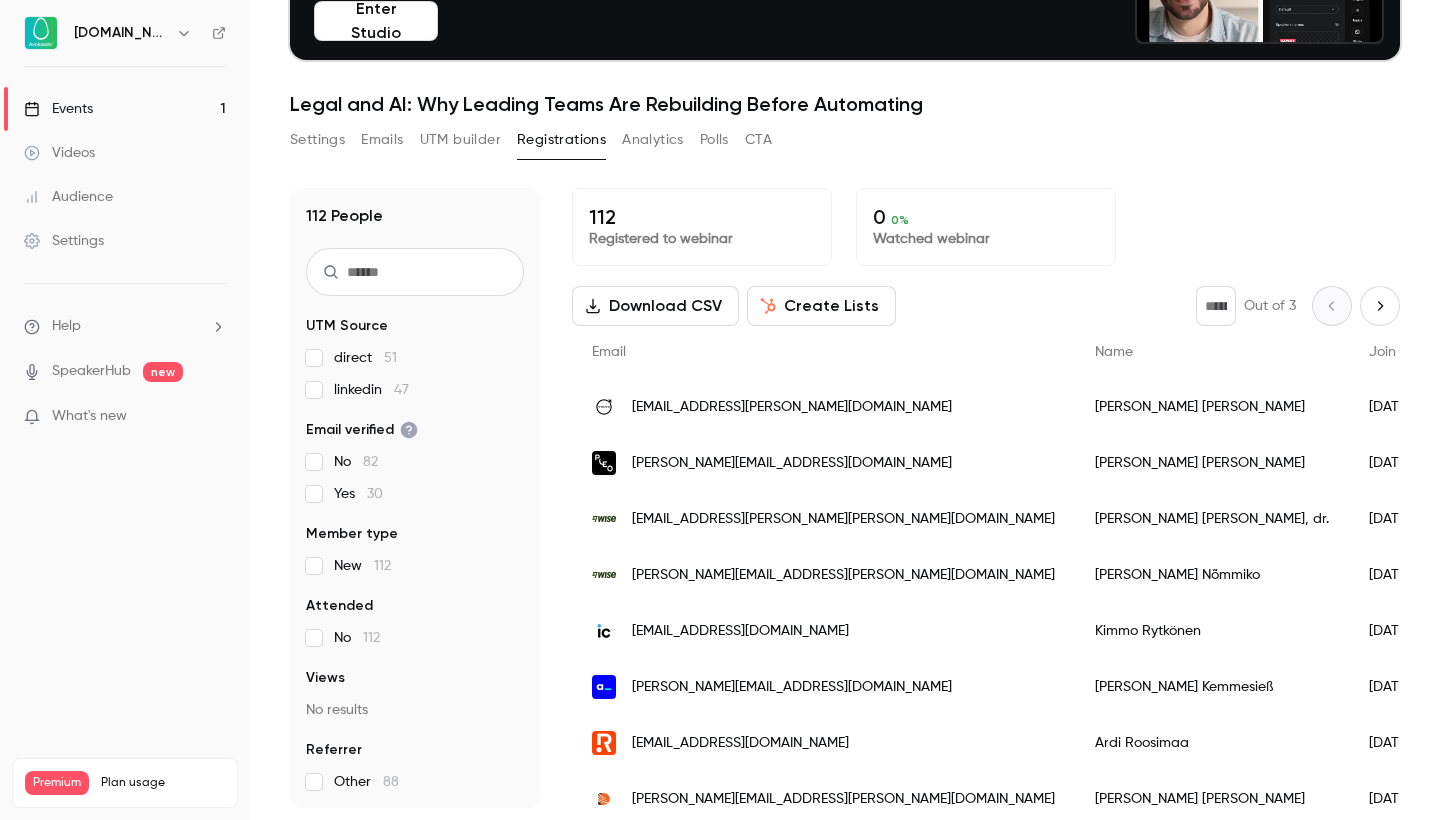 scroll, scrollTop: 208, scrollLeft: 0, axis: vertical 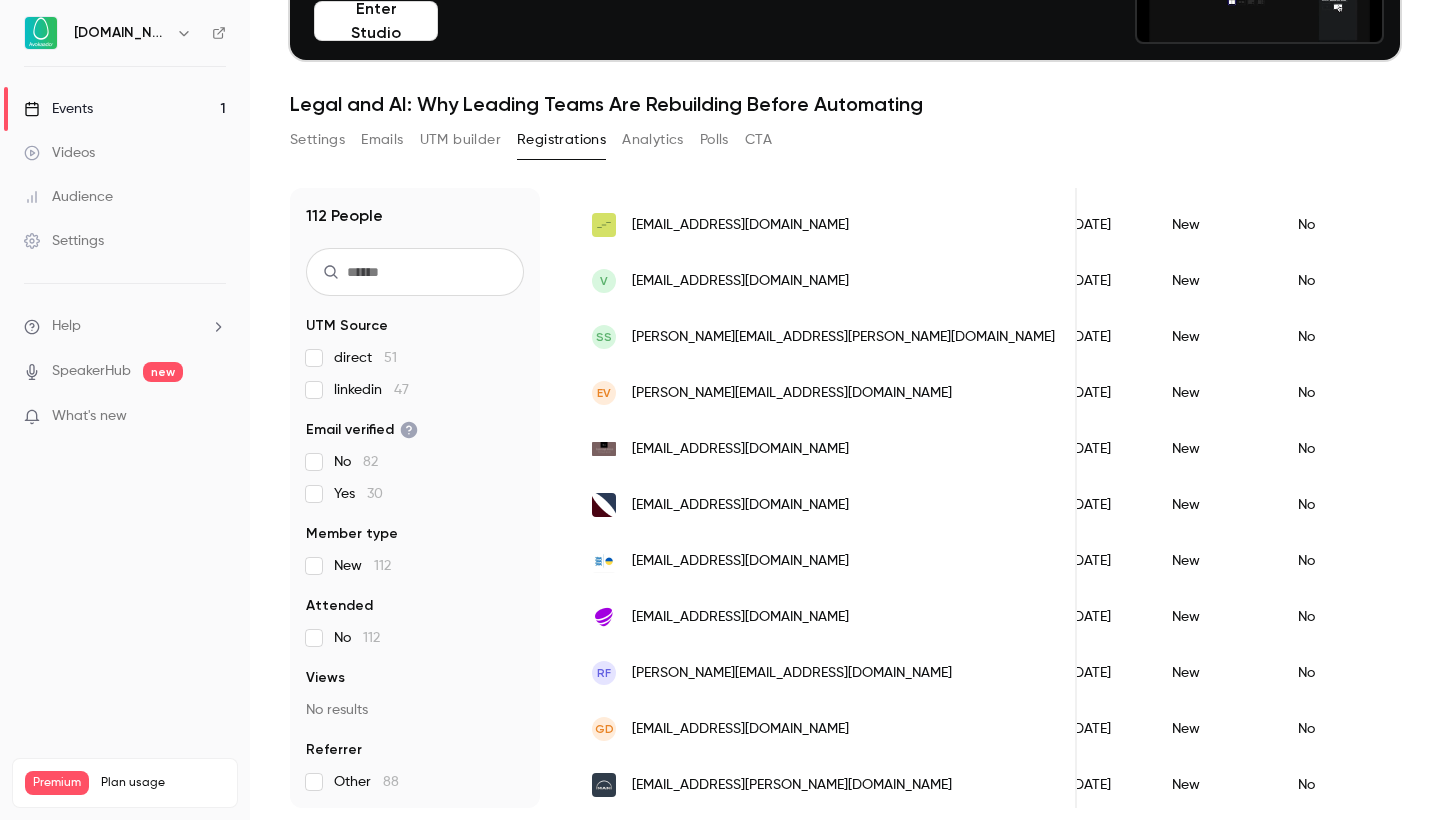 click on "Events 1" at bounding box center [125, 109] 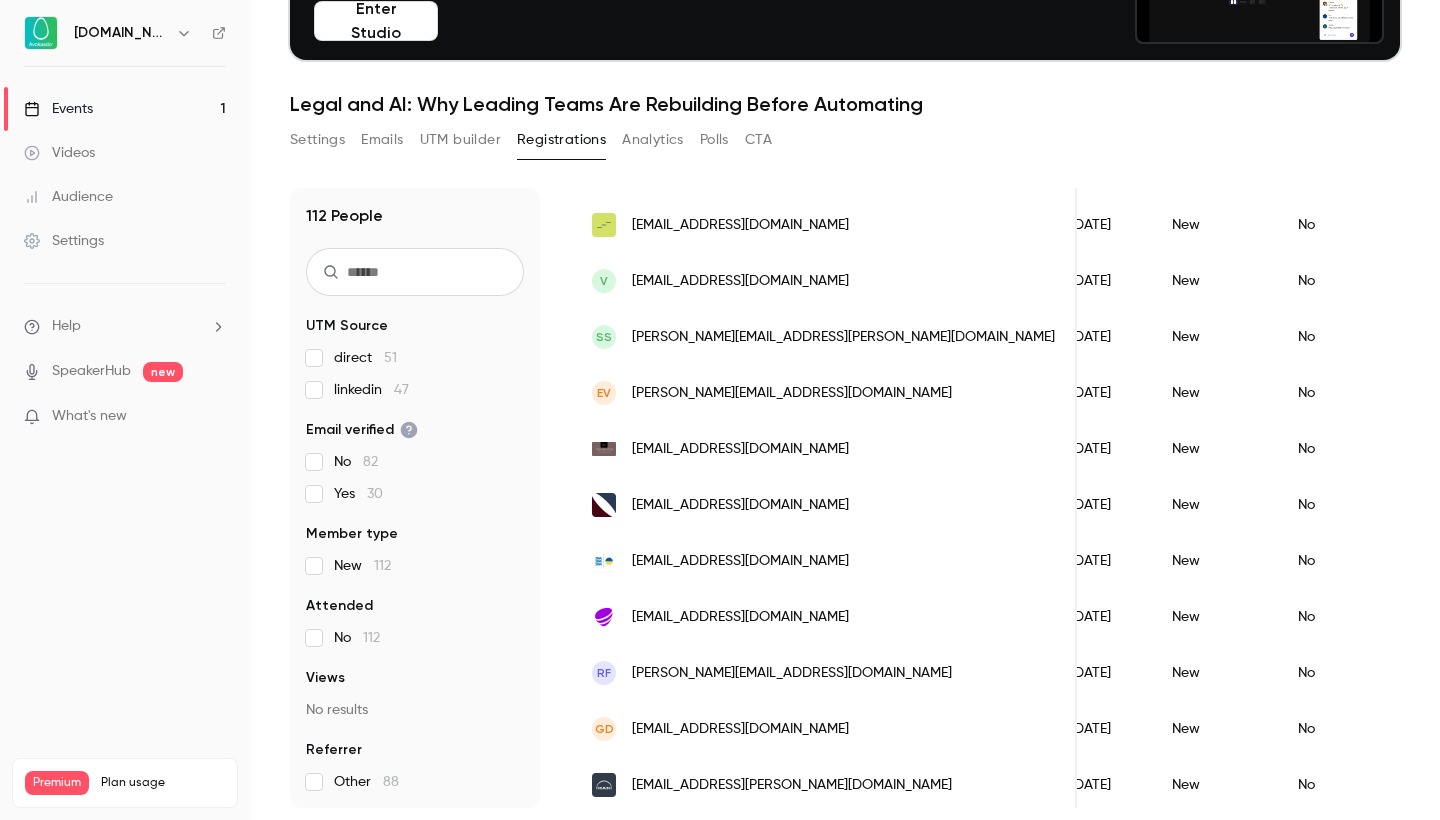 scroll, scrollTop: 0, scrollLeft: 0, axis: both 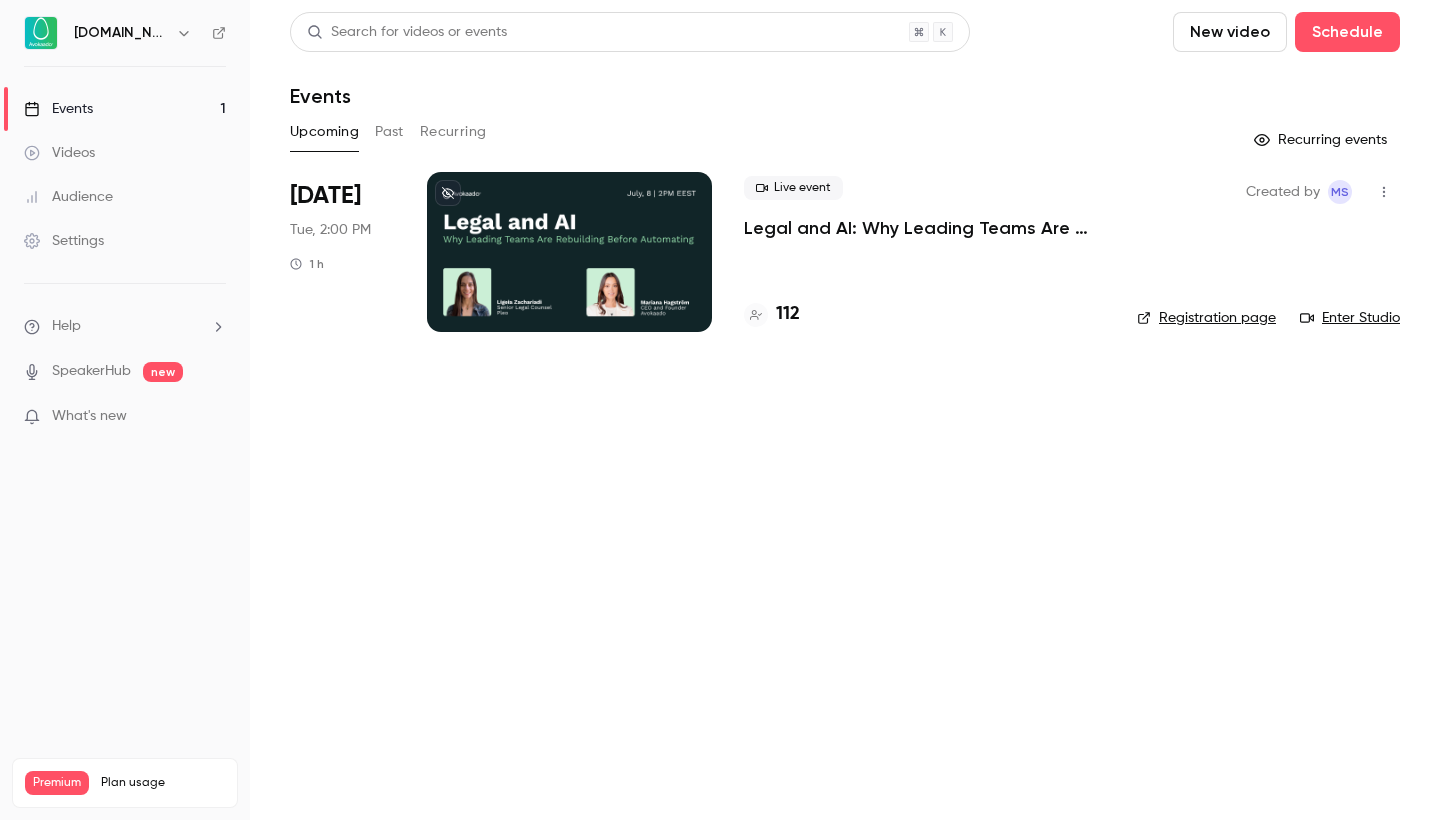 click on "Legal and AI: Why Leading Teams Are Rebuilding Before Automating" at bounding box center [924, 228] 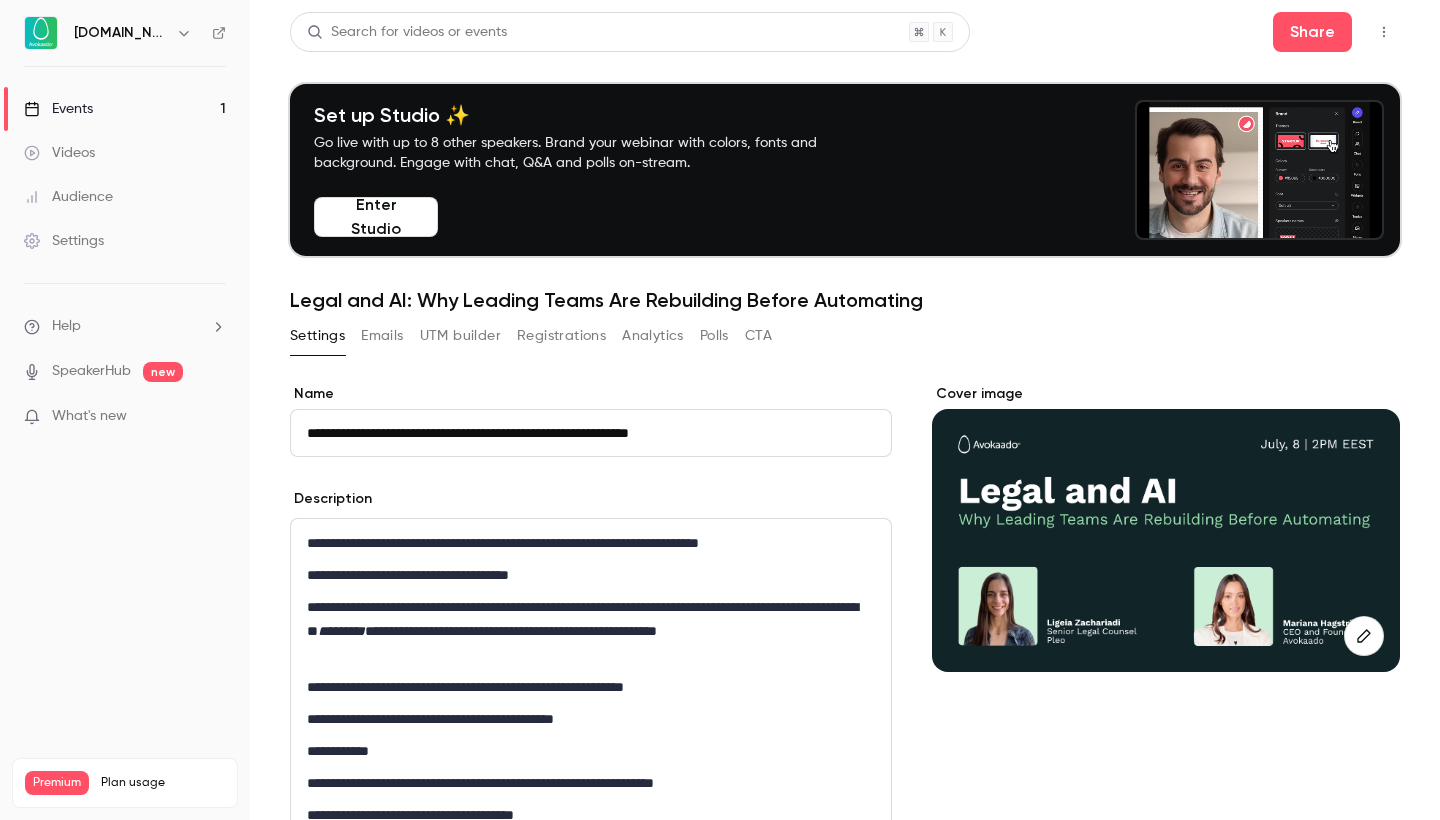 click on "Registrations" at bounding box center (561, 336) 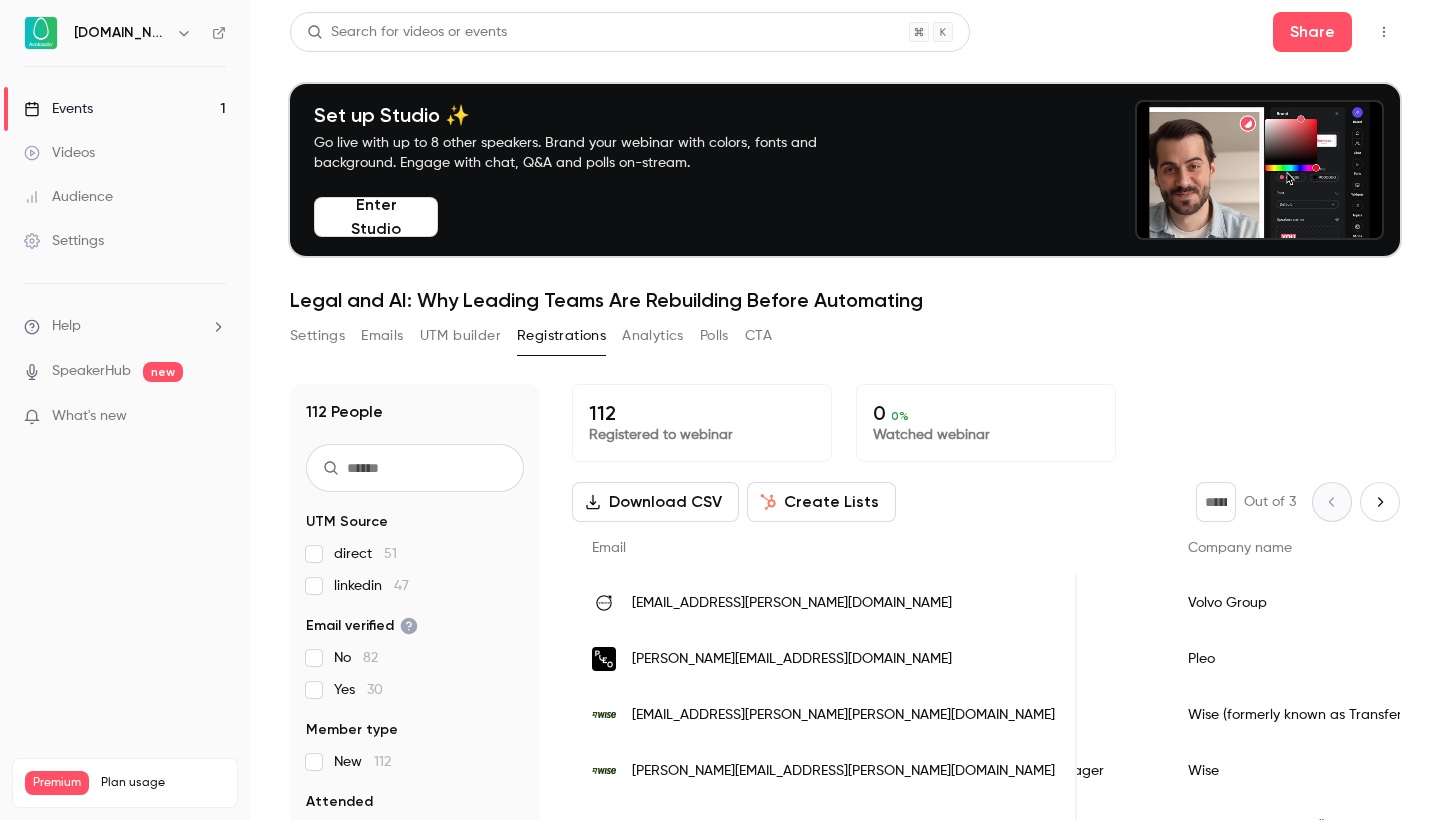 scroll, scrollTop: 0, scrollLeft: 1014, axis: horizontal 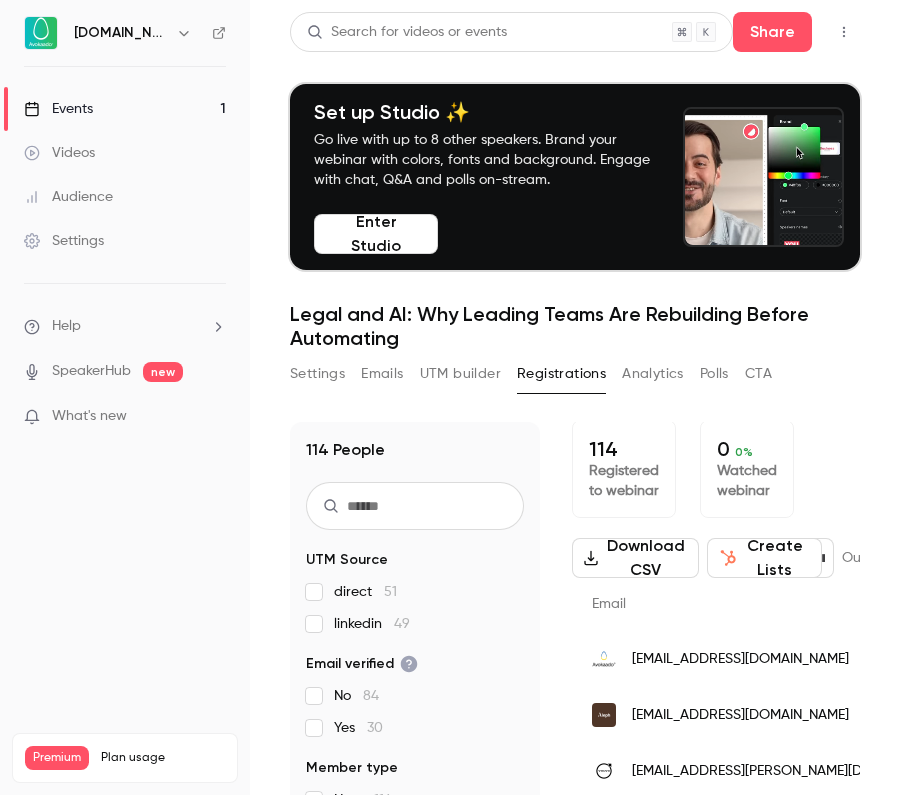 click on "linkedin 49" at bounding box center [372, 624] 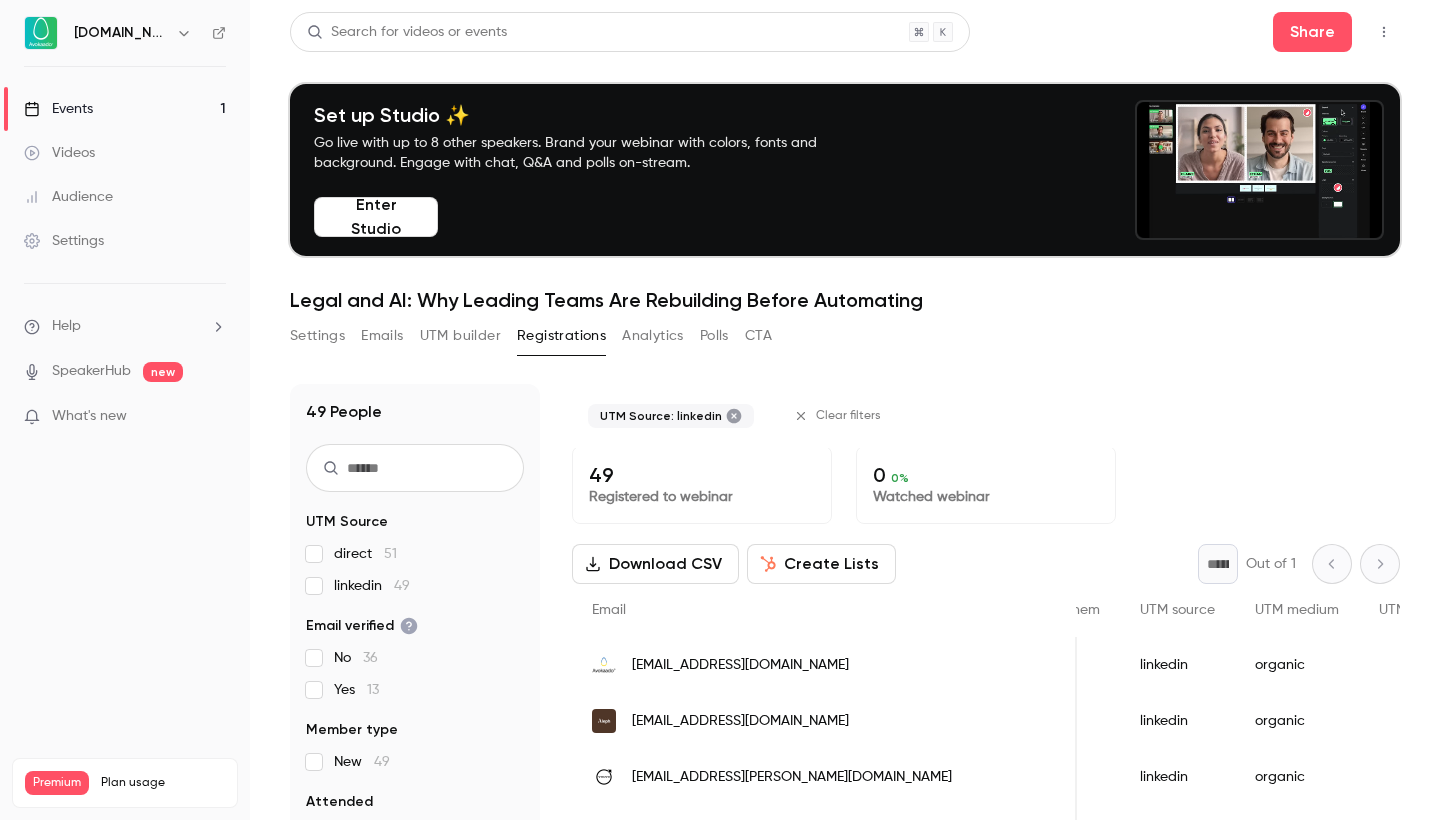 scroll, scrollTop: 0, scrollLeft: 2077, axis: horizontal 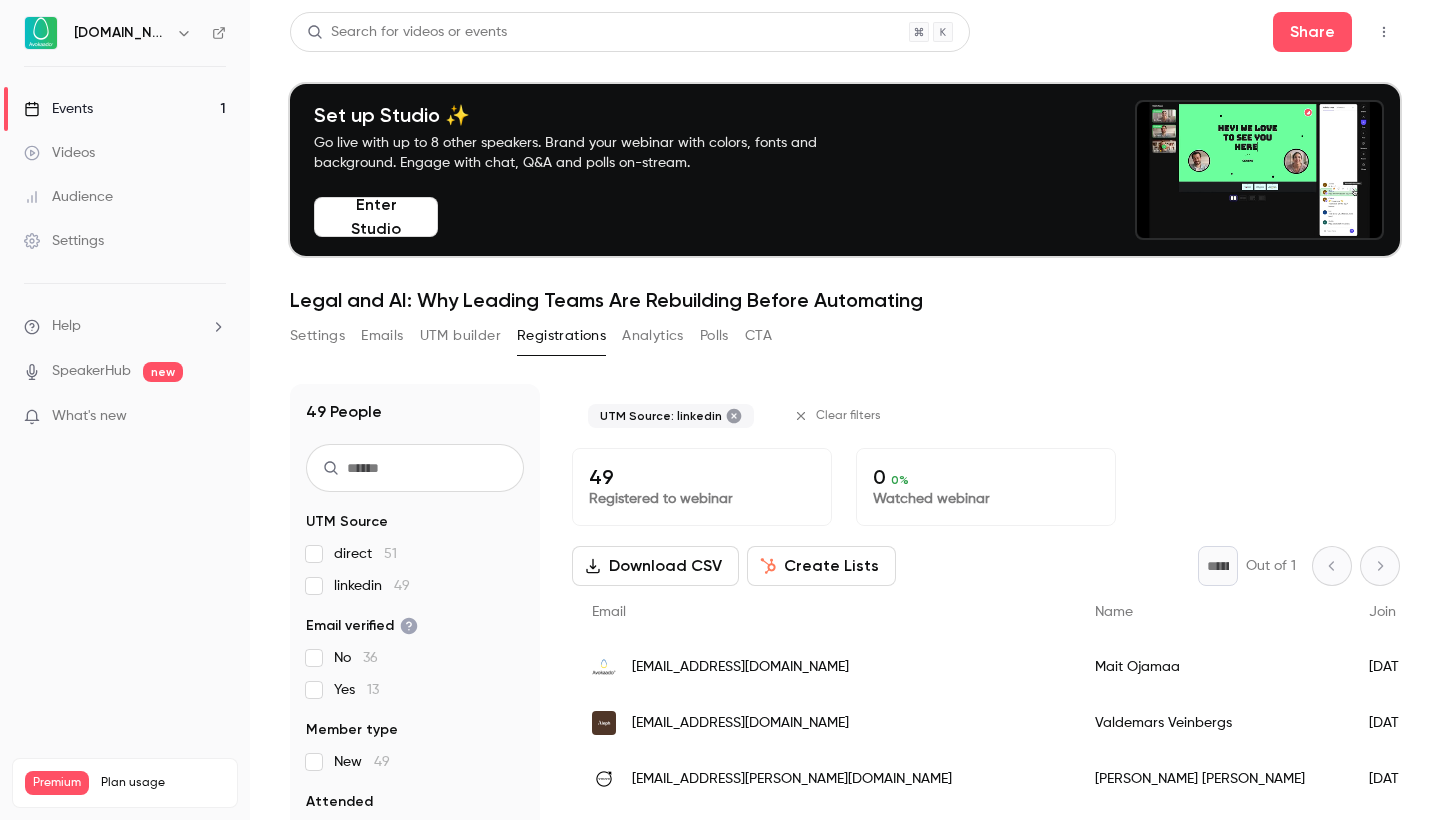 click on "Events 1" at bounding box center (125, 109) 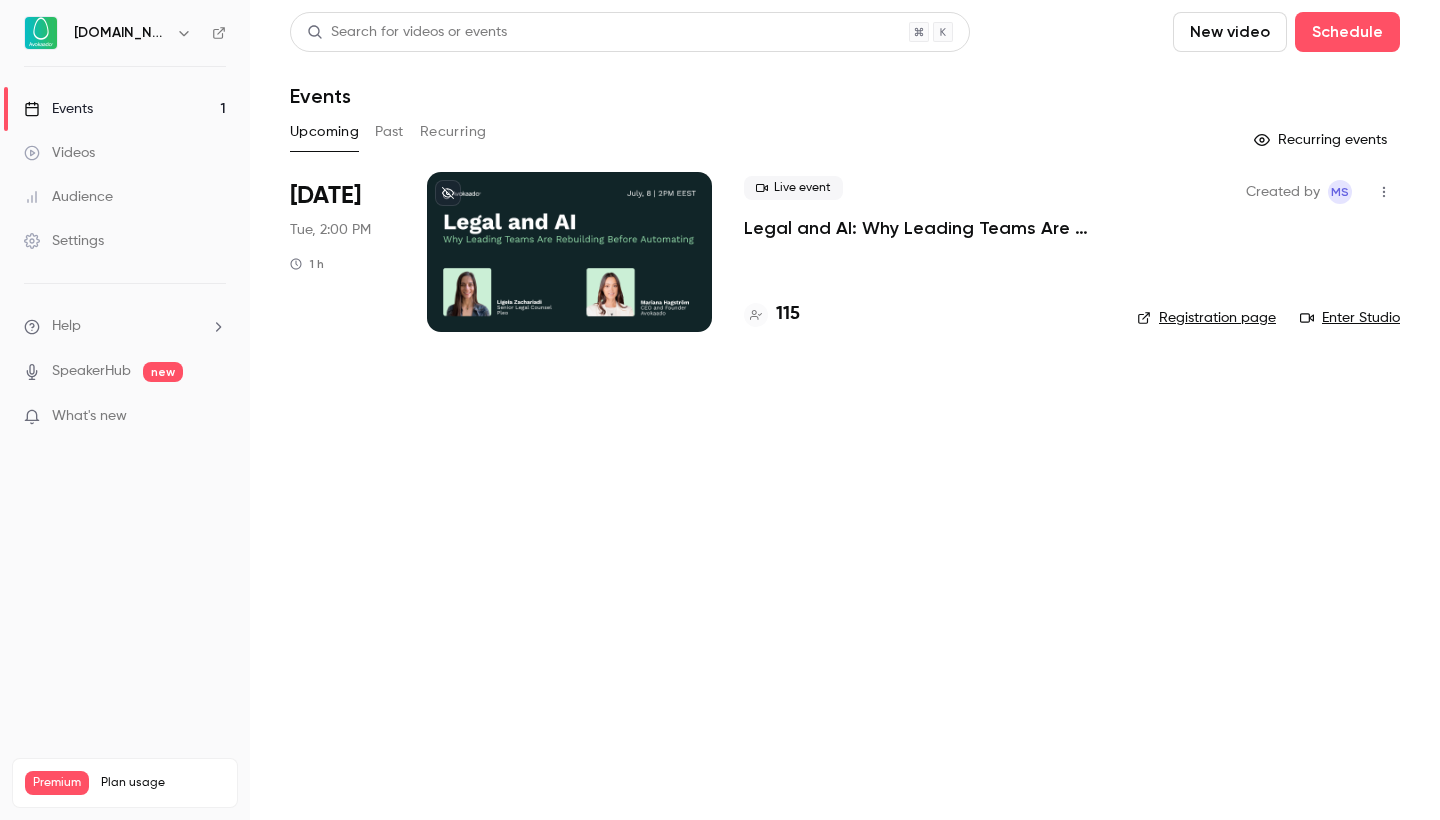 click 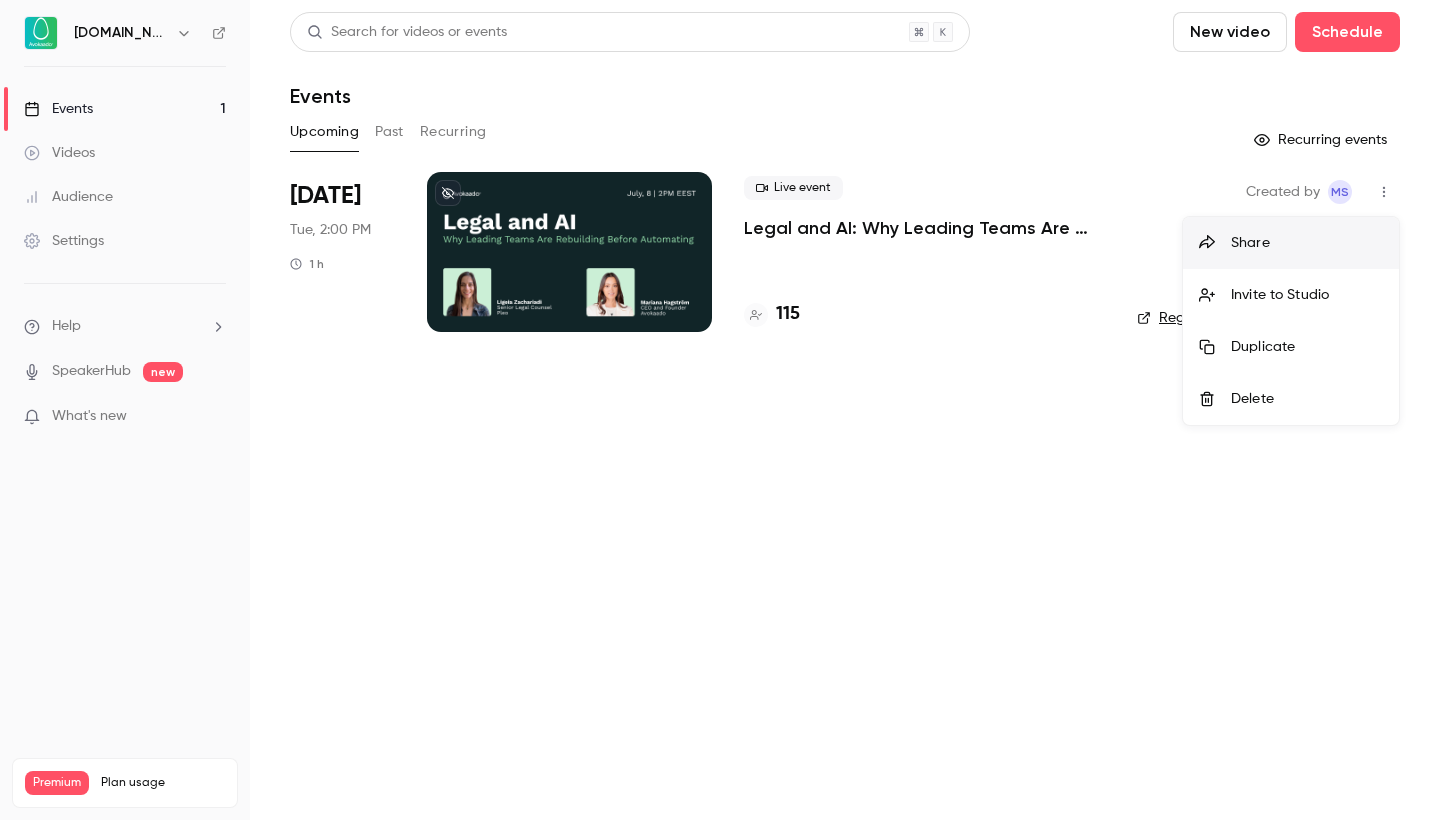 click on "Share" at bounding box center [1307, 243] 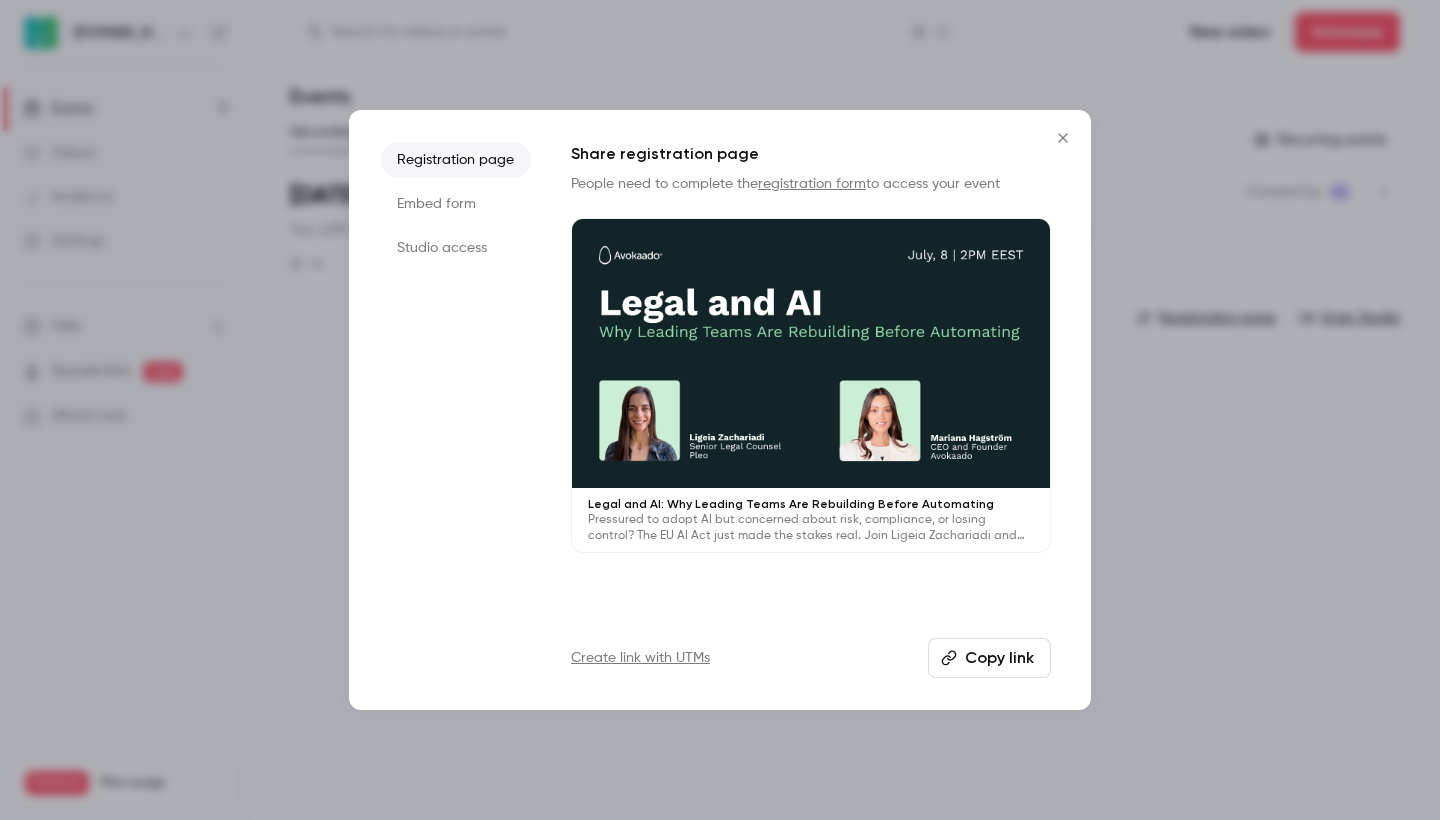 click at bounding box center (720, 410) 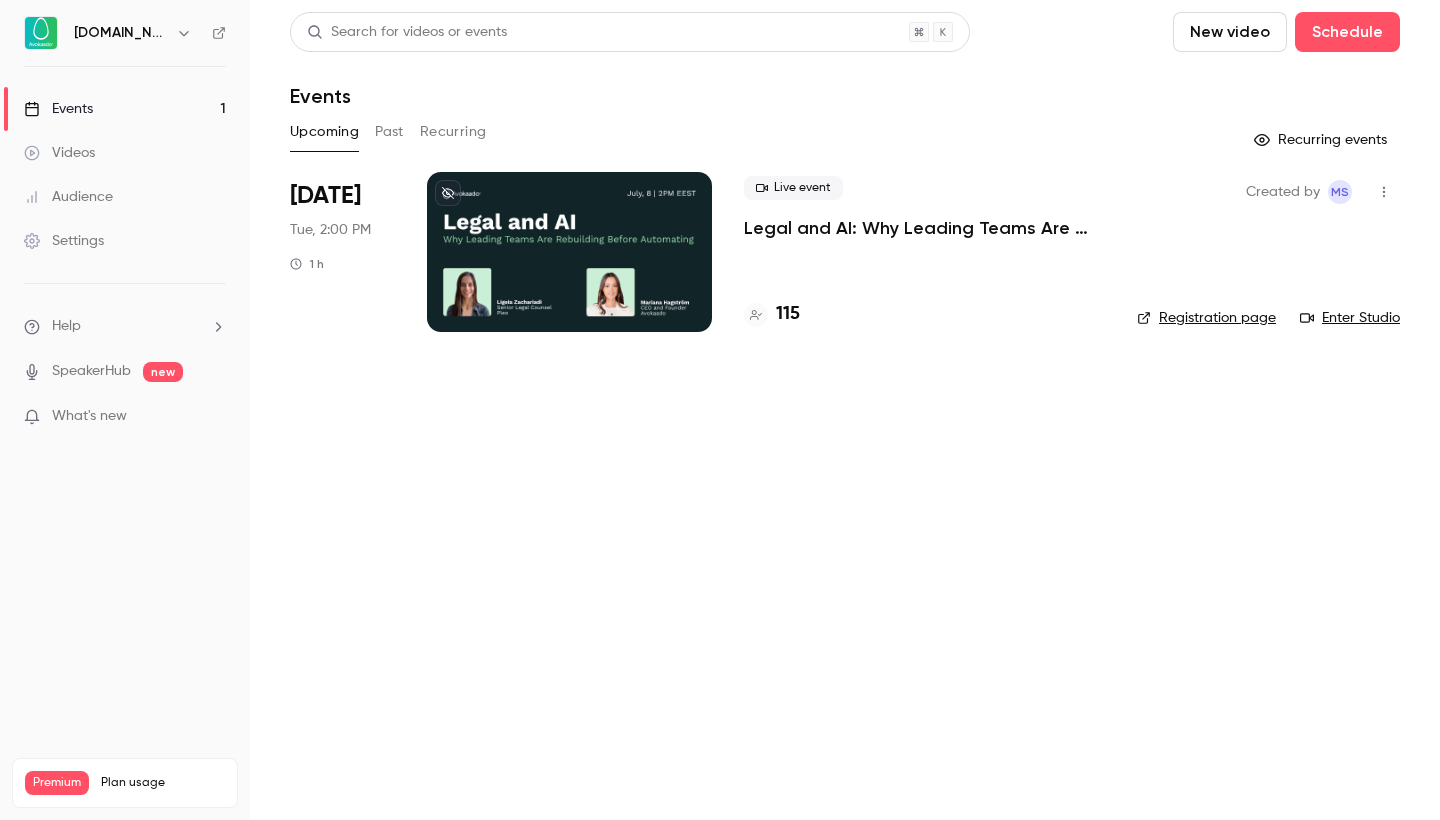 click at bounding box center (569, 252) 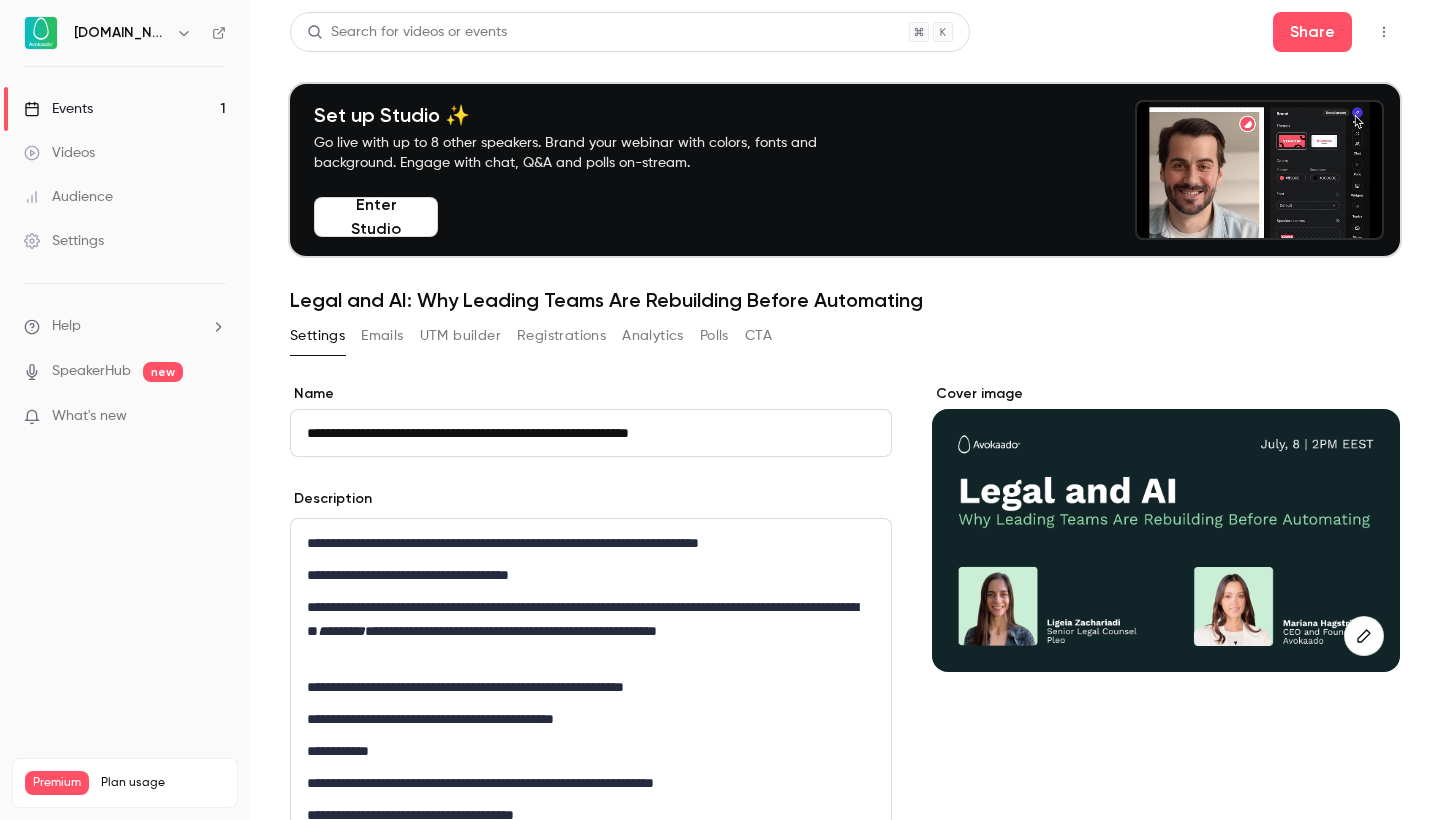 click on "Registrations" at bounding box center [561, 336] 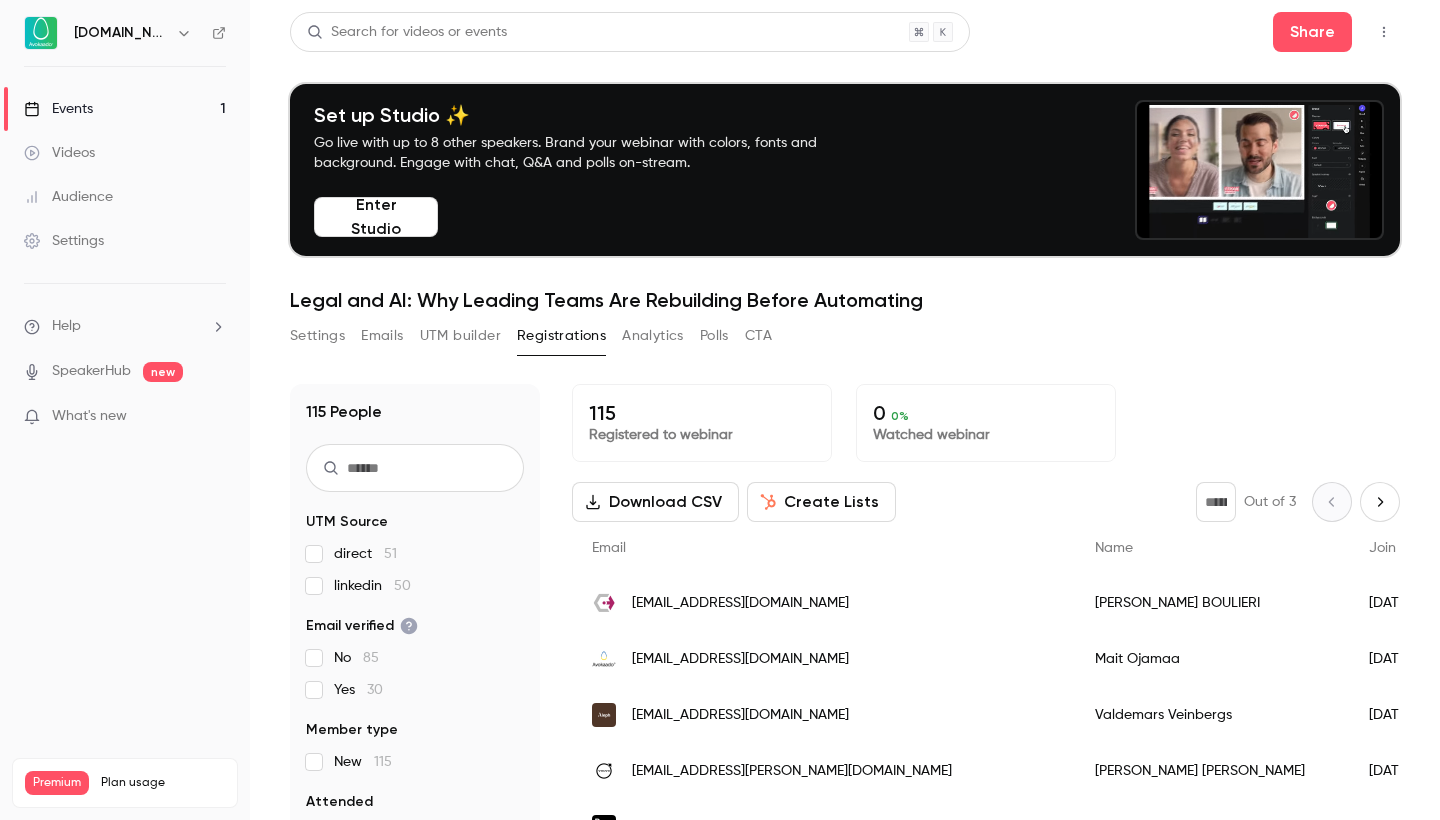 scroll, scrollTop: 0, scrollLeft: 0, axis: both 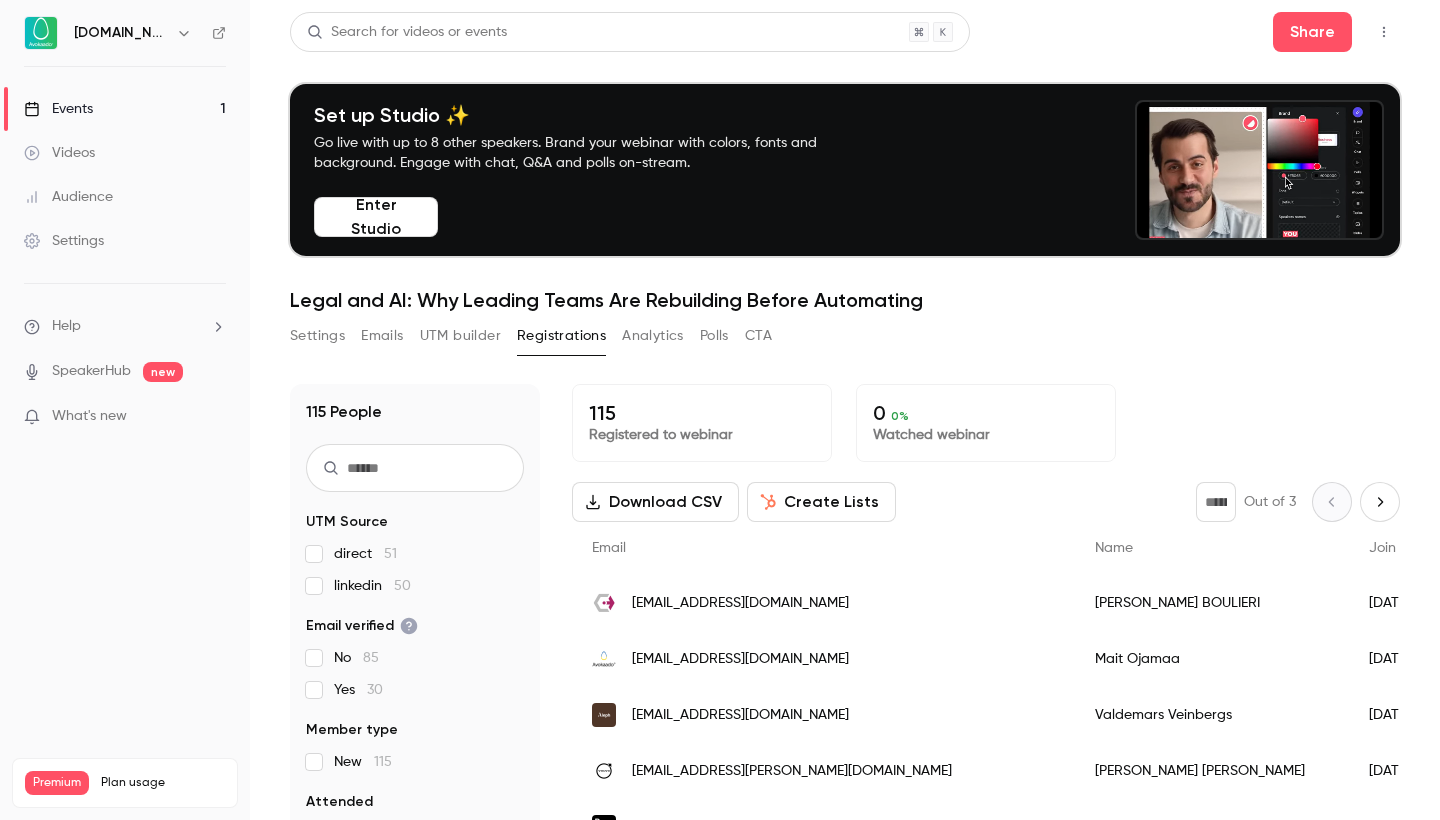 click on "UTM builder" at bounding box center [460, 336] 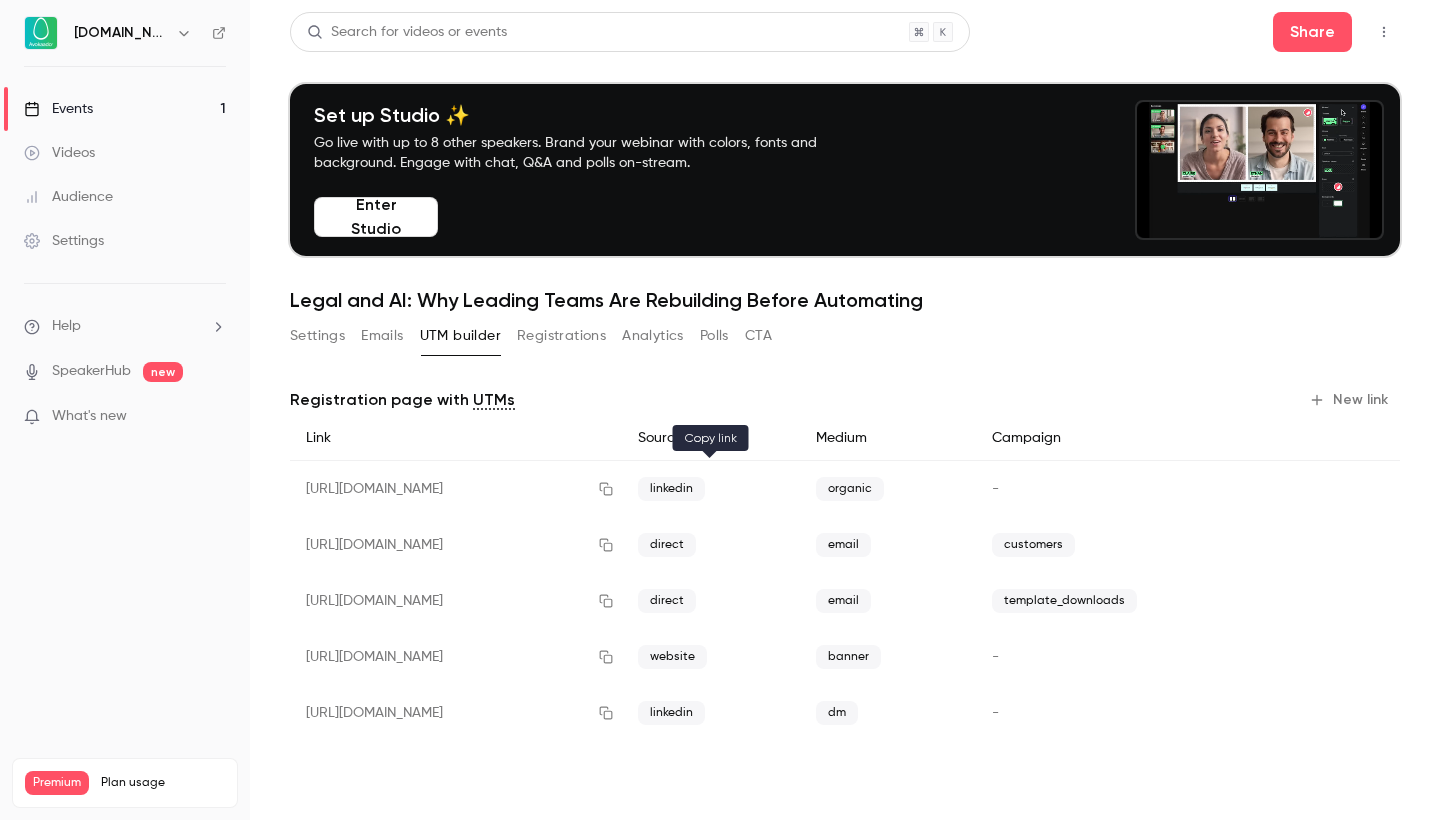 click 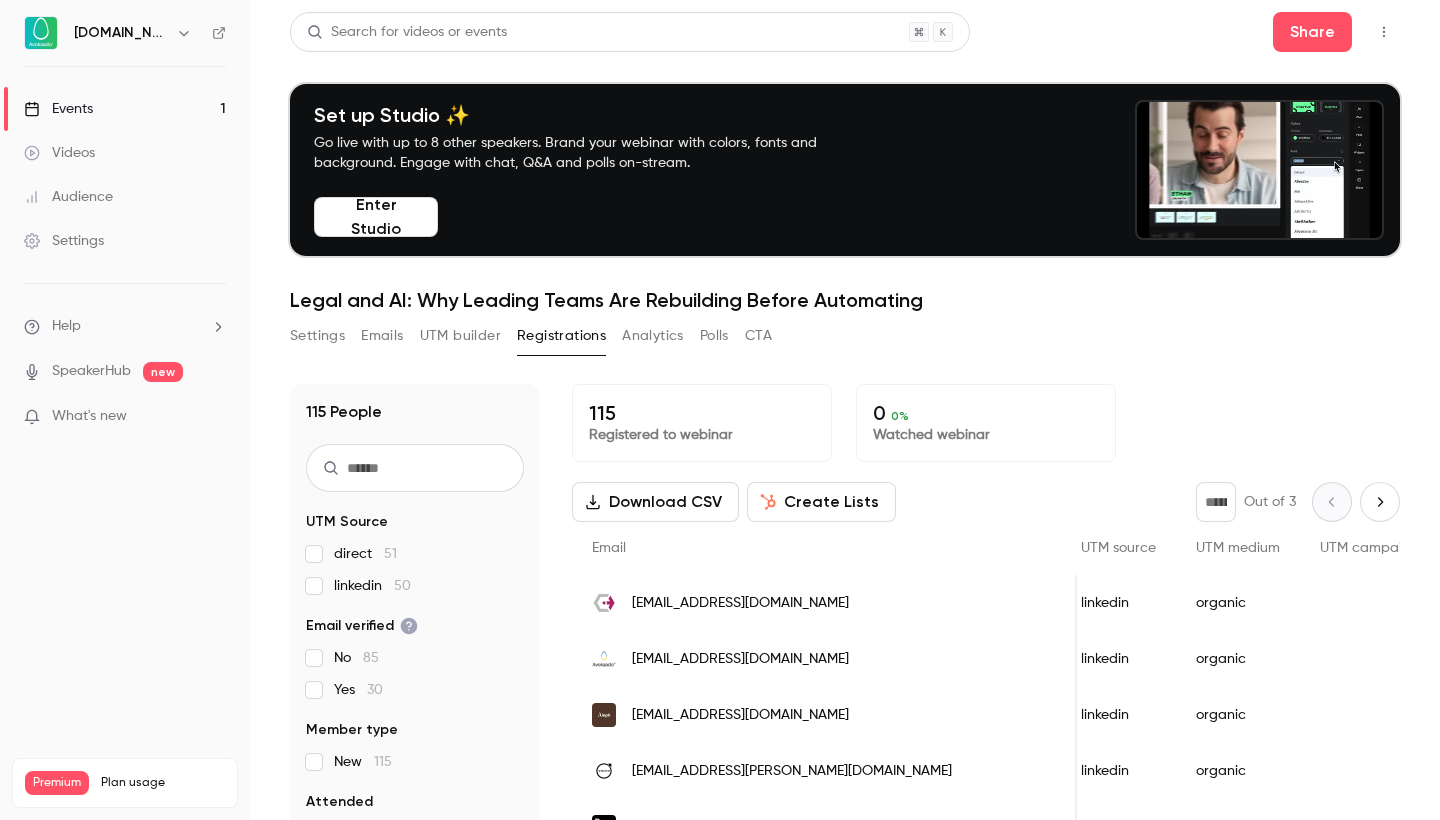 scroll, scrollTop: 0, scrollLeft: 2355, axis: horizontal 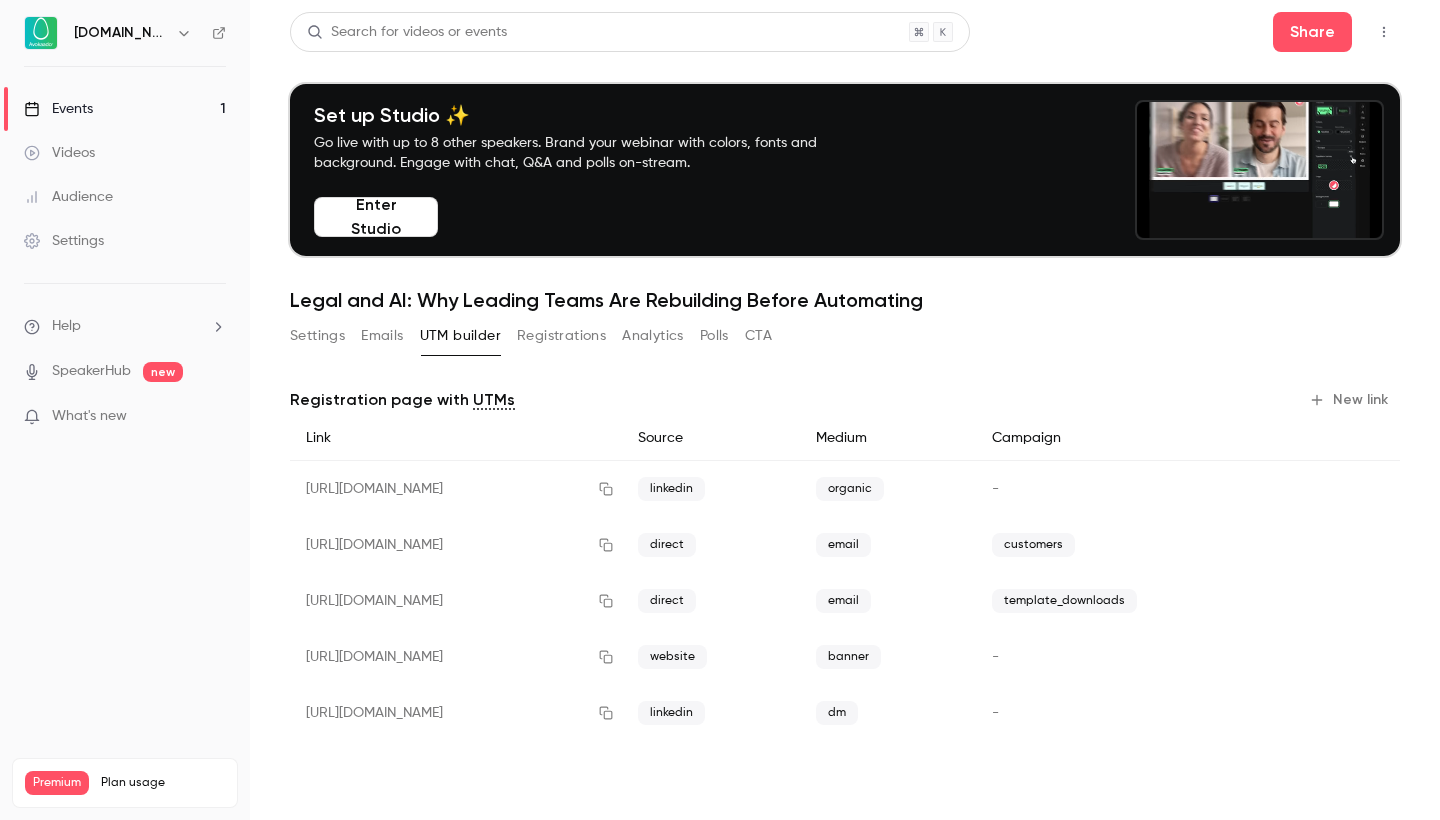 click at bounding box center [41, 33] 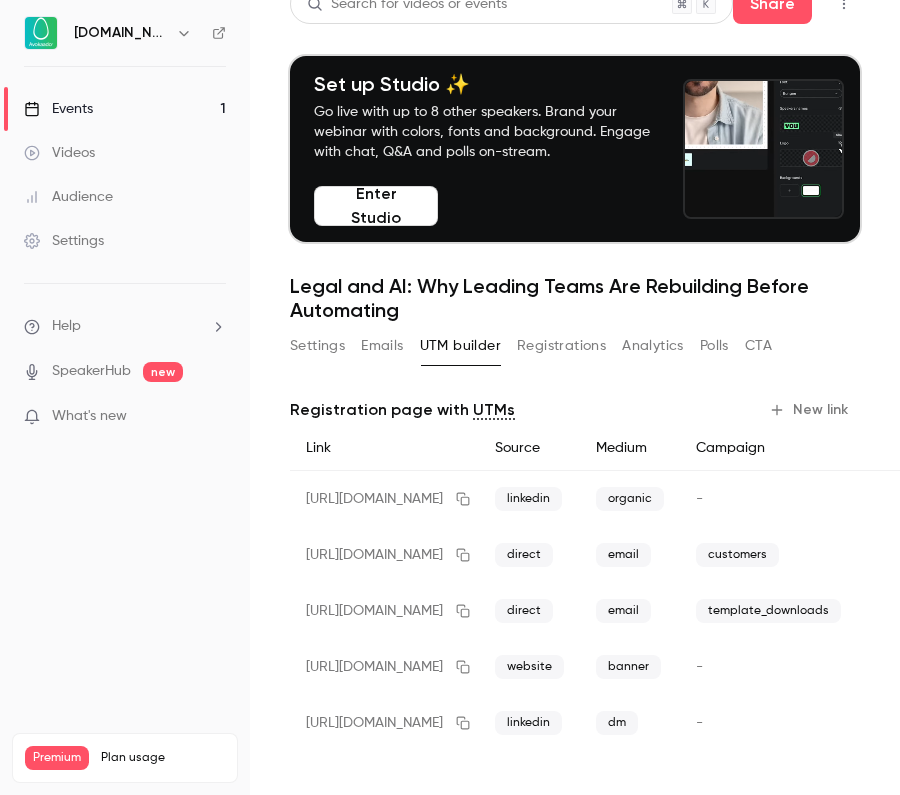 scroll, scrollTop: 28, scrollLeft: 0, axis: vertical 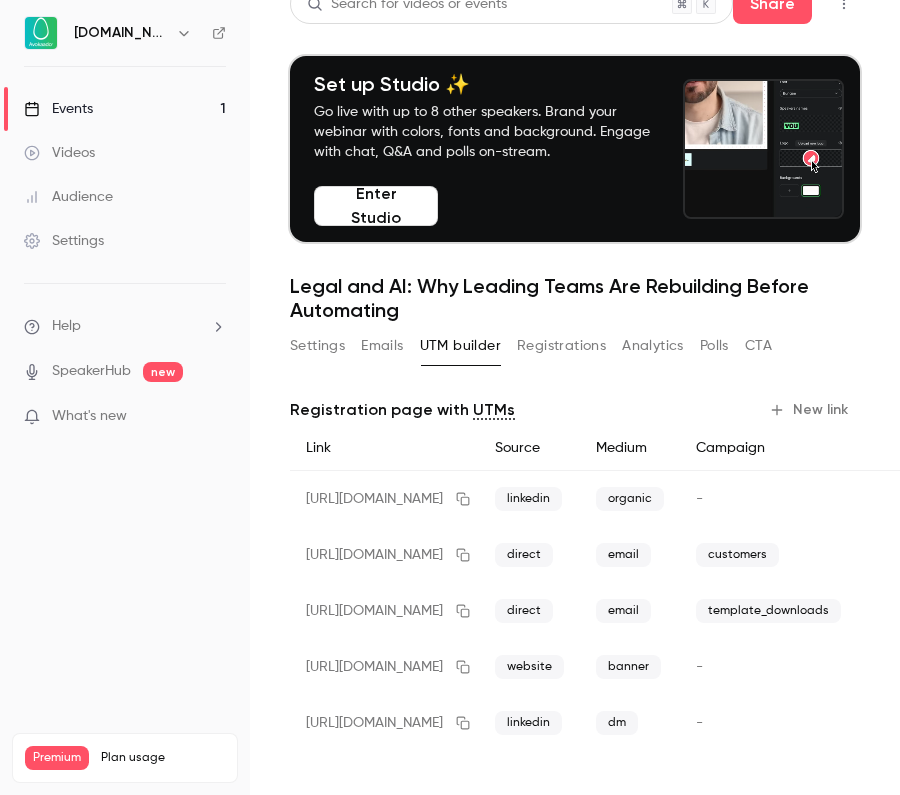 click 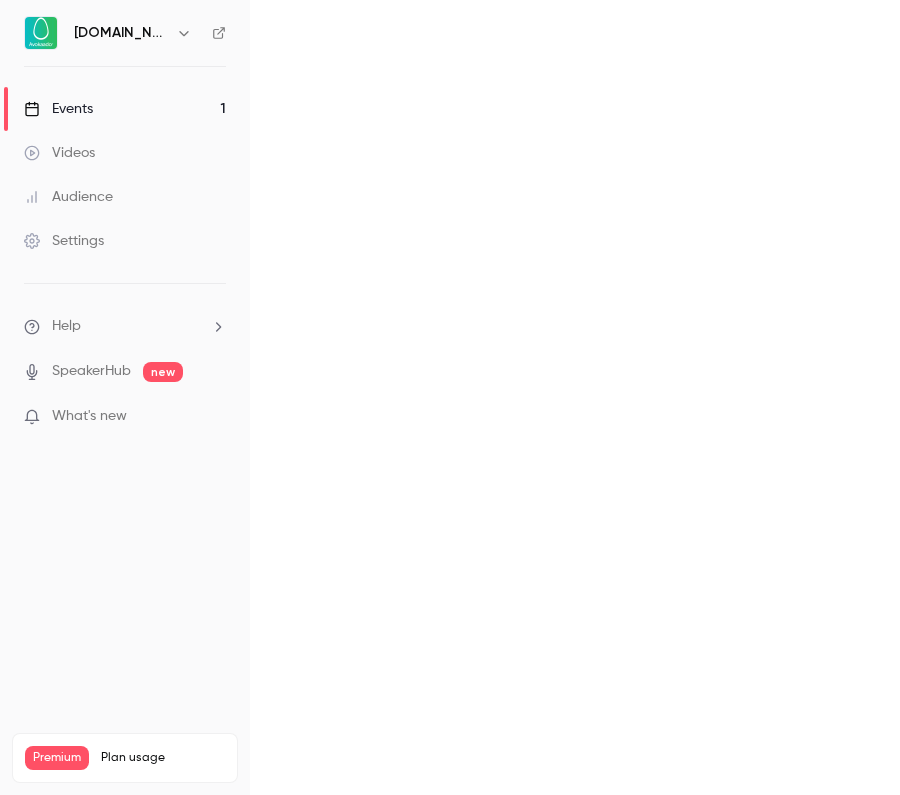 scroll, scrollTop: 0, scrollLeft: 0, axis: both 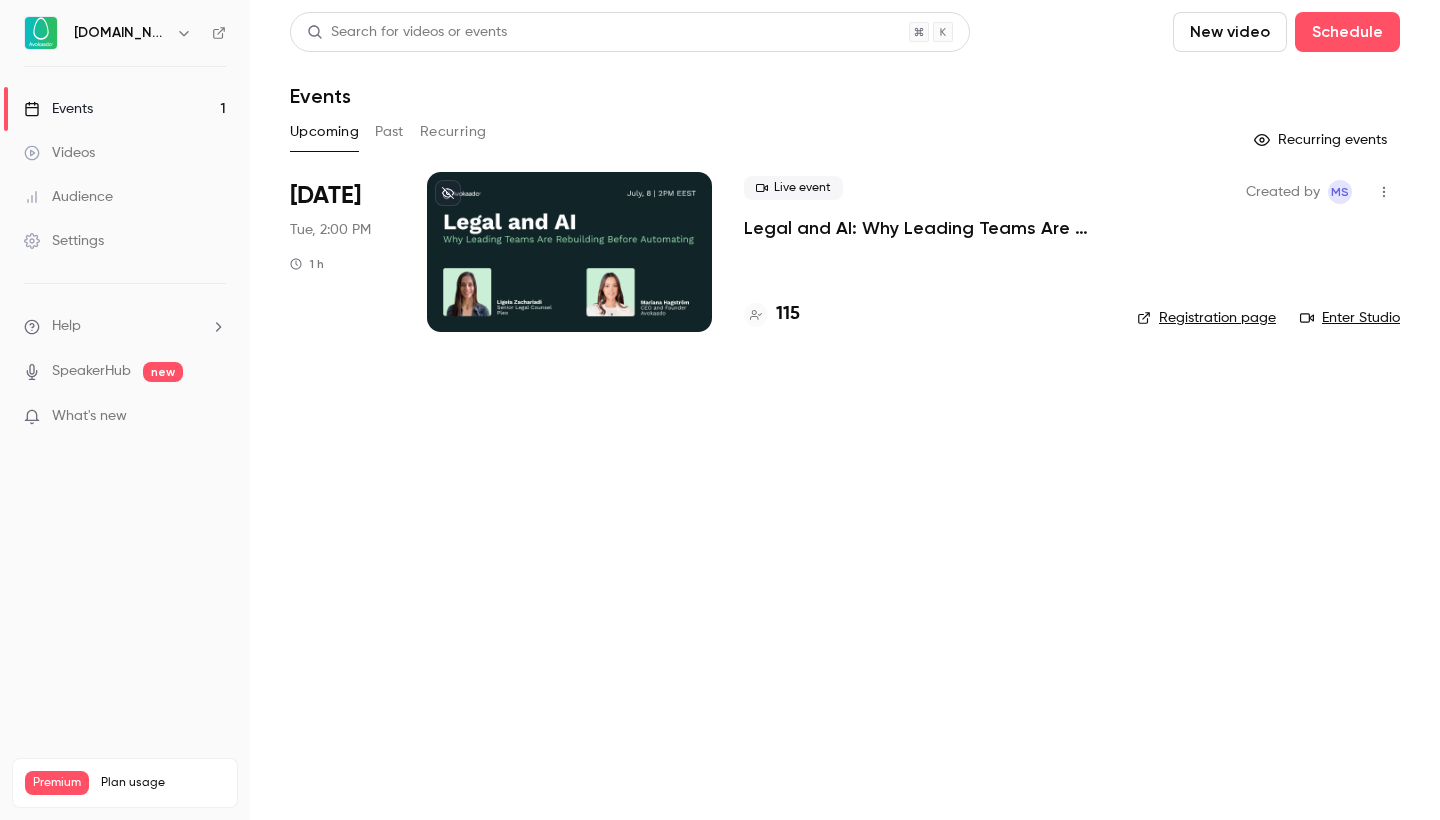 click at bounding box center [569, 252] 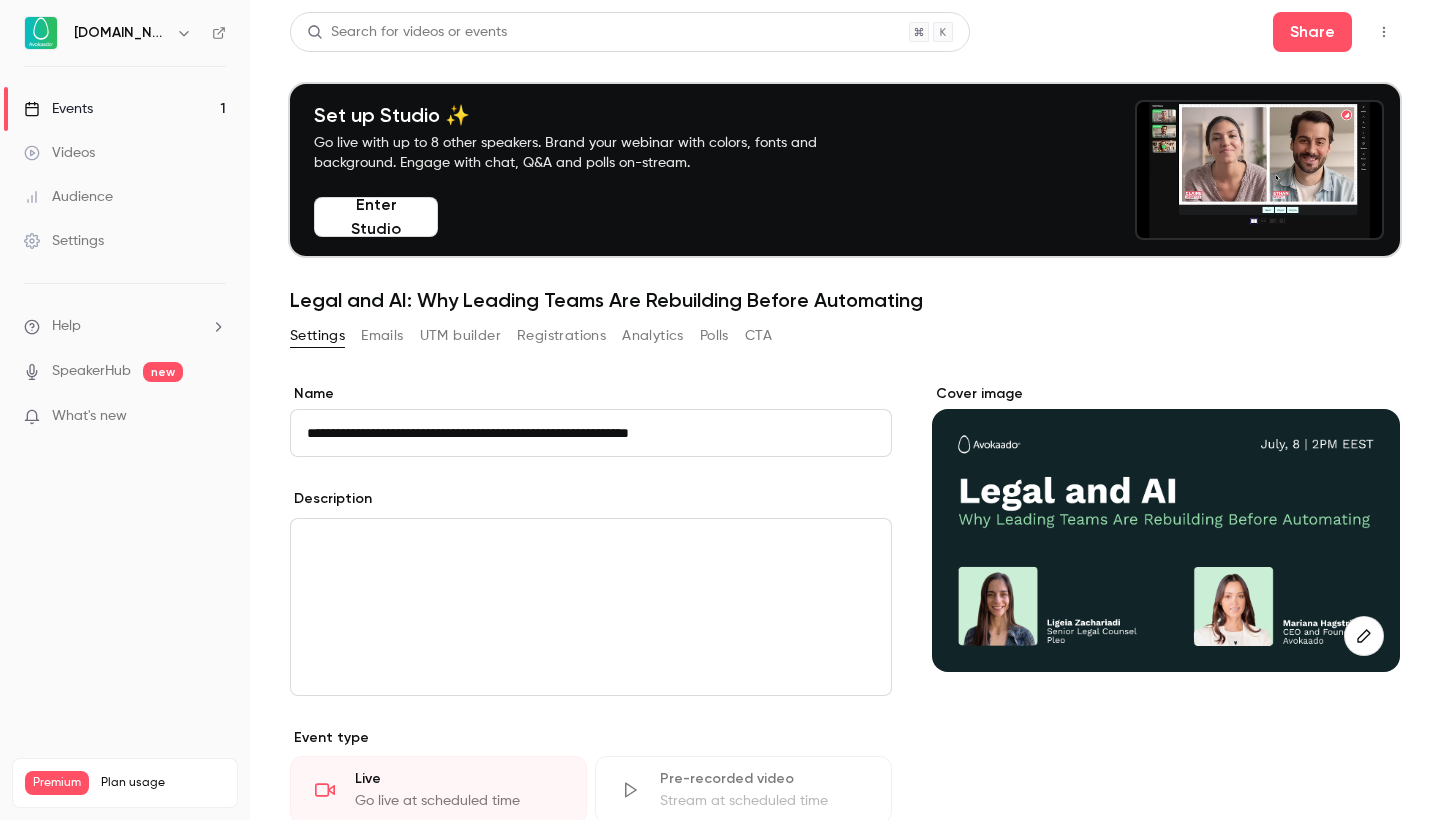 scroll, scrollTop: 0, scrollLeft: 0, axis: both 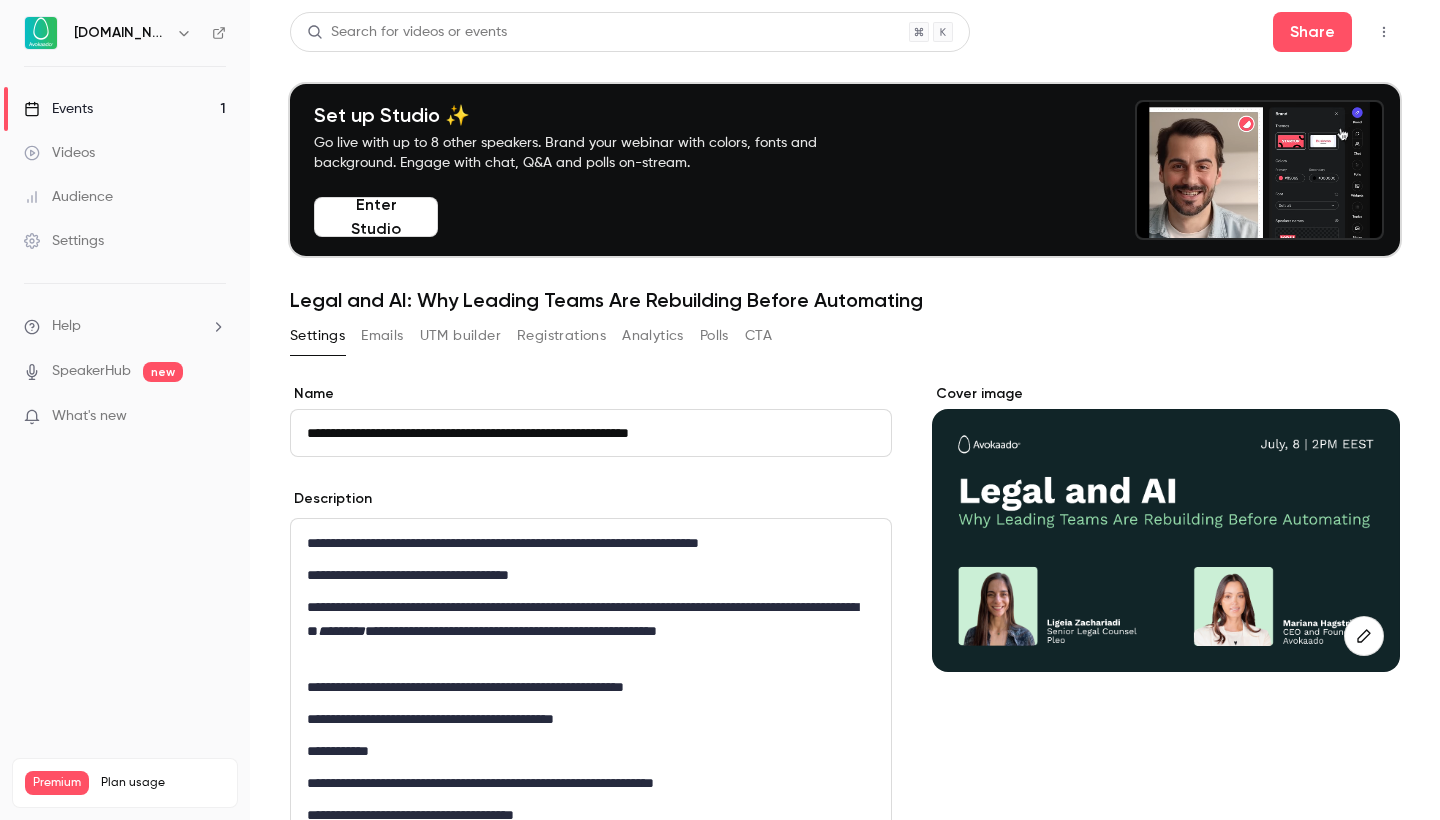 click on "Registrations" at bounding box center [561, 336] 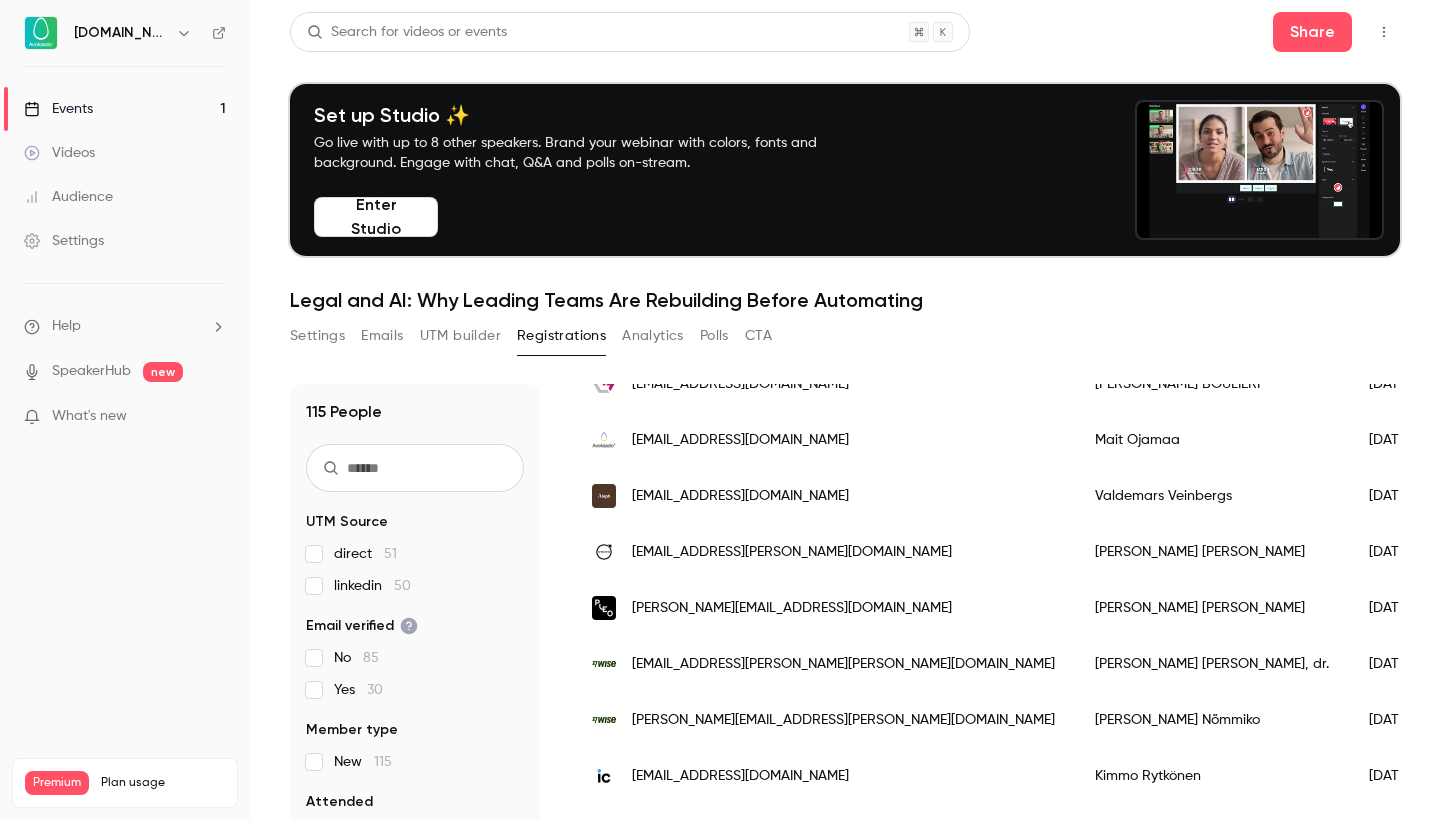 scroll, scrollTop: 224, scrollLeft: 0, axis: vertical 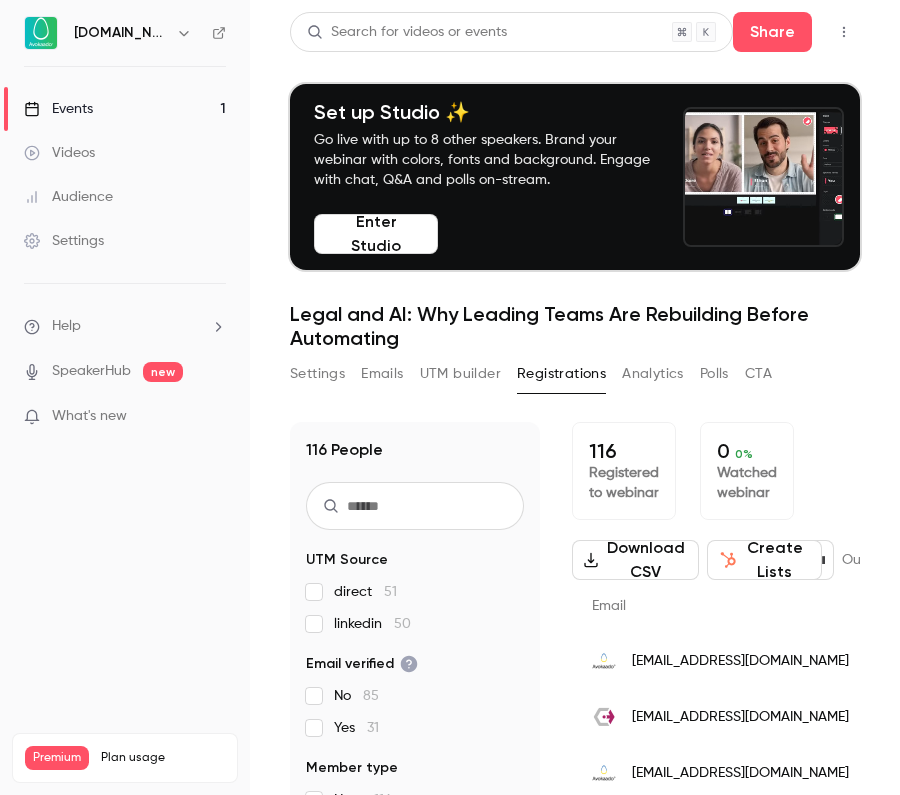 click on "Events 1" at bounding box center (125, 109) 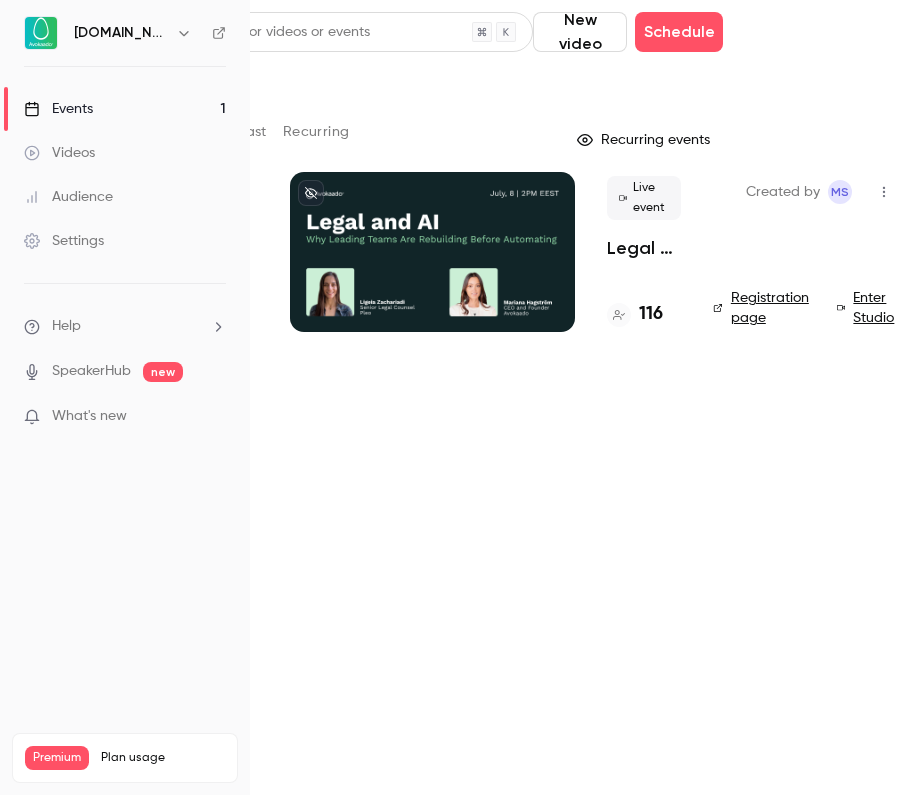 scroll, scrollTop: 0, scrollLeft: 136, axis: horizontal 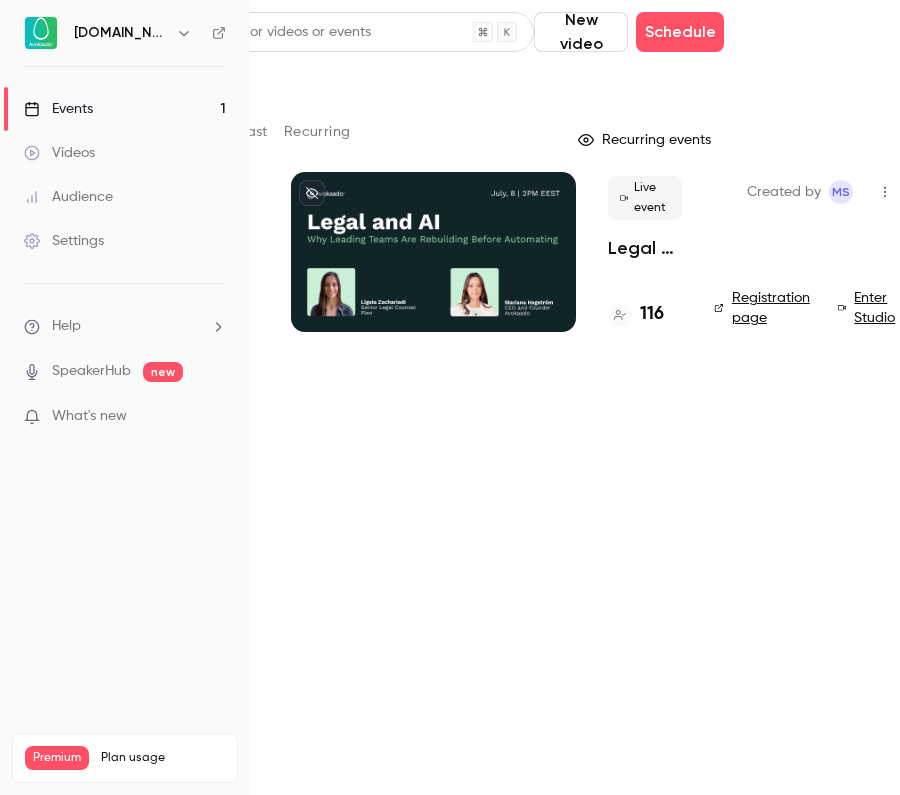 click on "Enter Studio" at bounding box center [869, 308] 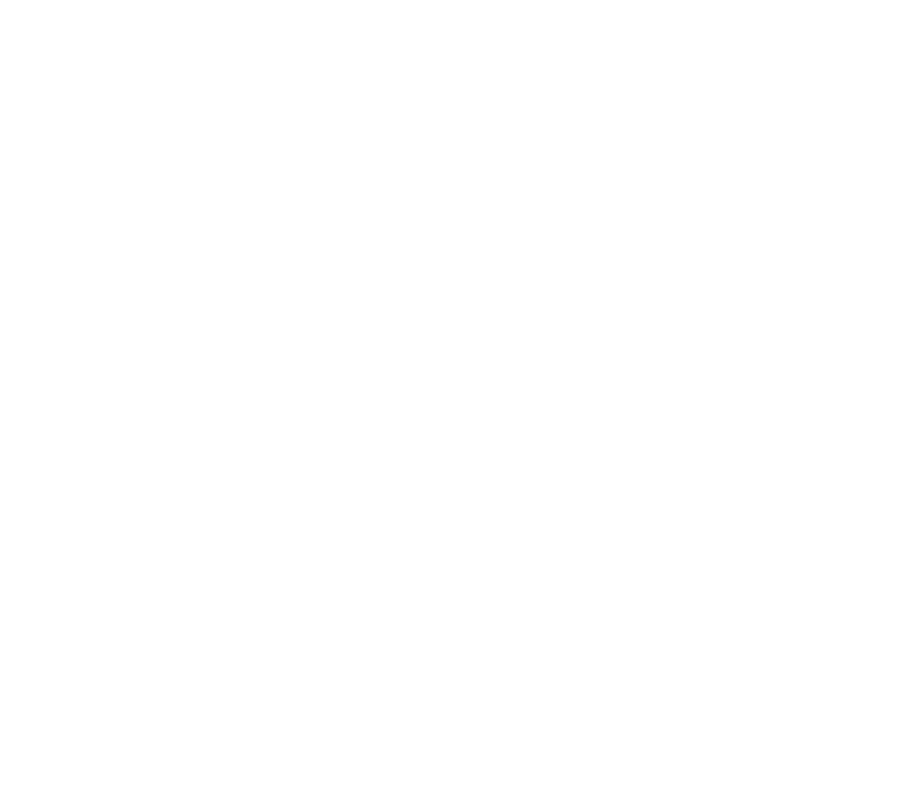 scroll, scrollTop: 0, scrollLeft: 0, axis: both 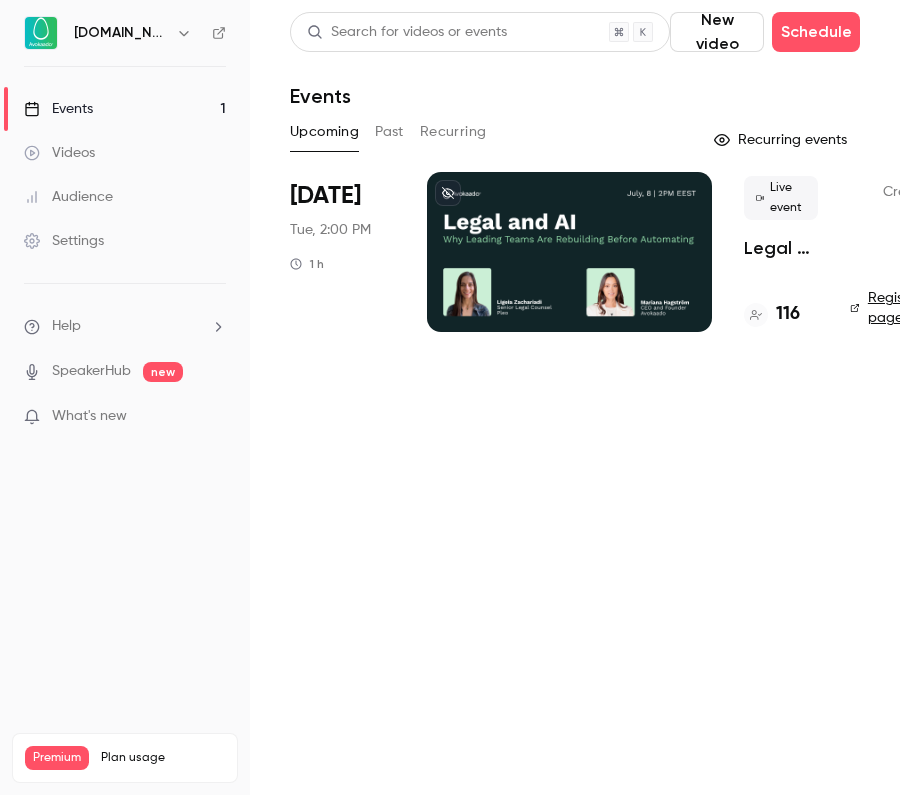 click at bounding box center (569, 252) 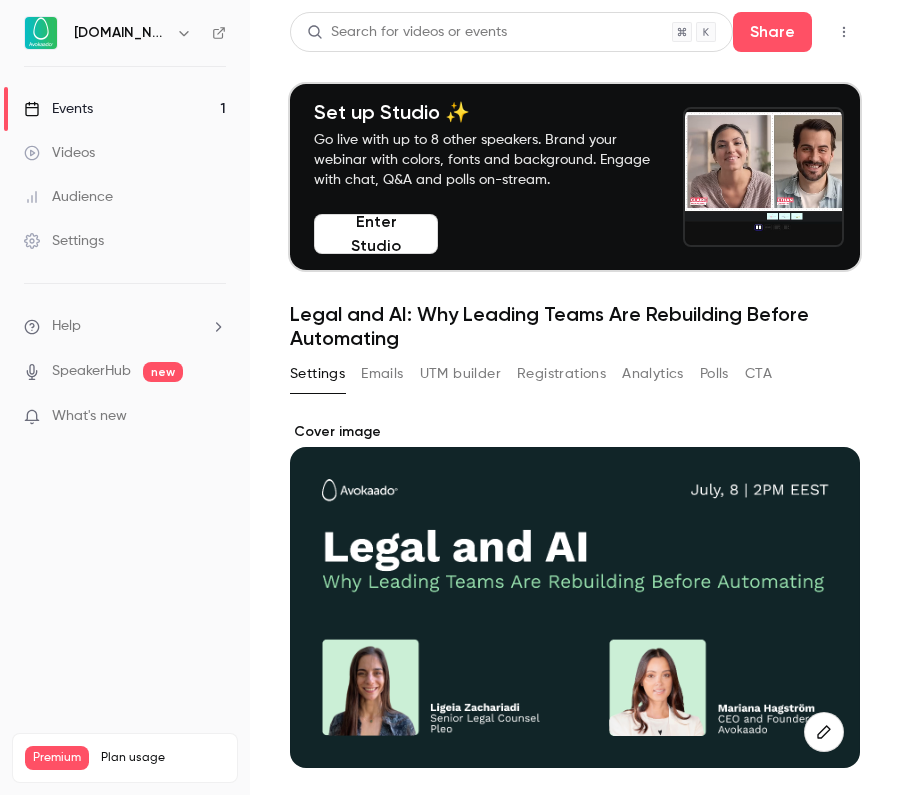 scroll, scrollTop: 451, scrollLeft: 0, axis: vertical 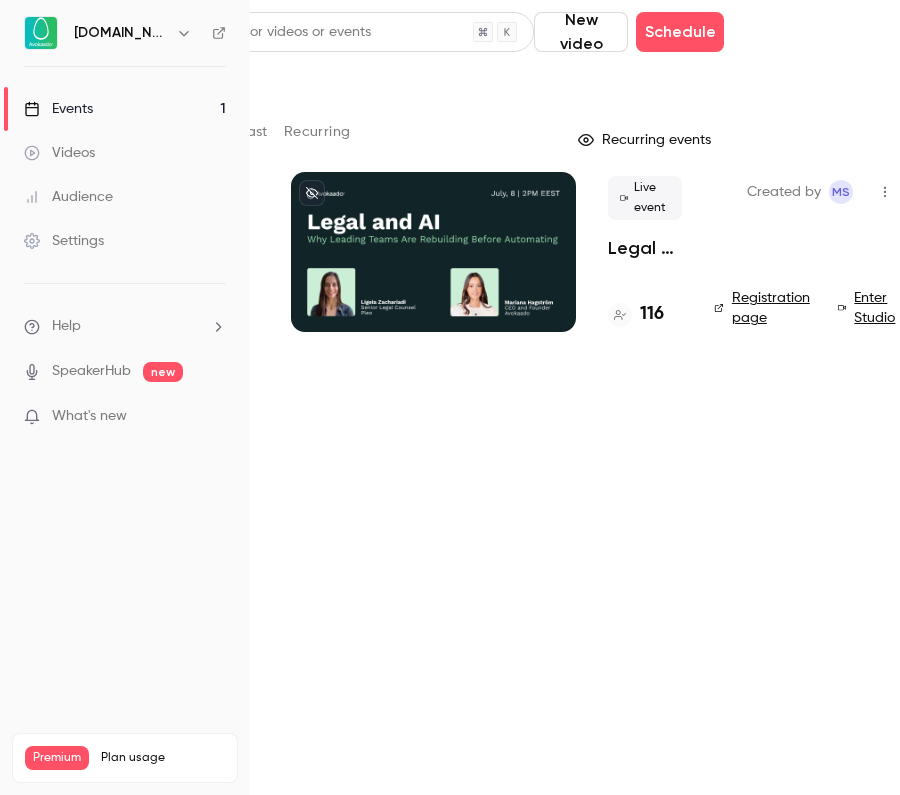 click at bounding box center (433, 252) 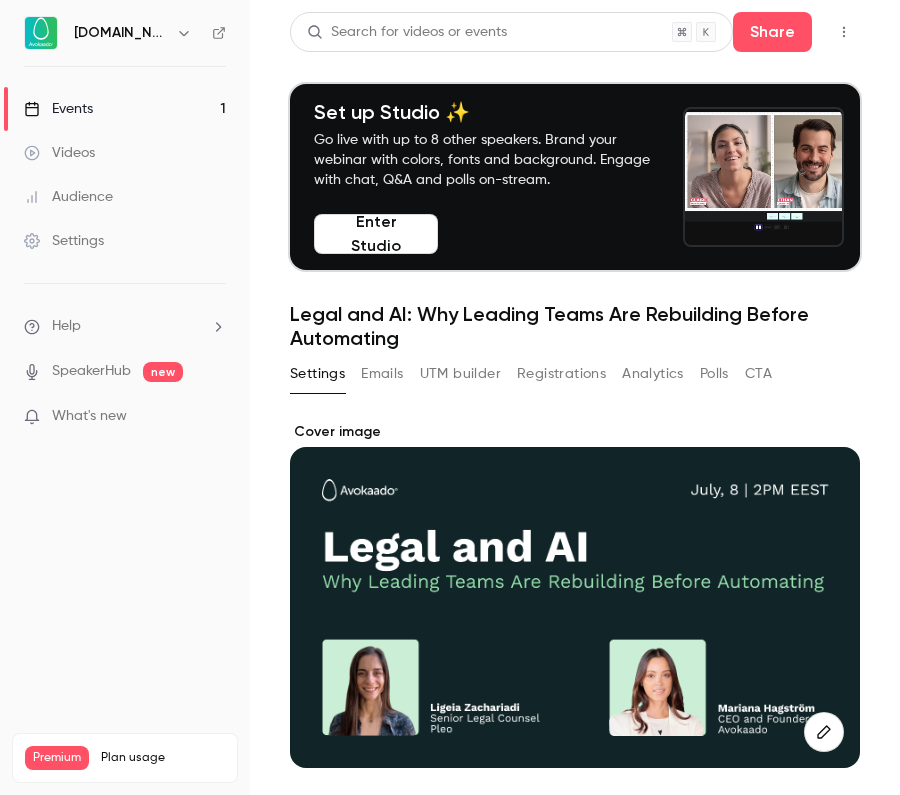 scroll, scrollTop: 0, scrollLeft: 0, axis: both 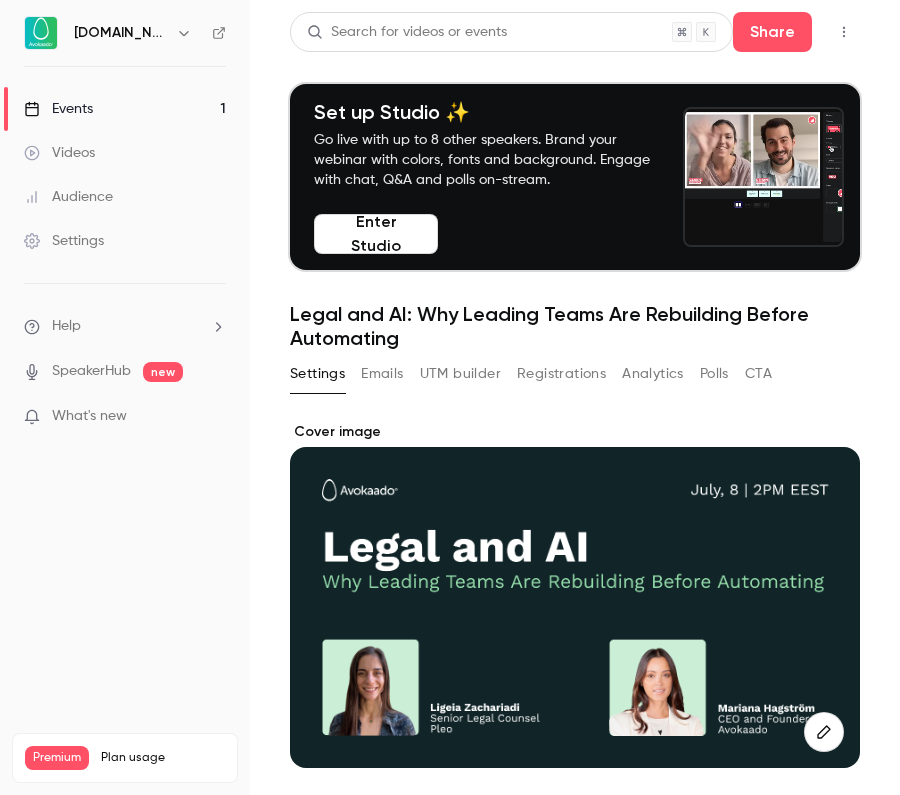 click on "Registrations" at bounding box center [561, 374] 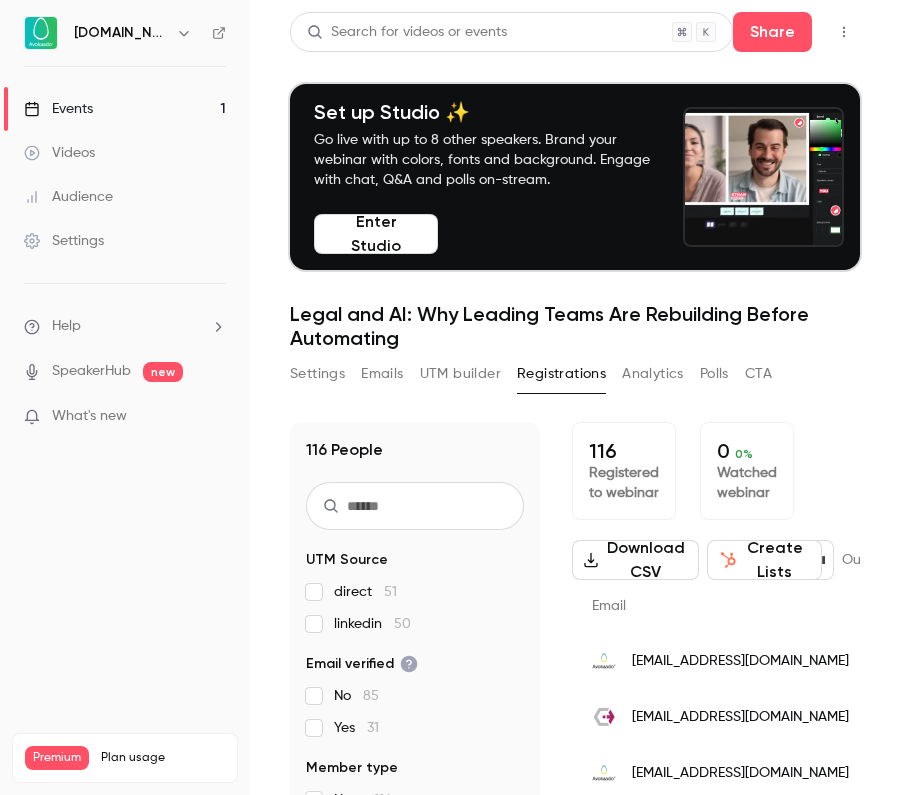 scroll, scrollTop: 1, scrollLeft: 0, axis: vertical 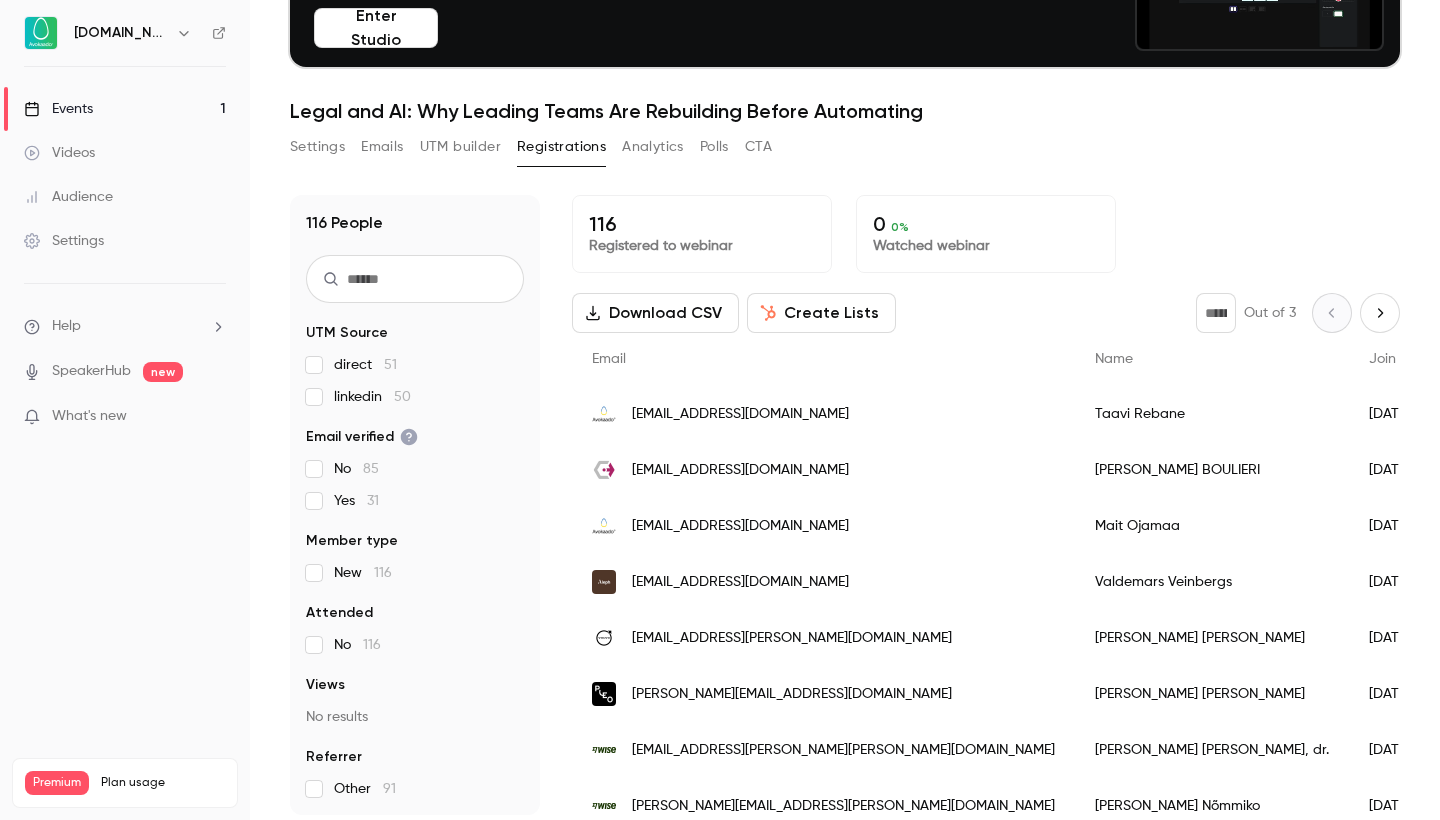 click on "Events 1" at bounding box center [125, 109] 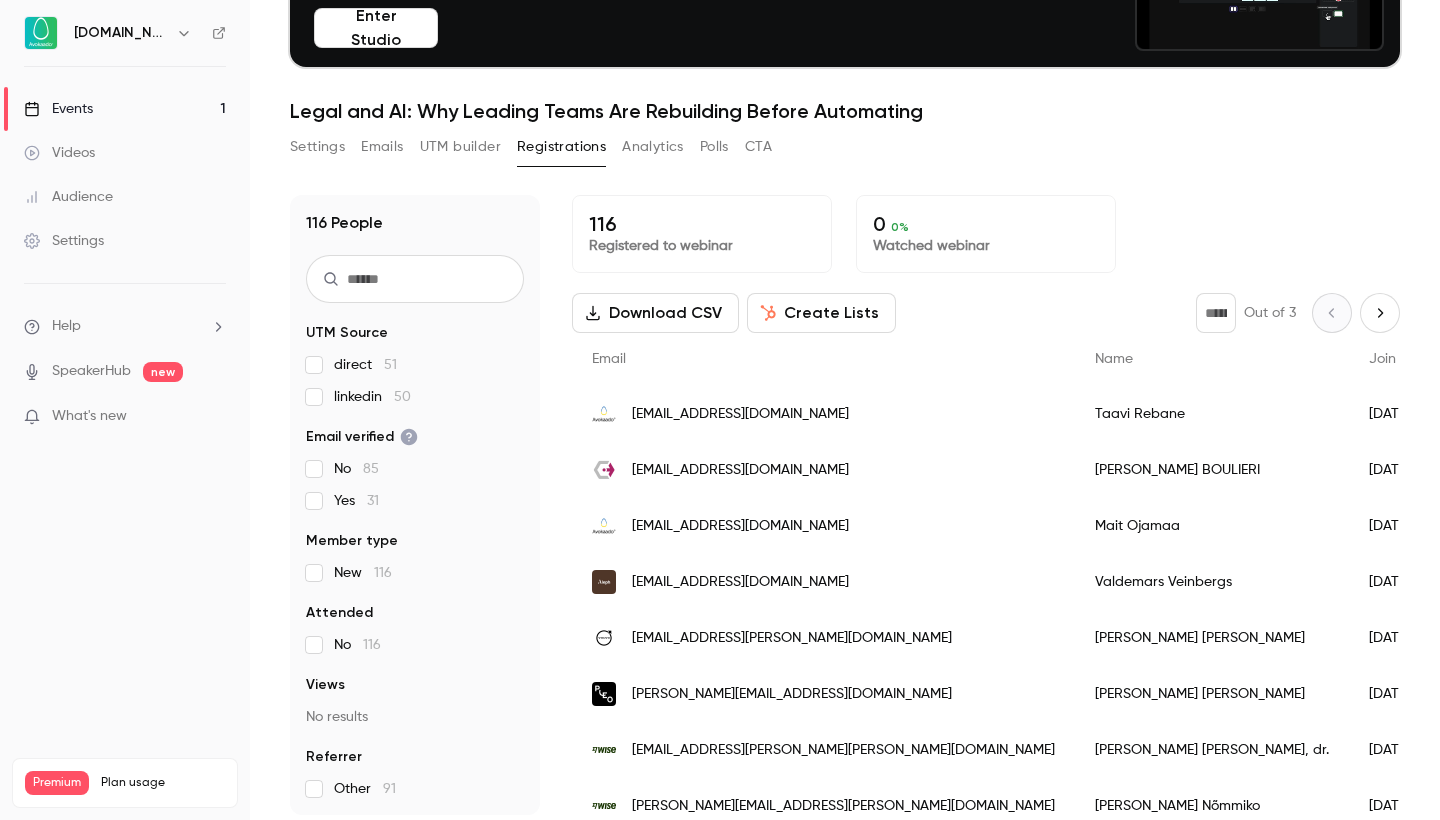 scroll, scrollTop: 0, scrollLeft: 0, axis: both 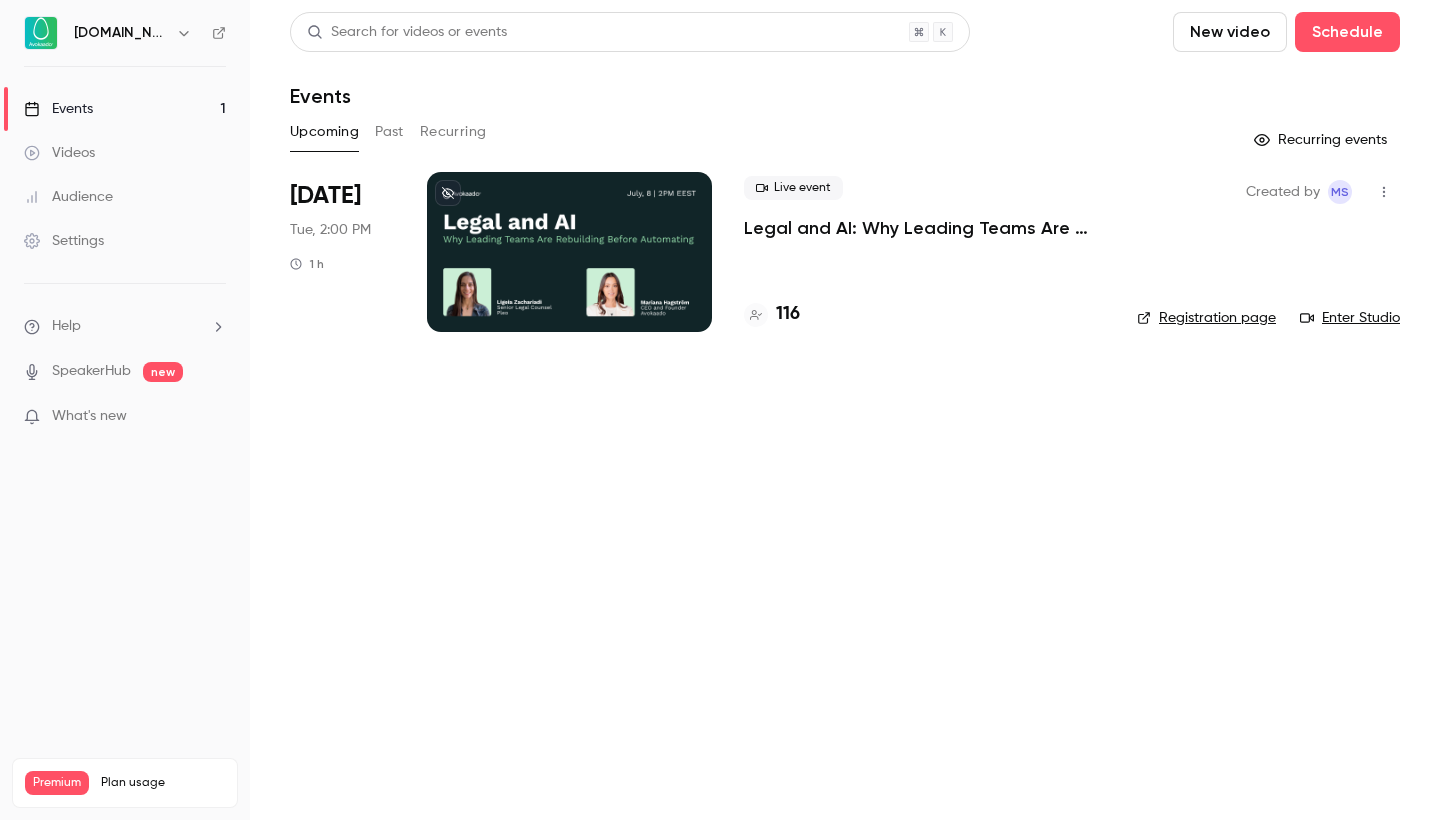 click 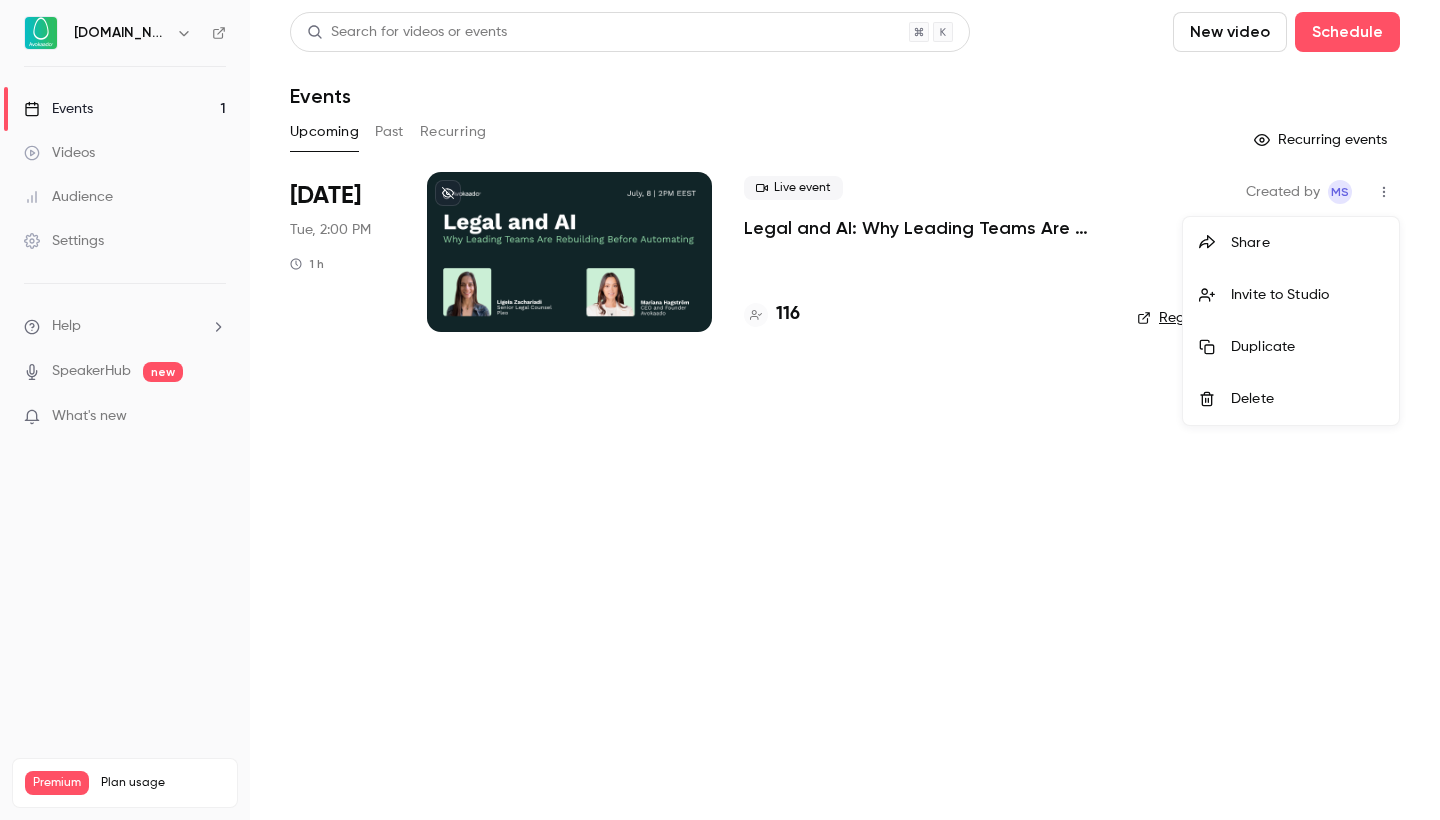 click on "Share" at bounding box center [1307, 243] 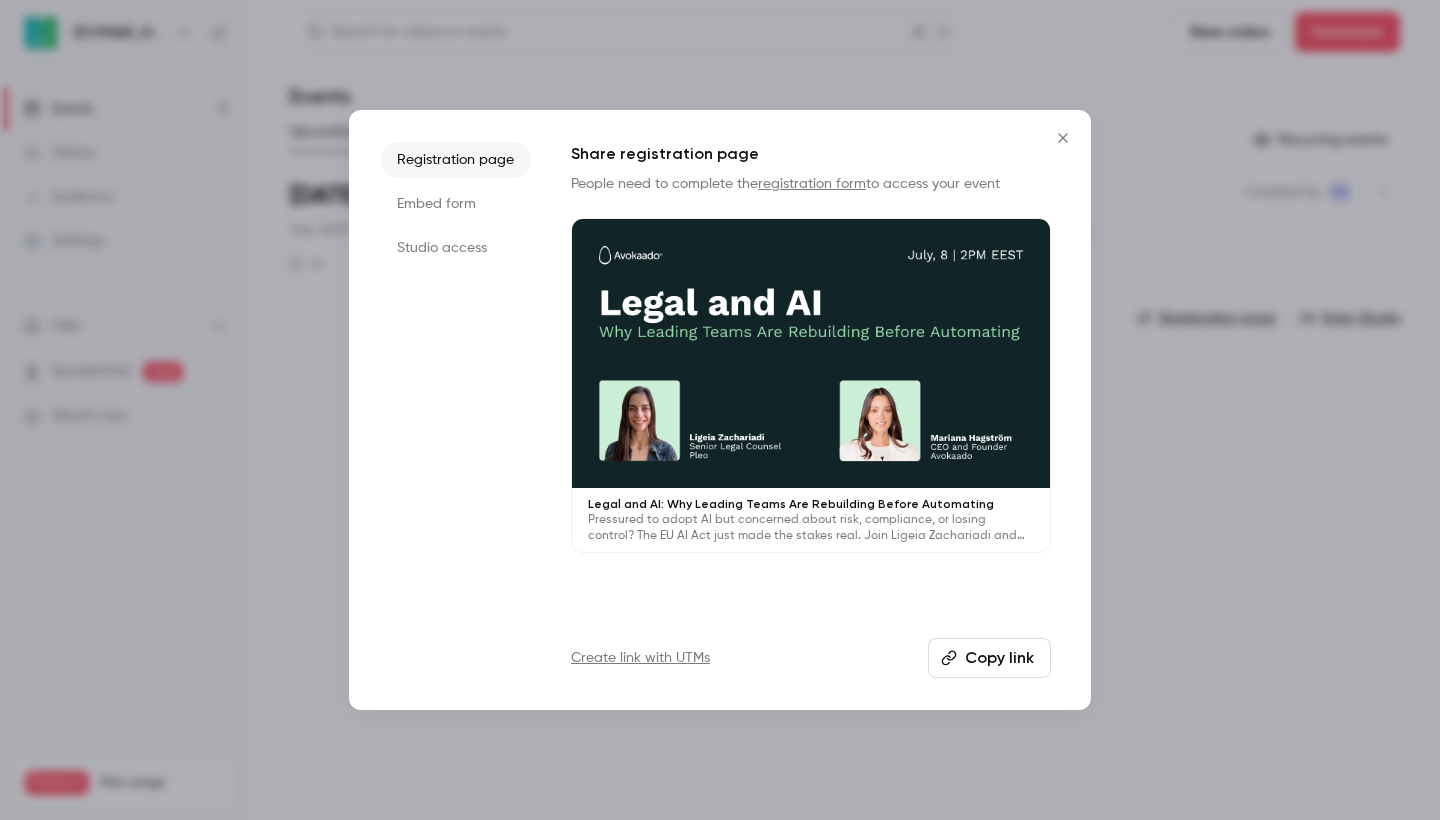 click at bounding box center (1063, 138) 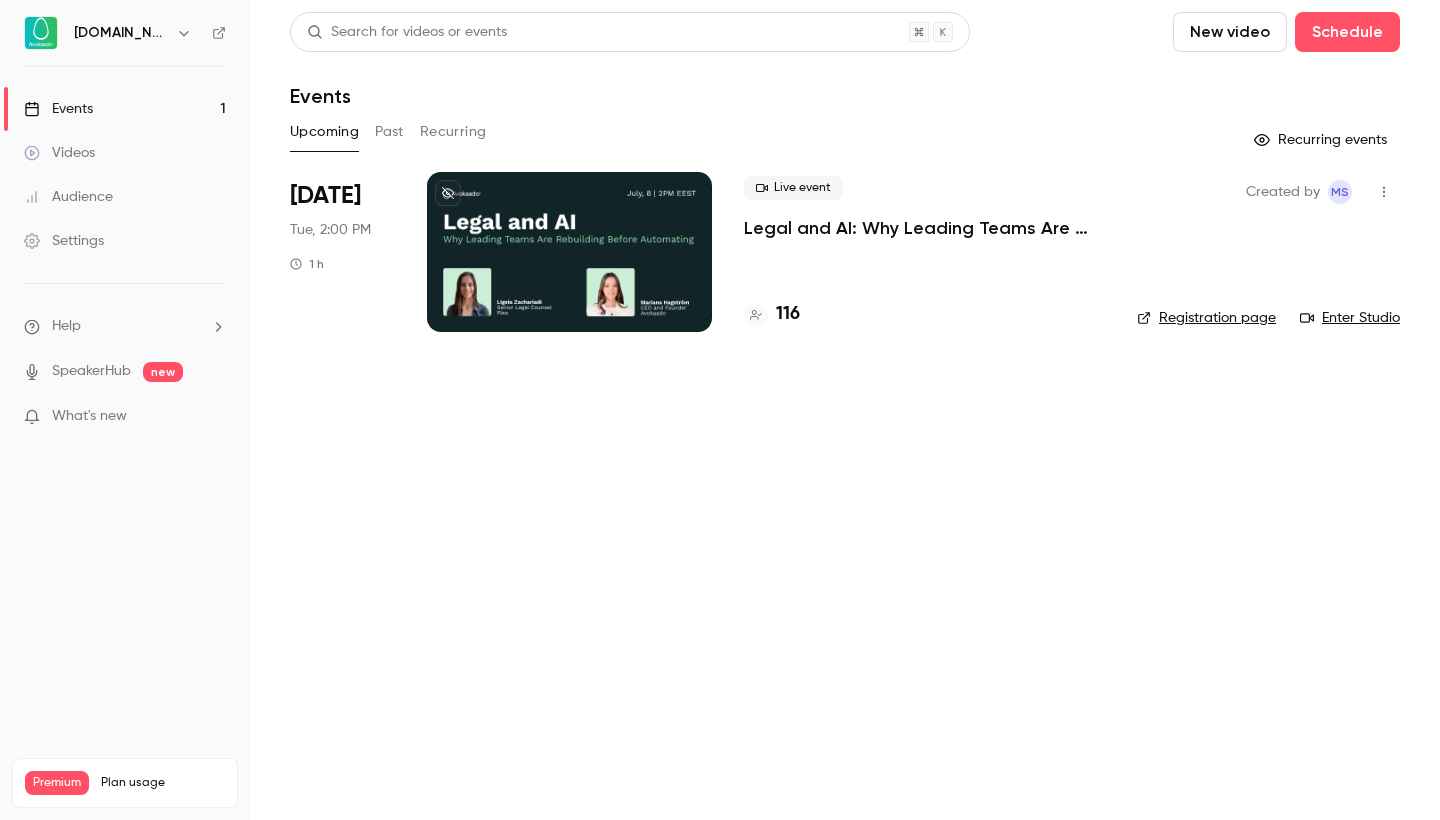 click at bounding box center (569, 252) 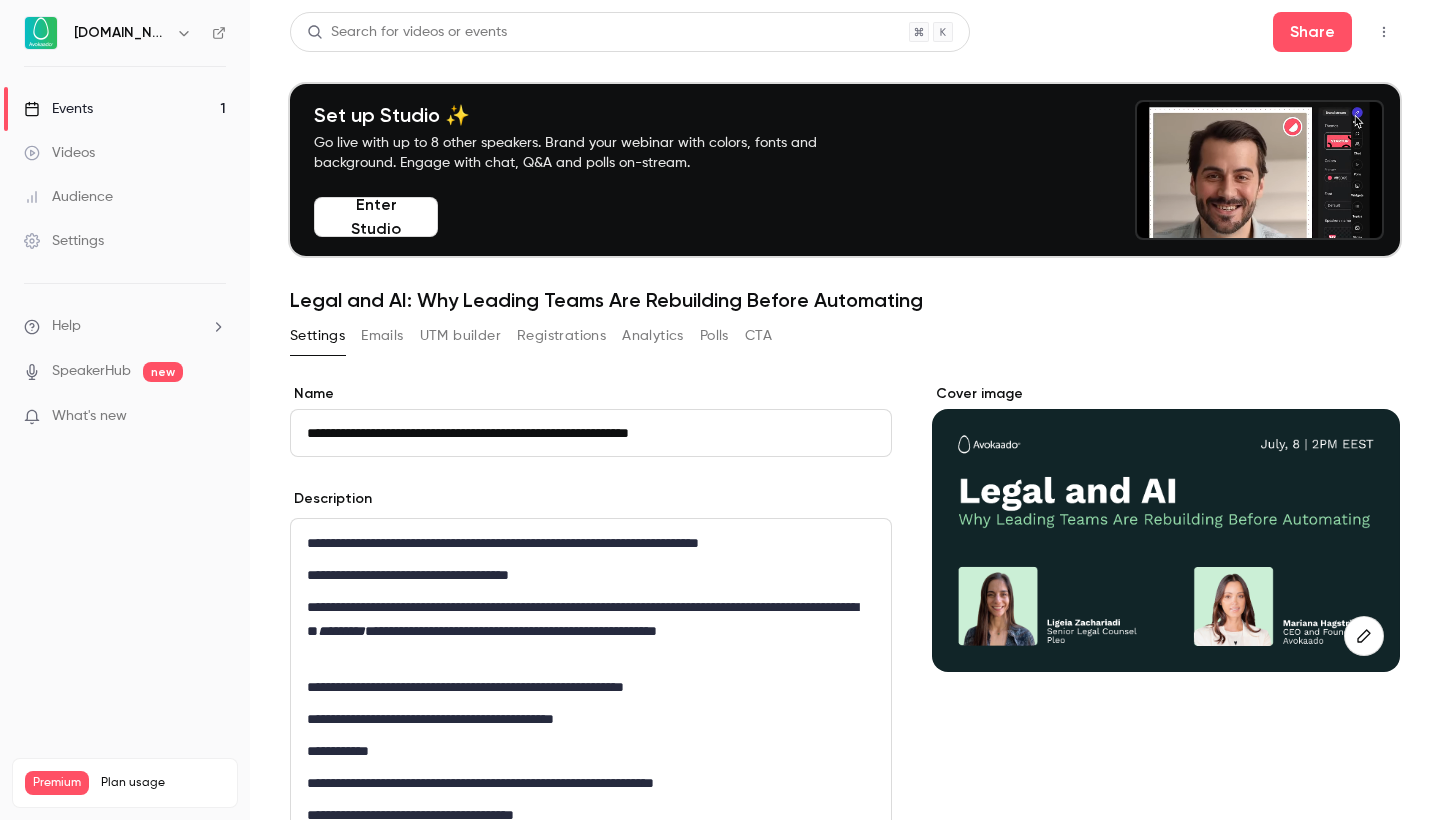 click on "Registrations" at bounding box center [561, 336] 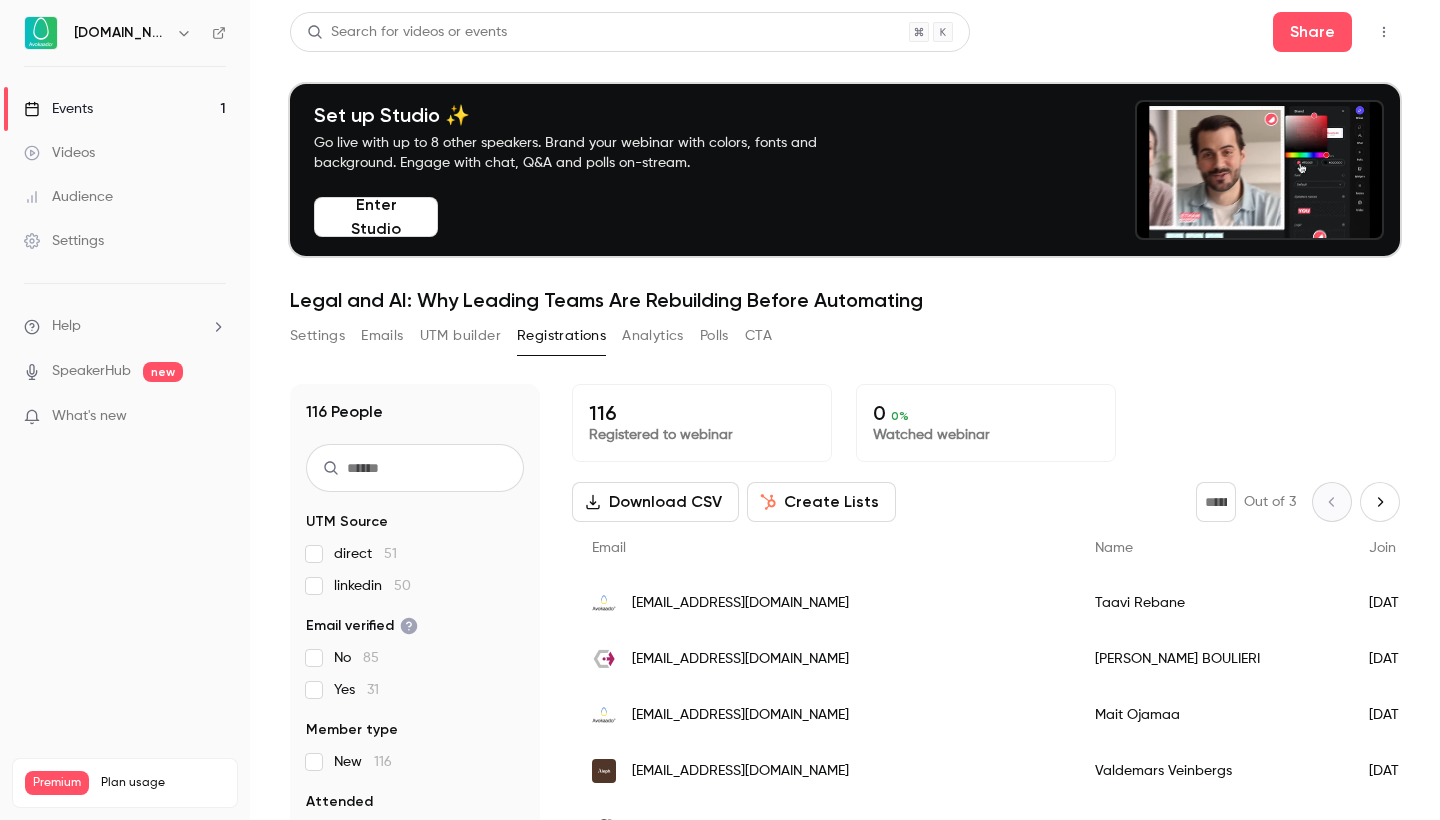 click on "Analytics" at bounding box center (653, 336) 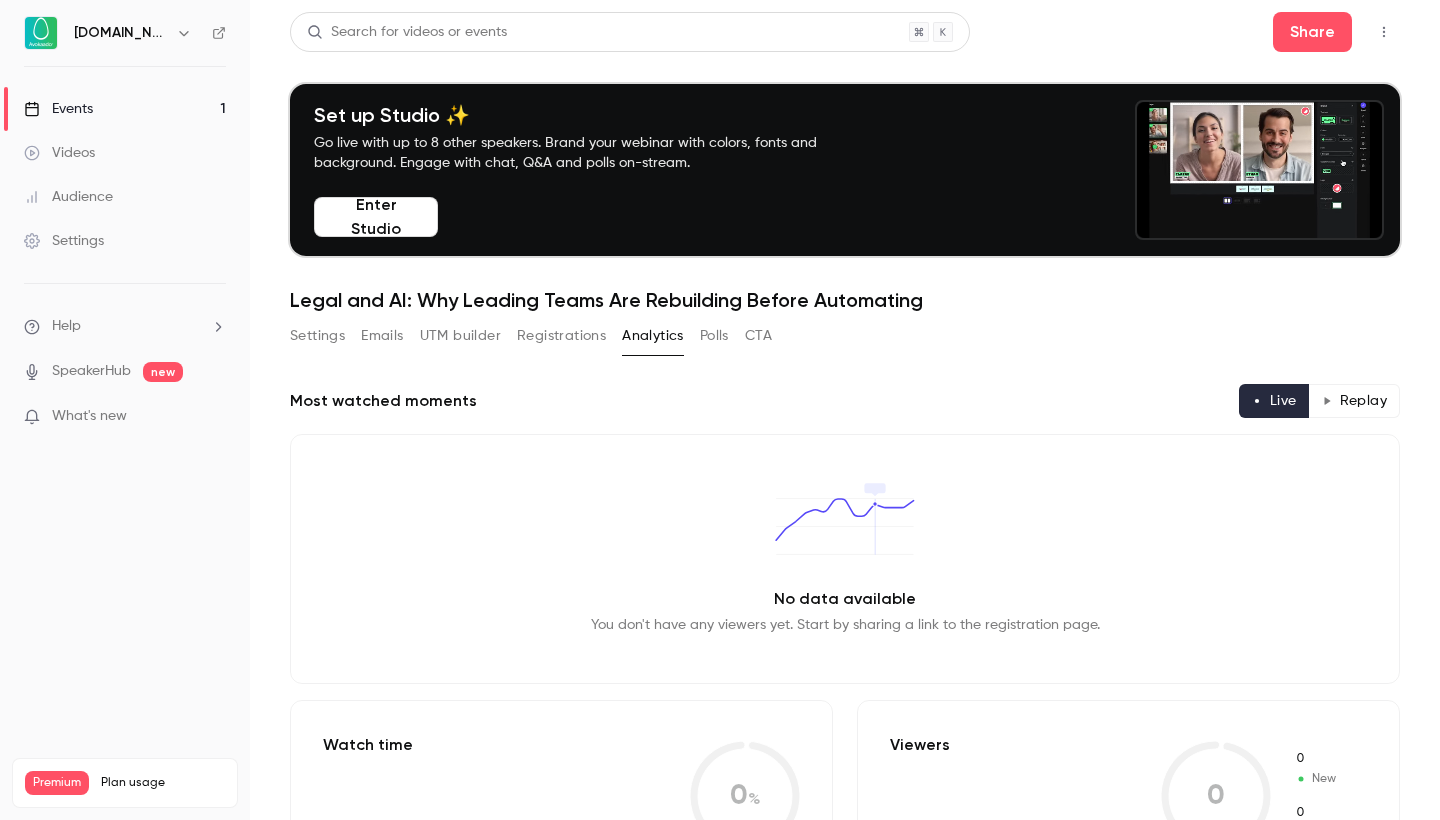 click on "Polls" at bounding box center (714, 336) 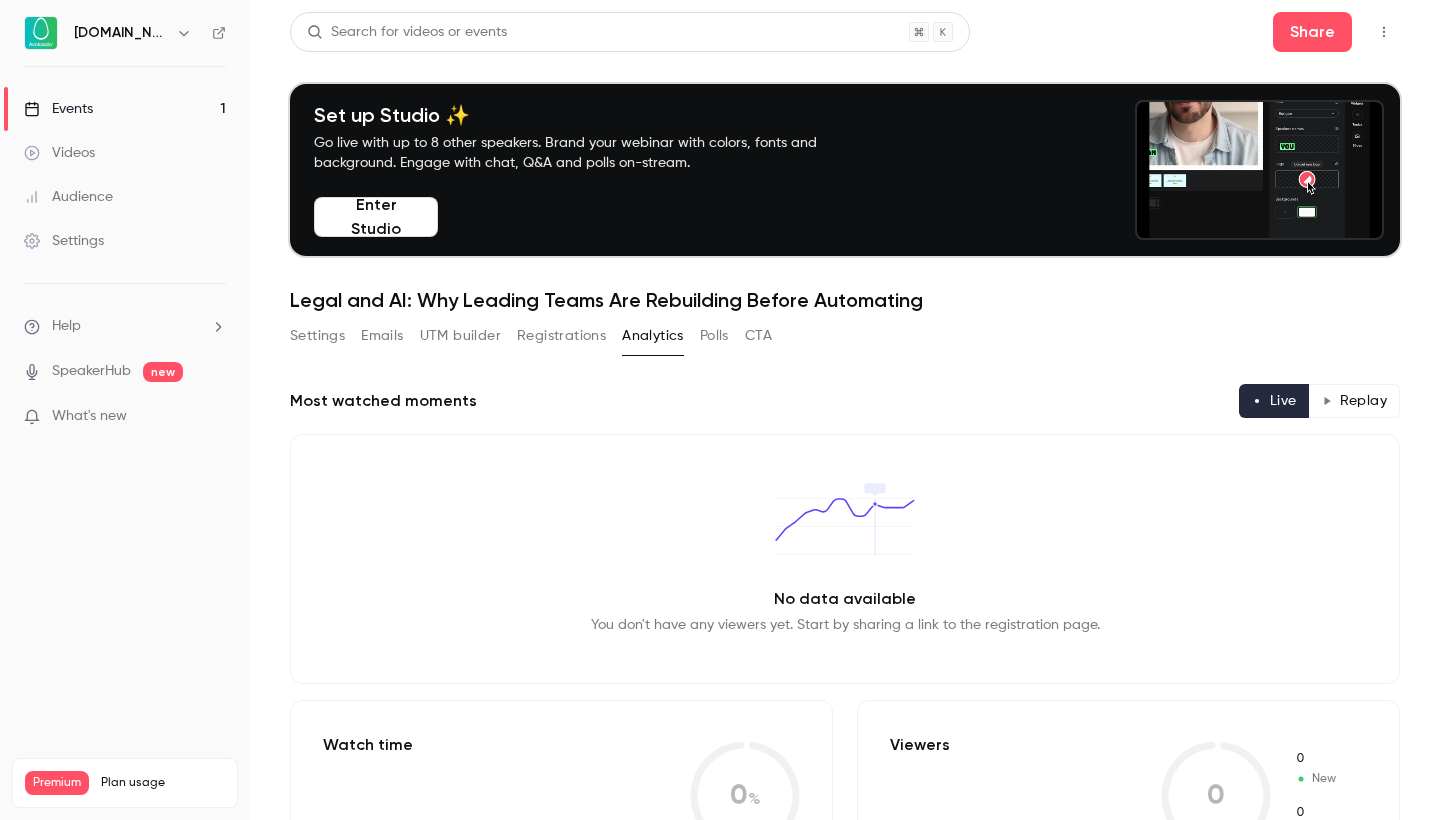 click on "Events" at bounding box center [58, 109] 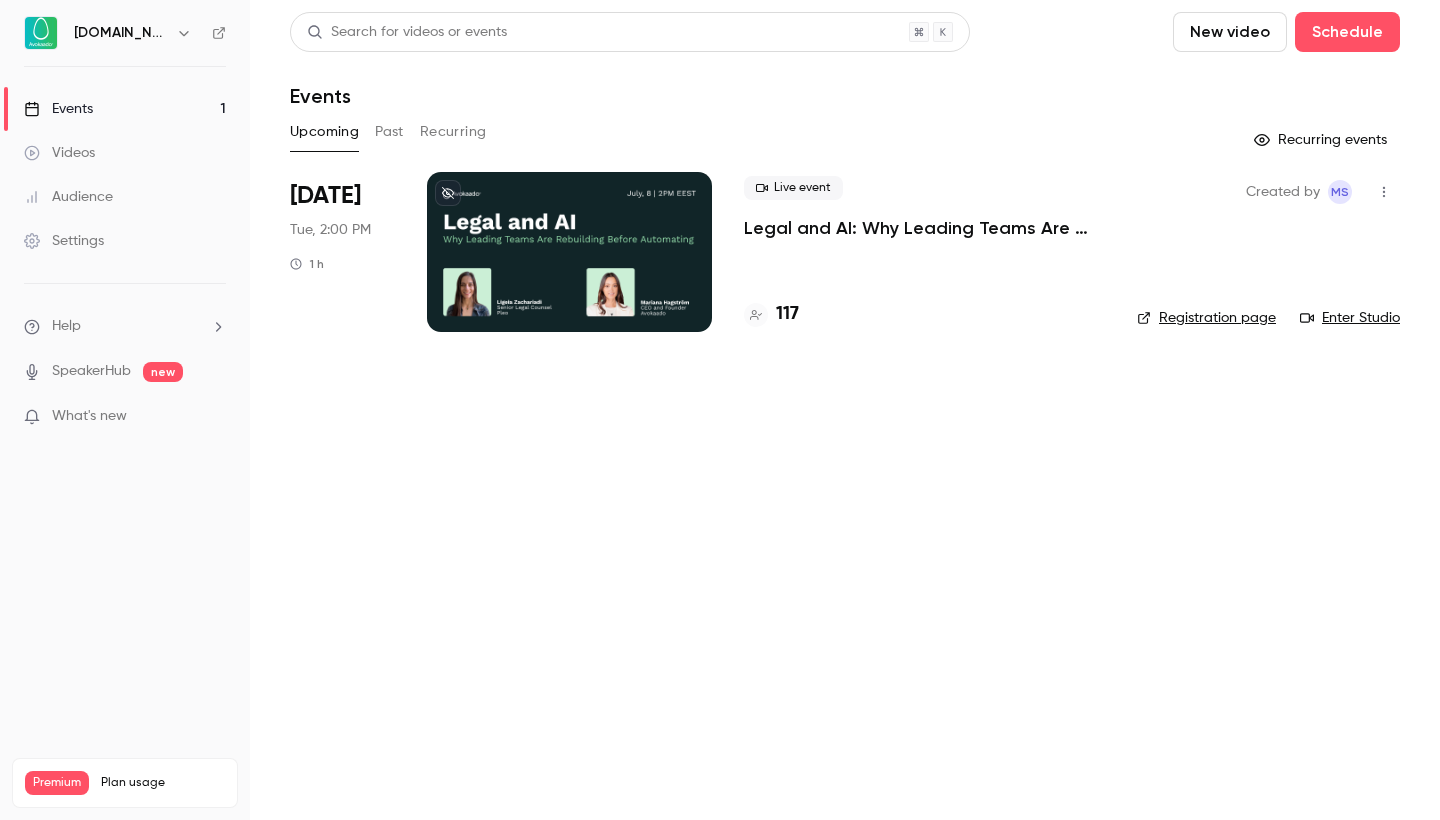 click at bounding box center (569, 252) 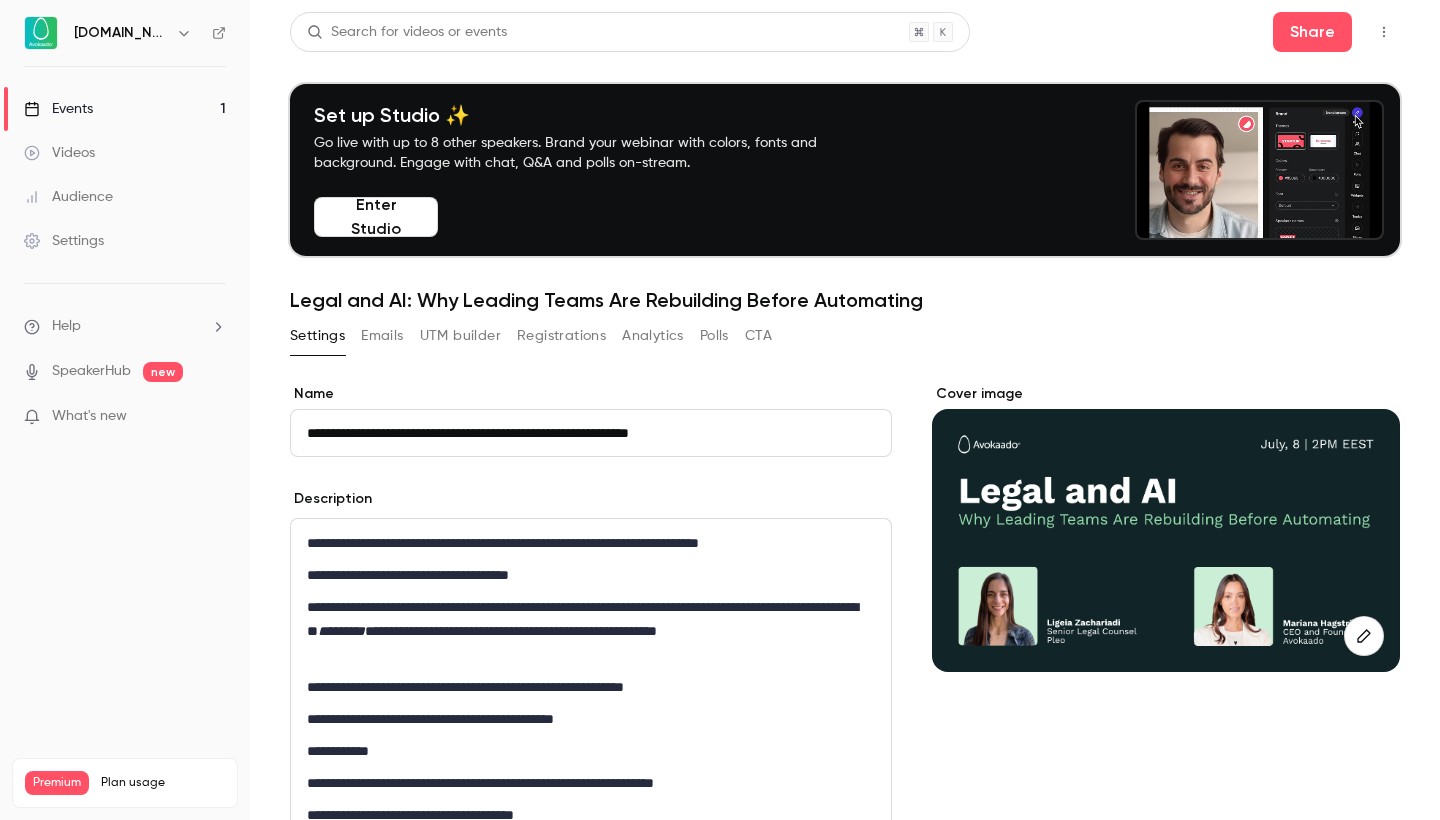 click on "Registrations" at bounding box center (561, 336) 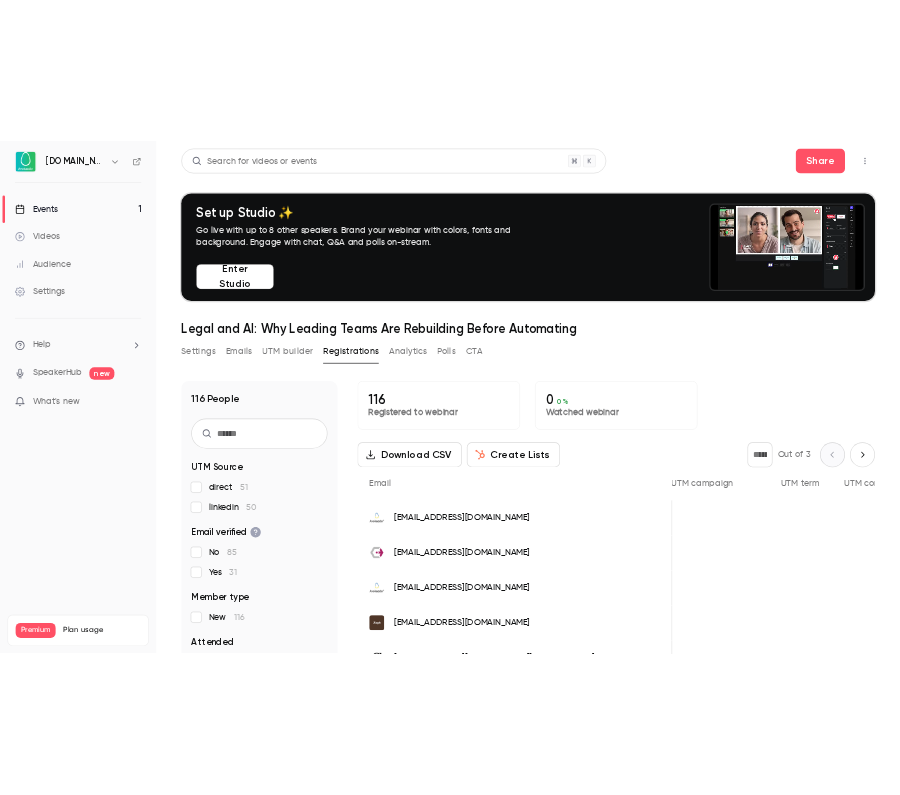 scroll, scrollTop: 0, scrollLeft: 2350, axis: horizontal 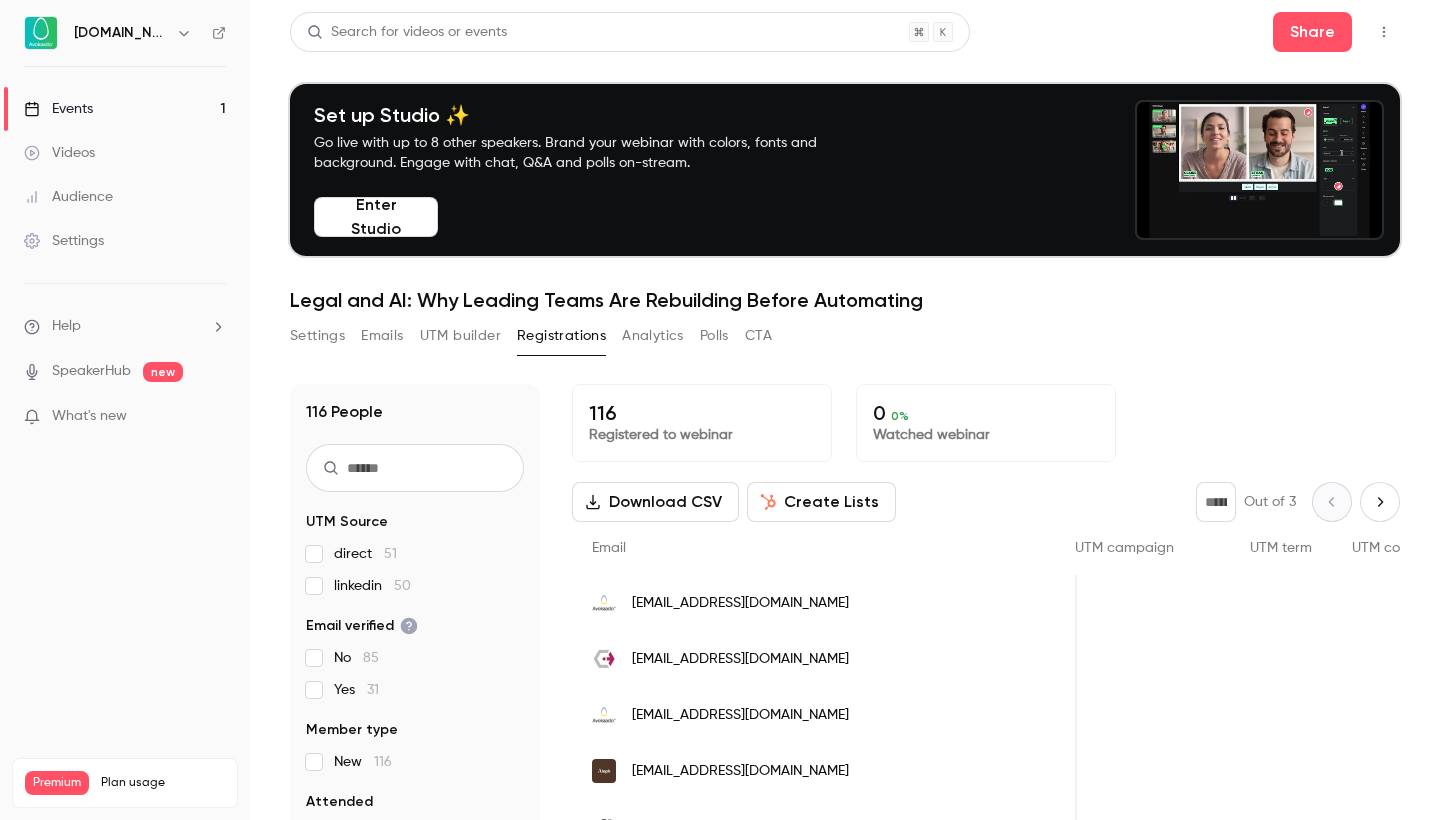 click on "Events 1" at bounding box center (125, 109) 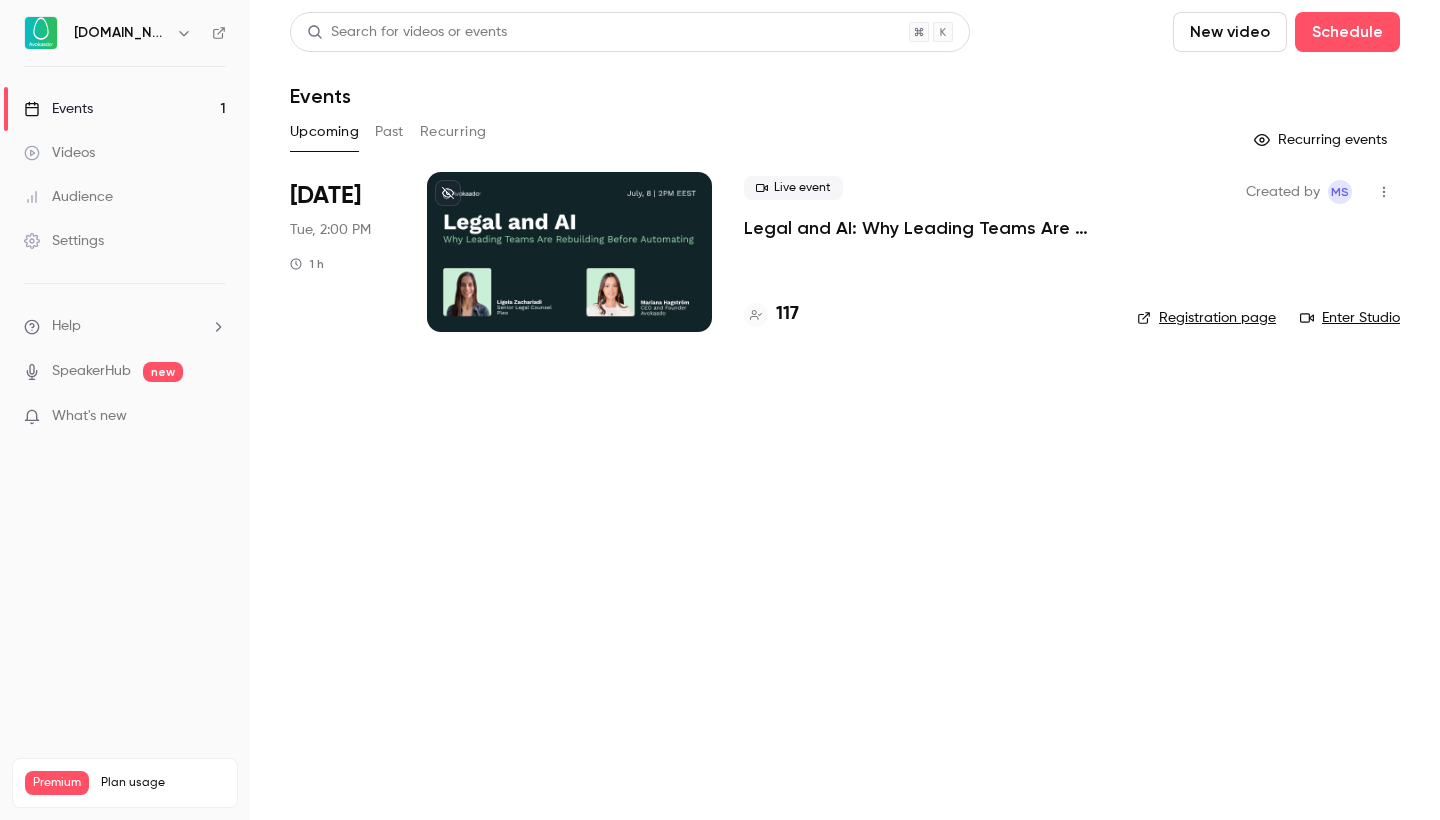 click on "Registration page" at bounding box center (1206, 318) 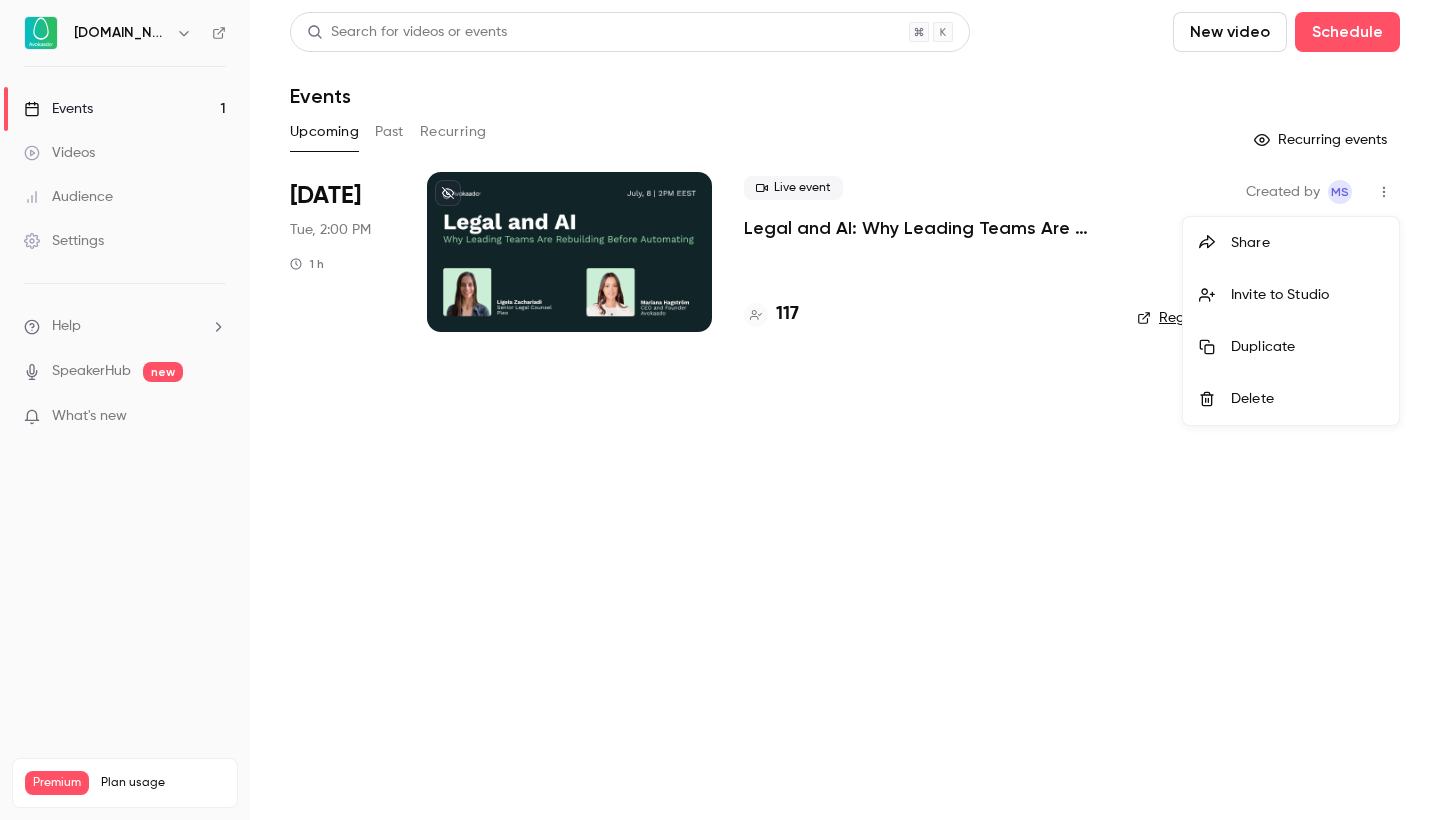 click on "Invite to Studio" at bounding box center (1307, 295) 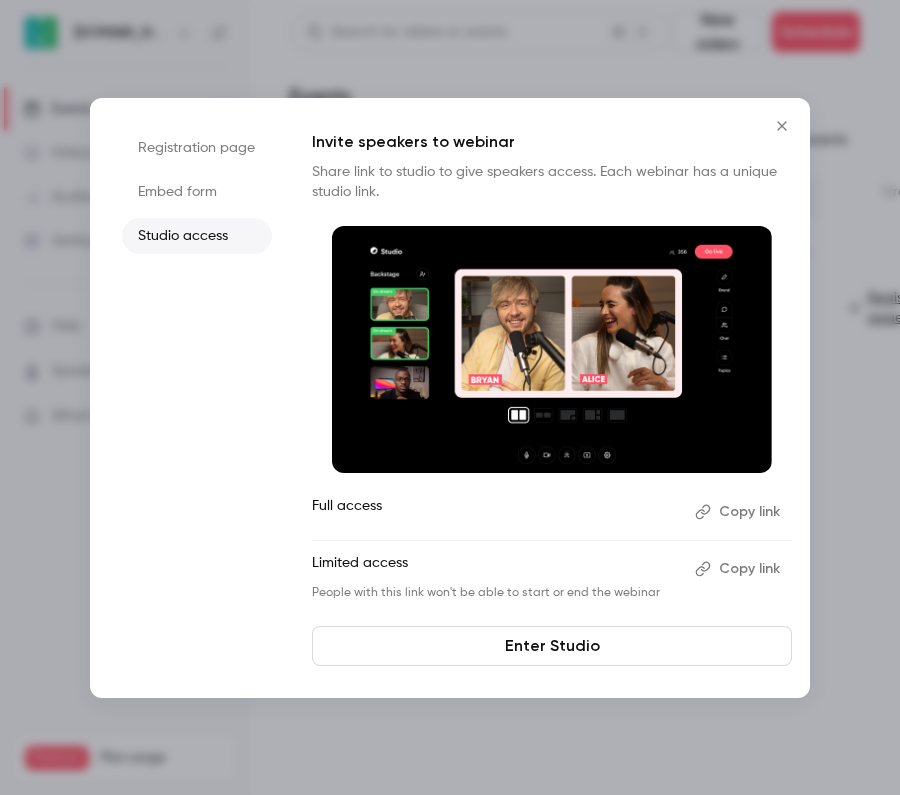 click on "Copy link" at bounding box center [739, 569] 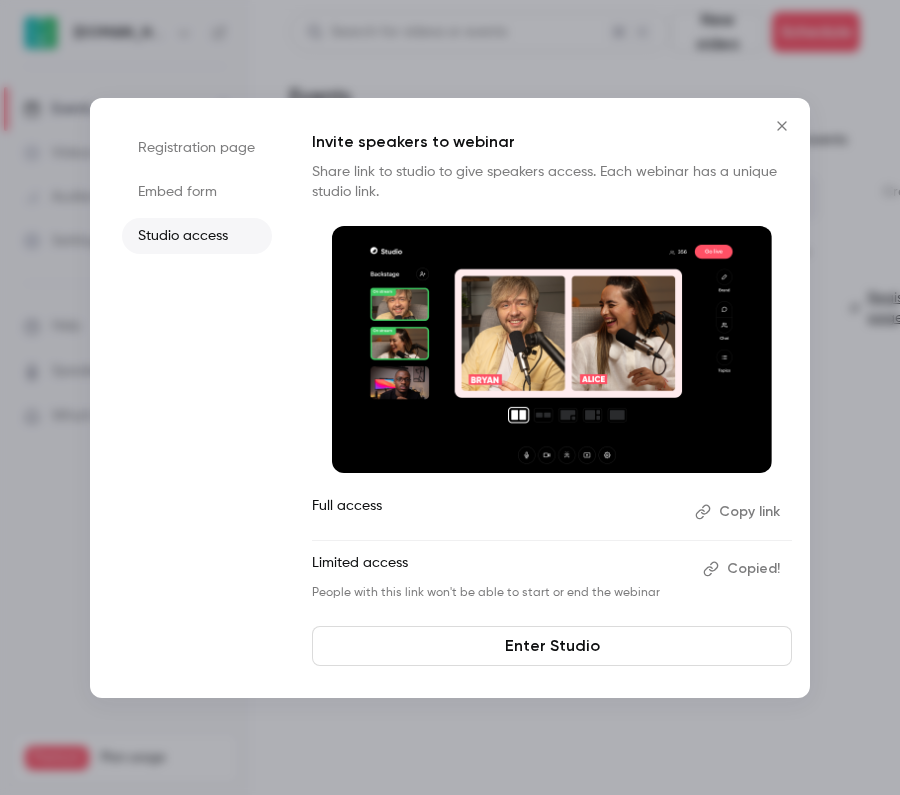 click 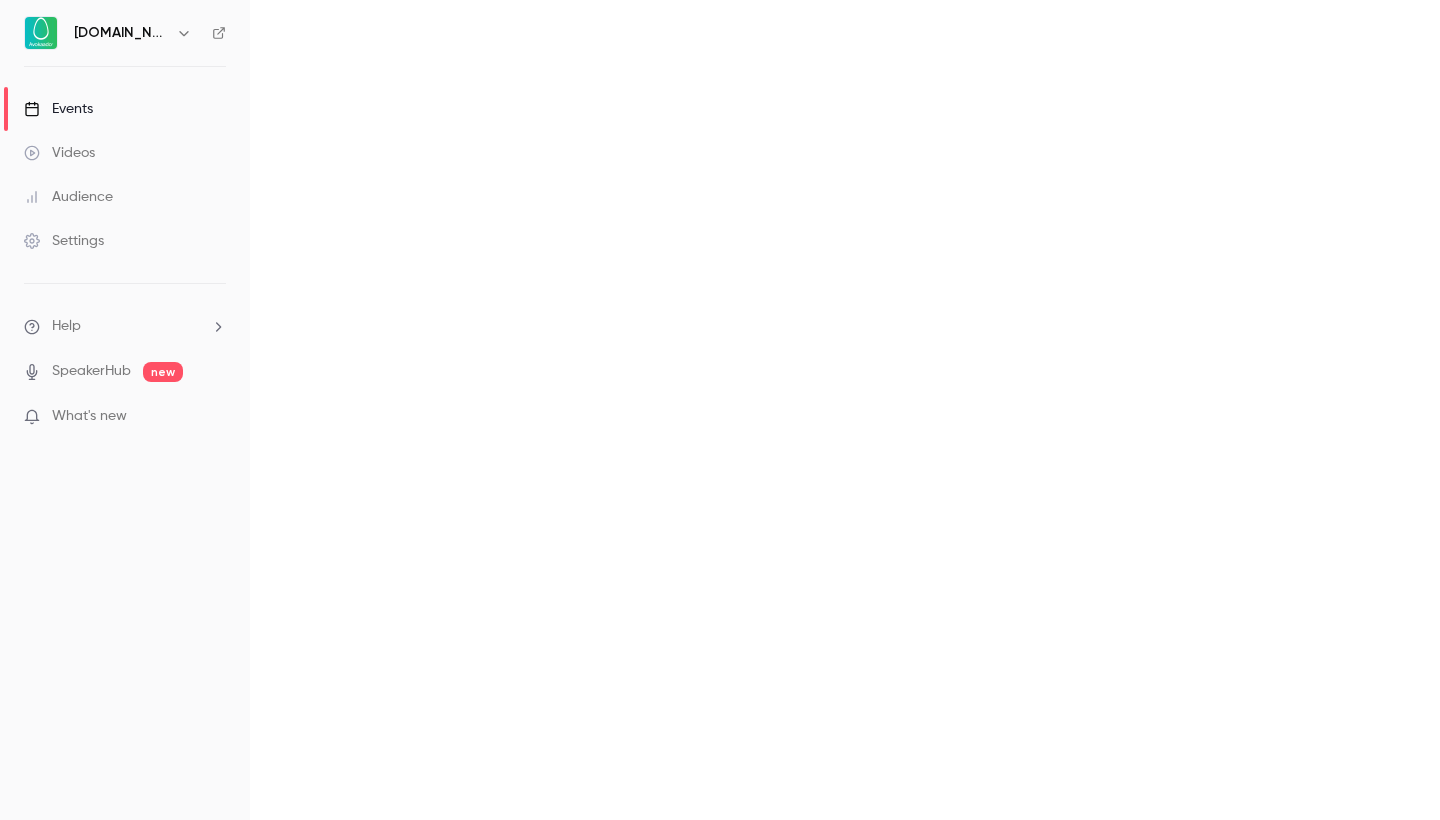 scroll, scrollTop: 0, scrollLeft: 0, axis: both 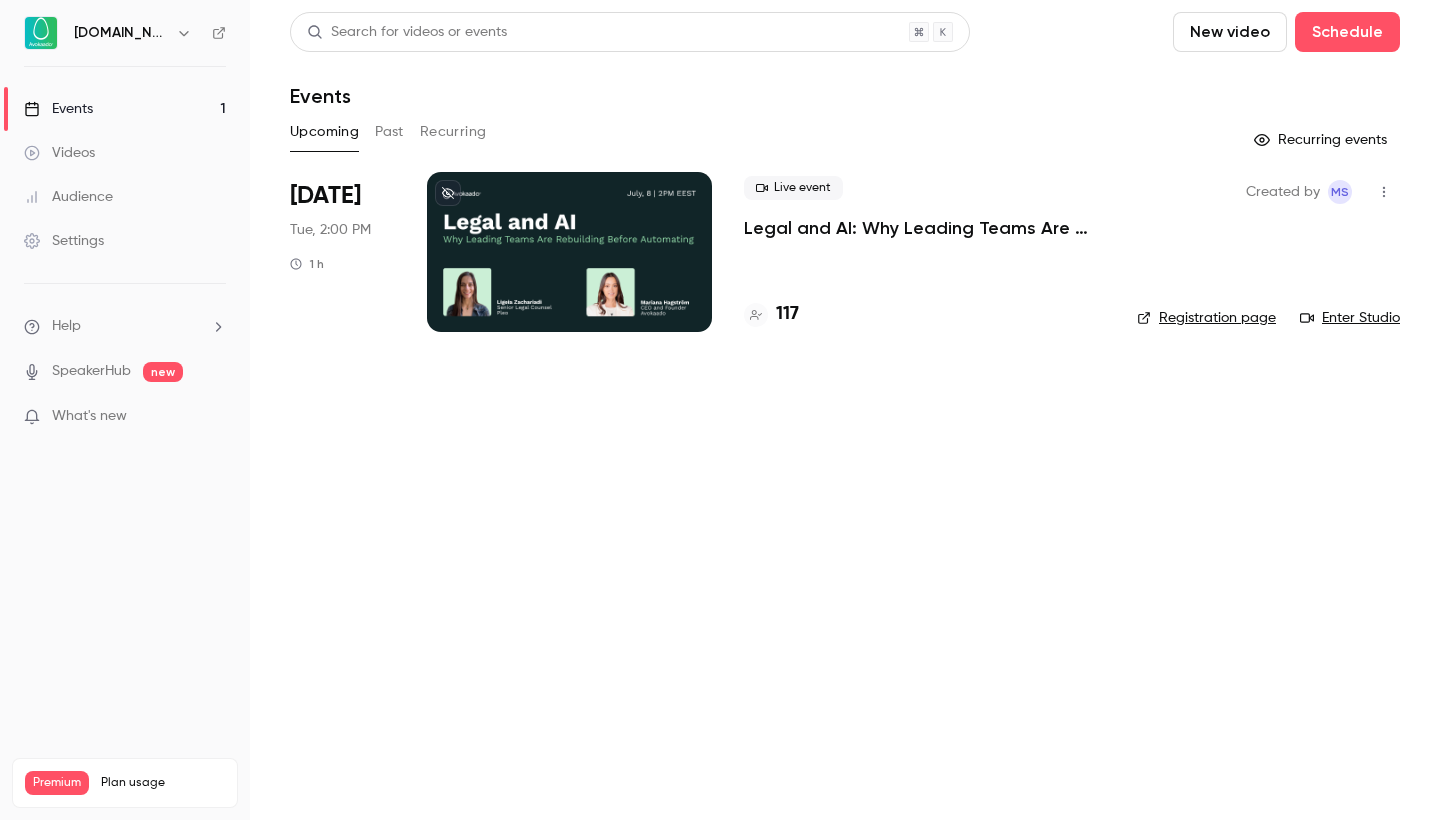 click at bounding box center (569, 252) 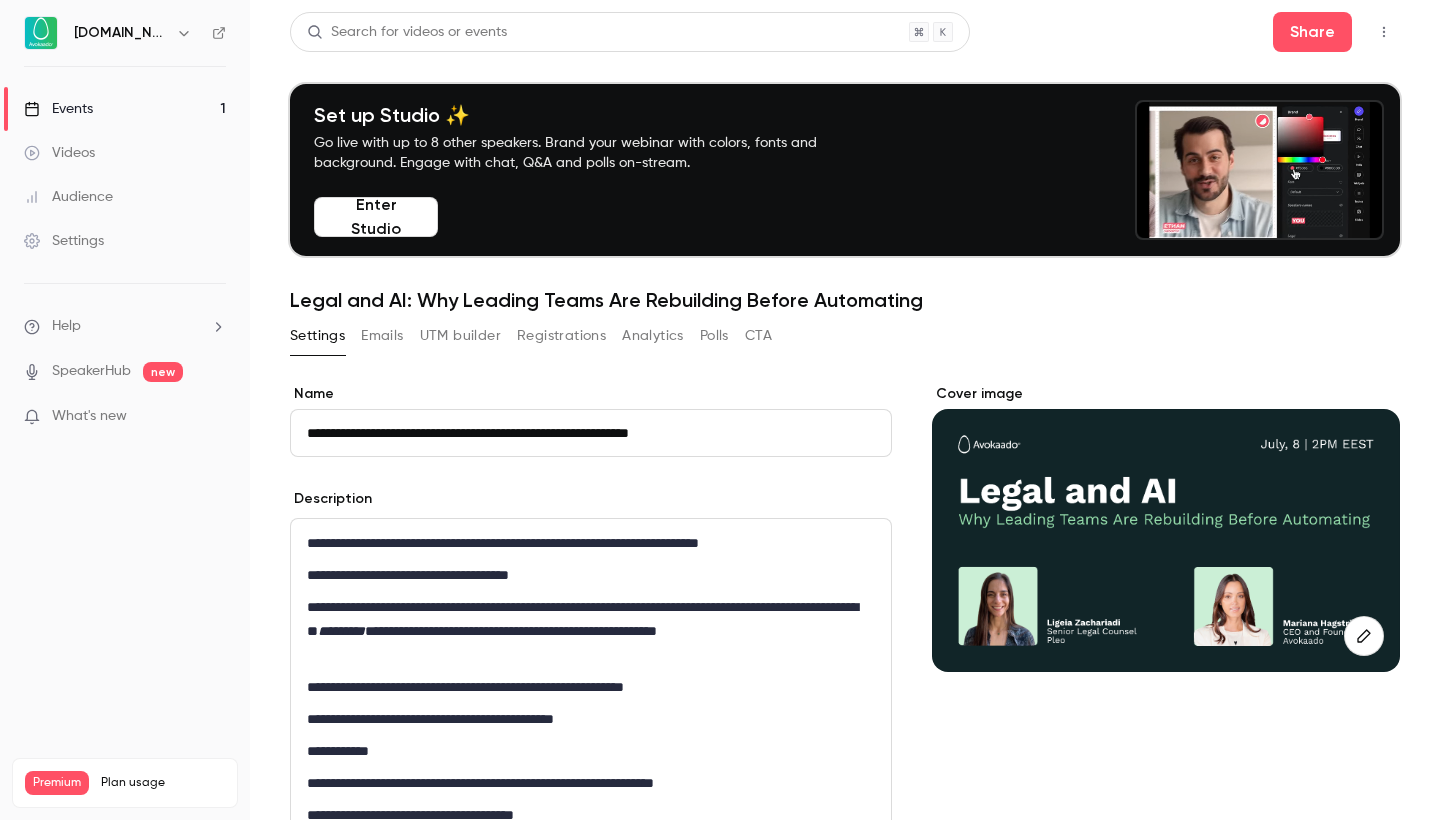 click on "Registrations" at bounding box center (561, 336) 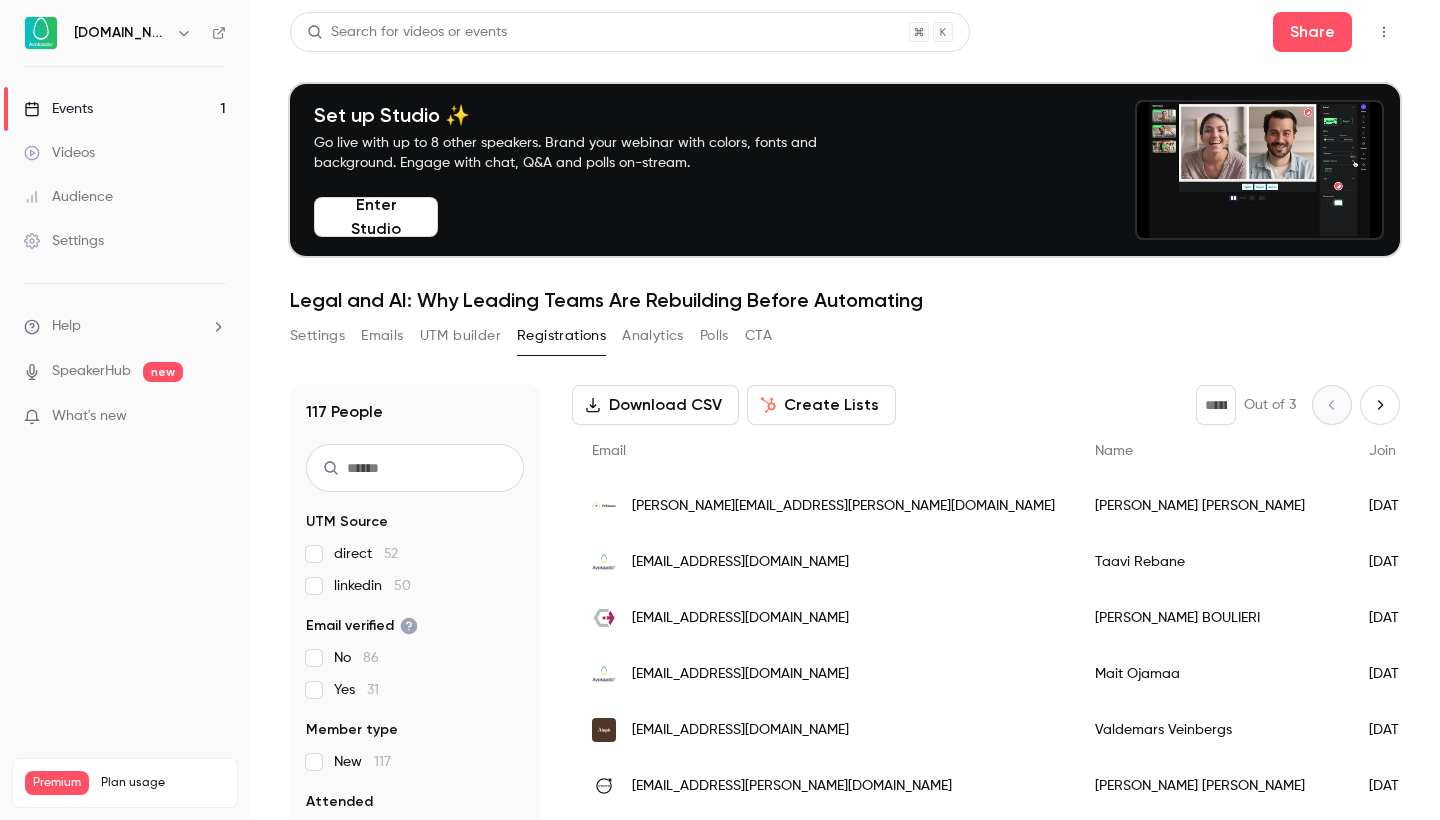 scroll, scrollTop: 118, scrollLeft: 0, axis: vertical 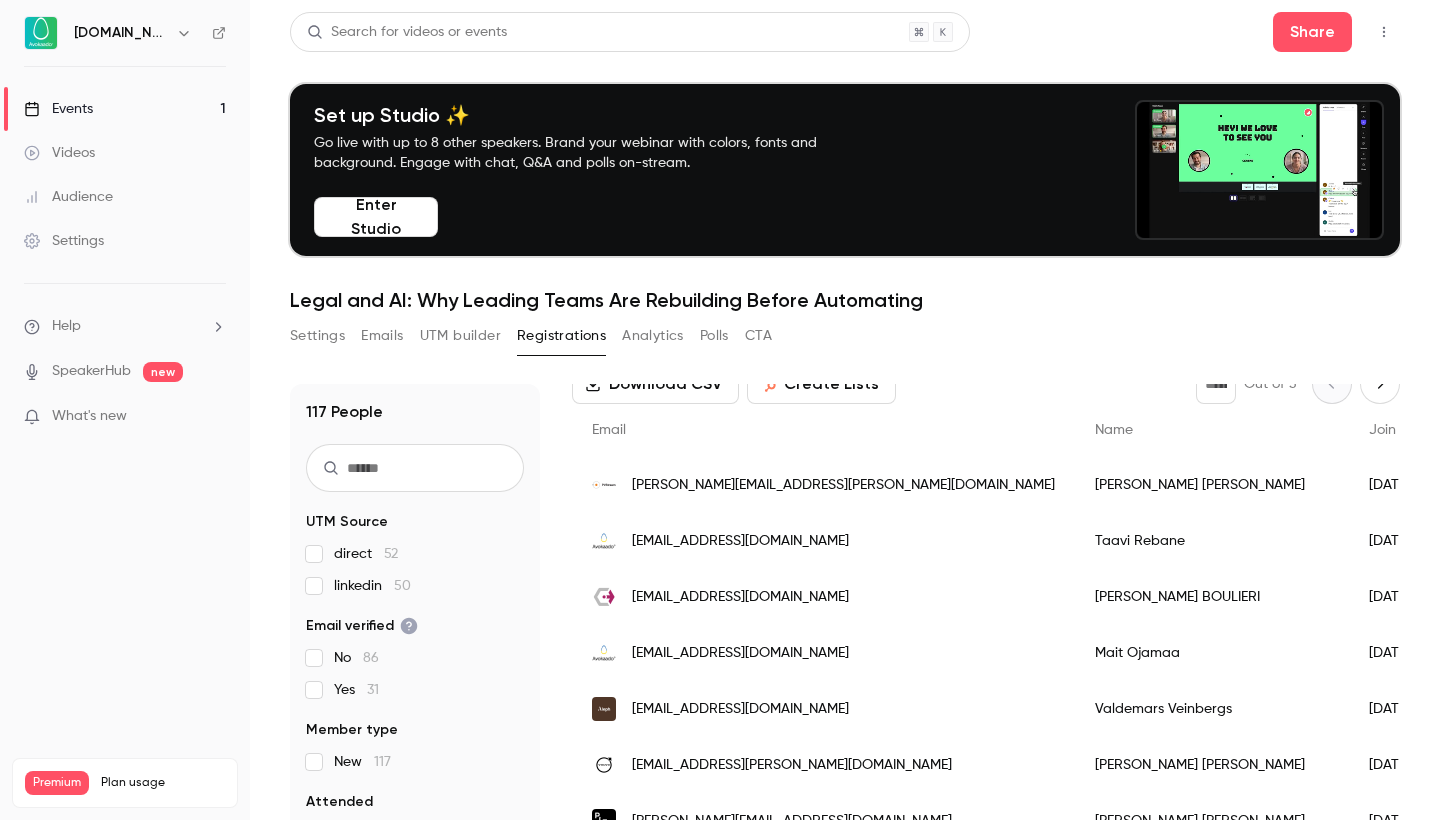 click on "direct 52" at bounding box center [366, 554] 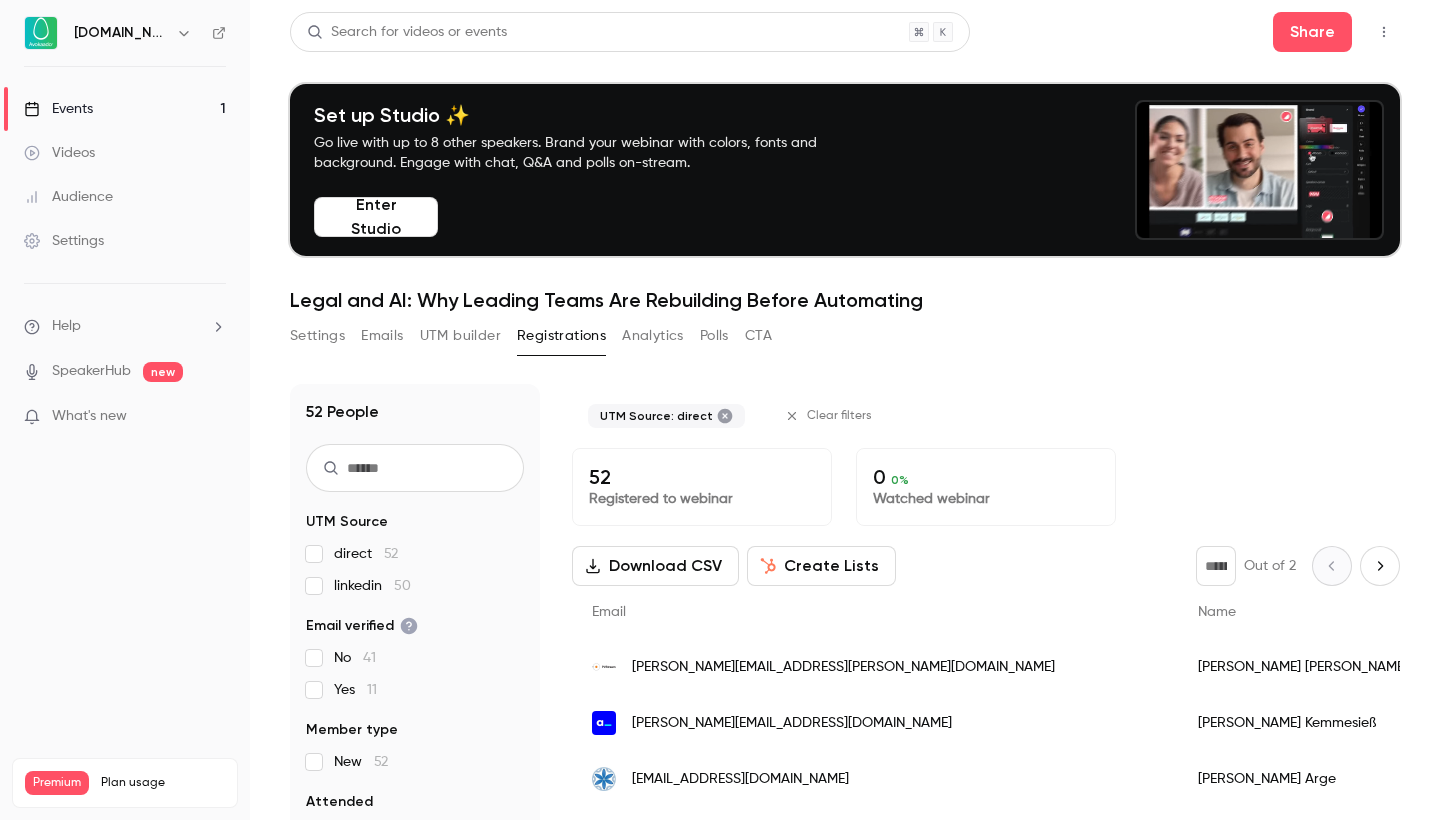 scroll, scrollTop: 0, scrollLeft: 0, axis: both 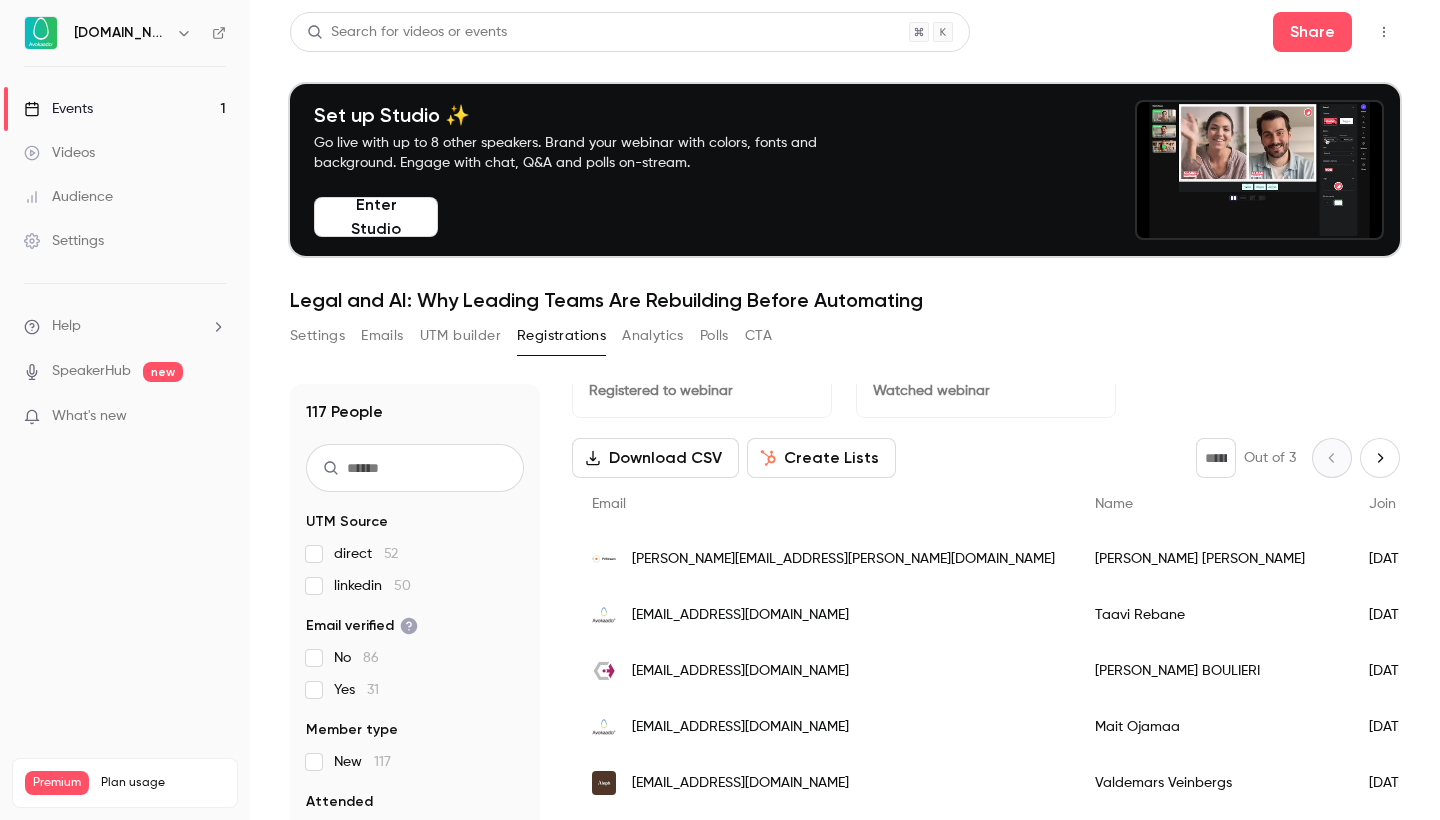 click on "Events" at bounding box center [58, 109] 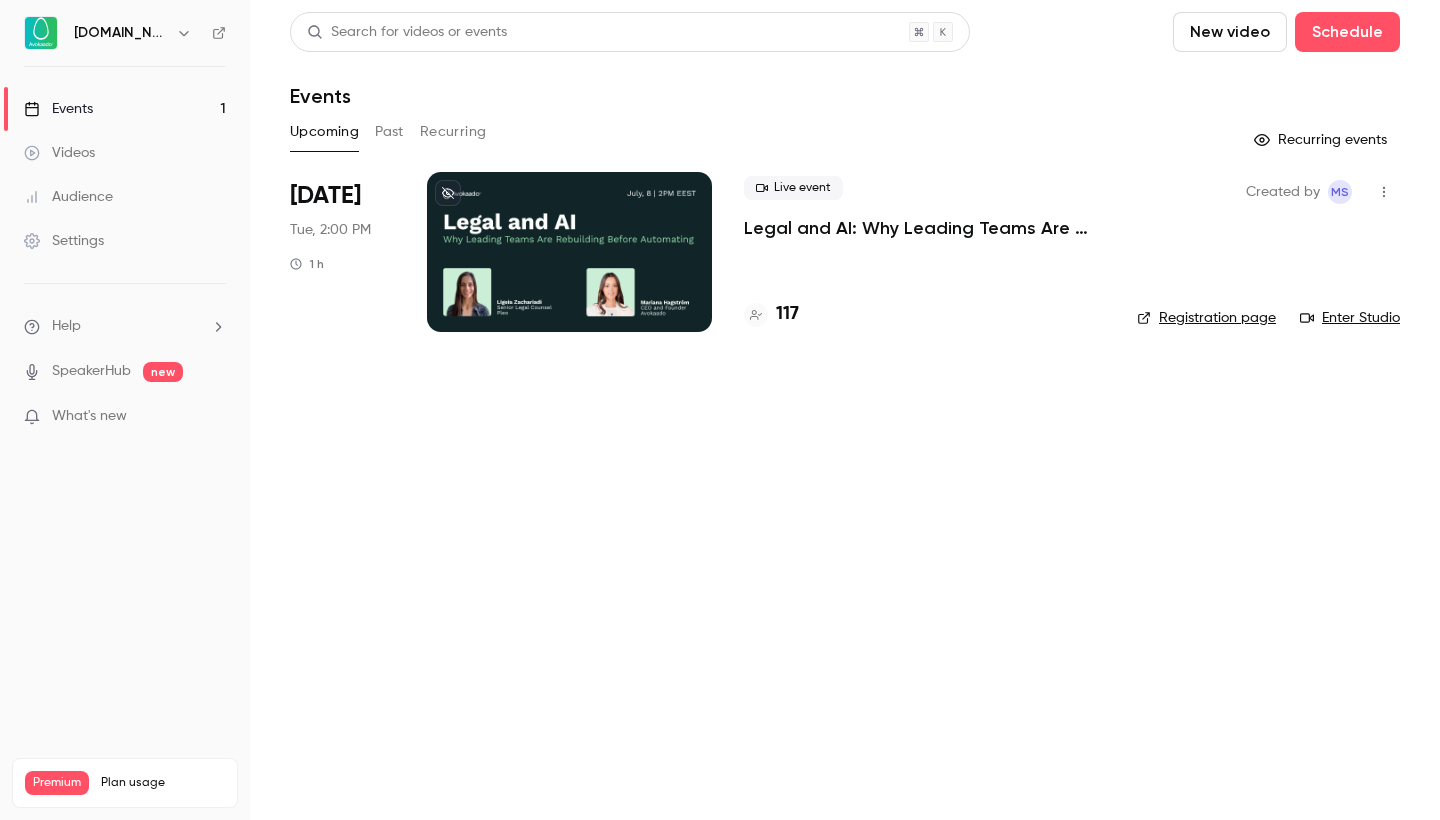 click on "Enter Studio" at bounding box center (1350, 318) 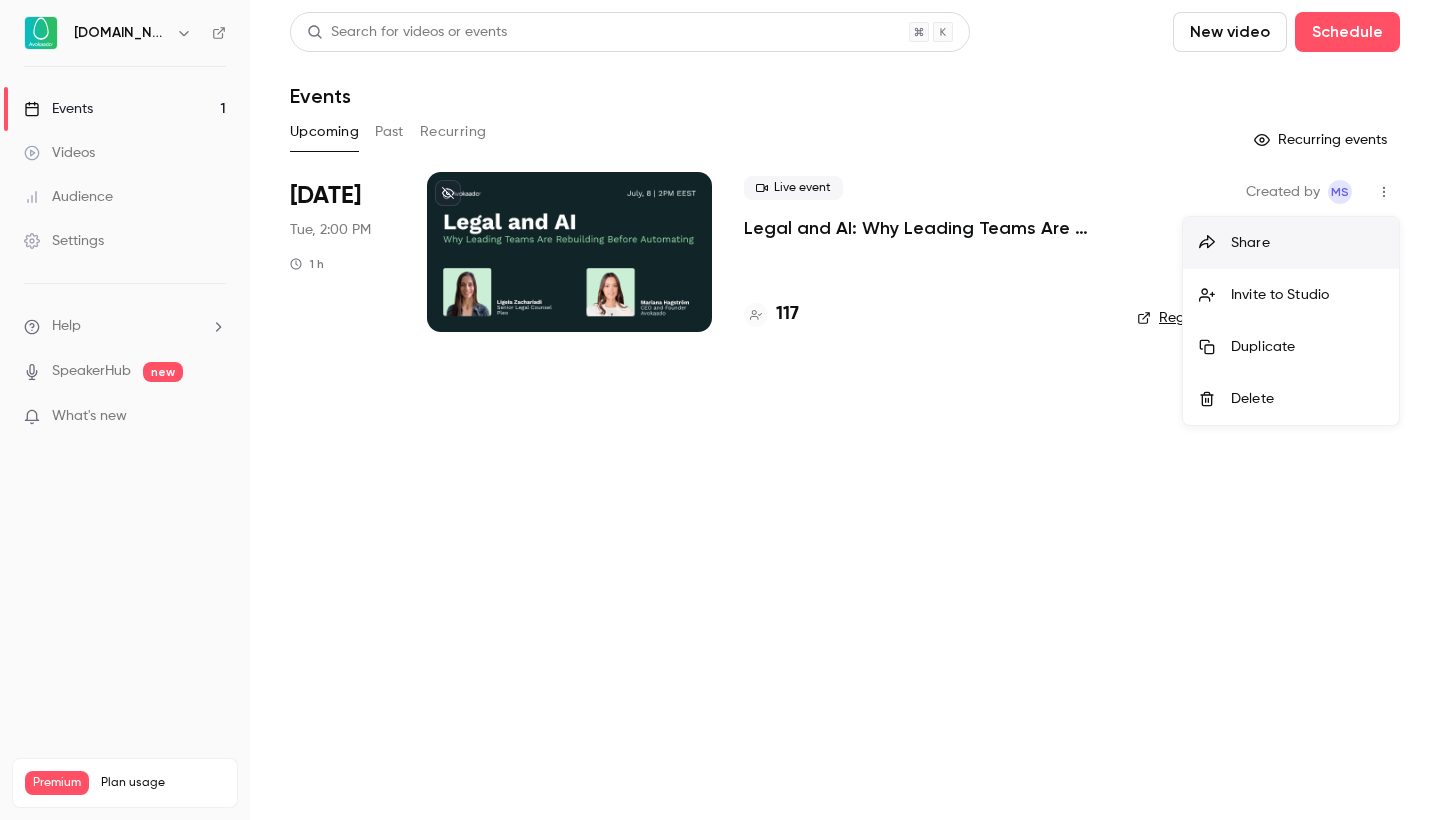 click on "Invite to Studio" at bounding box center [1307, 295] 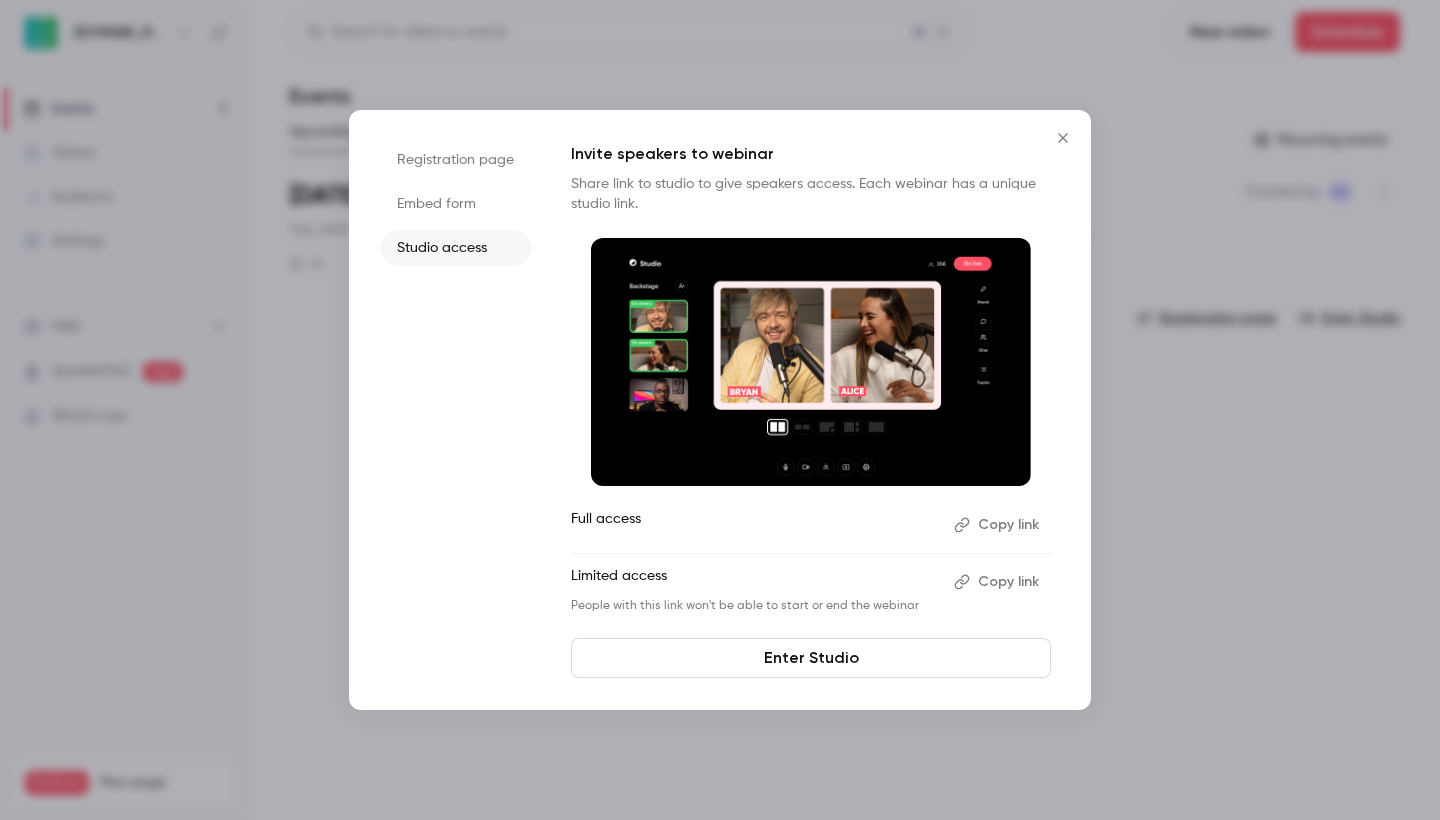 click on "Copy link" at bounding box center (998, 582) 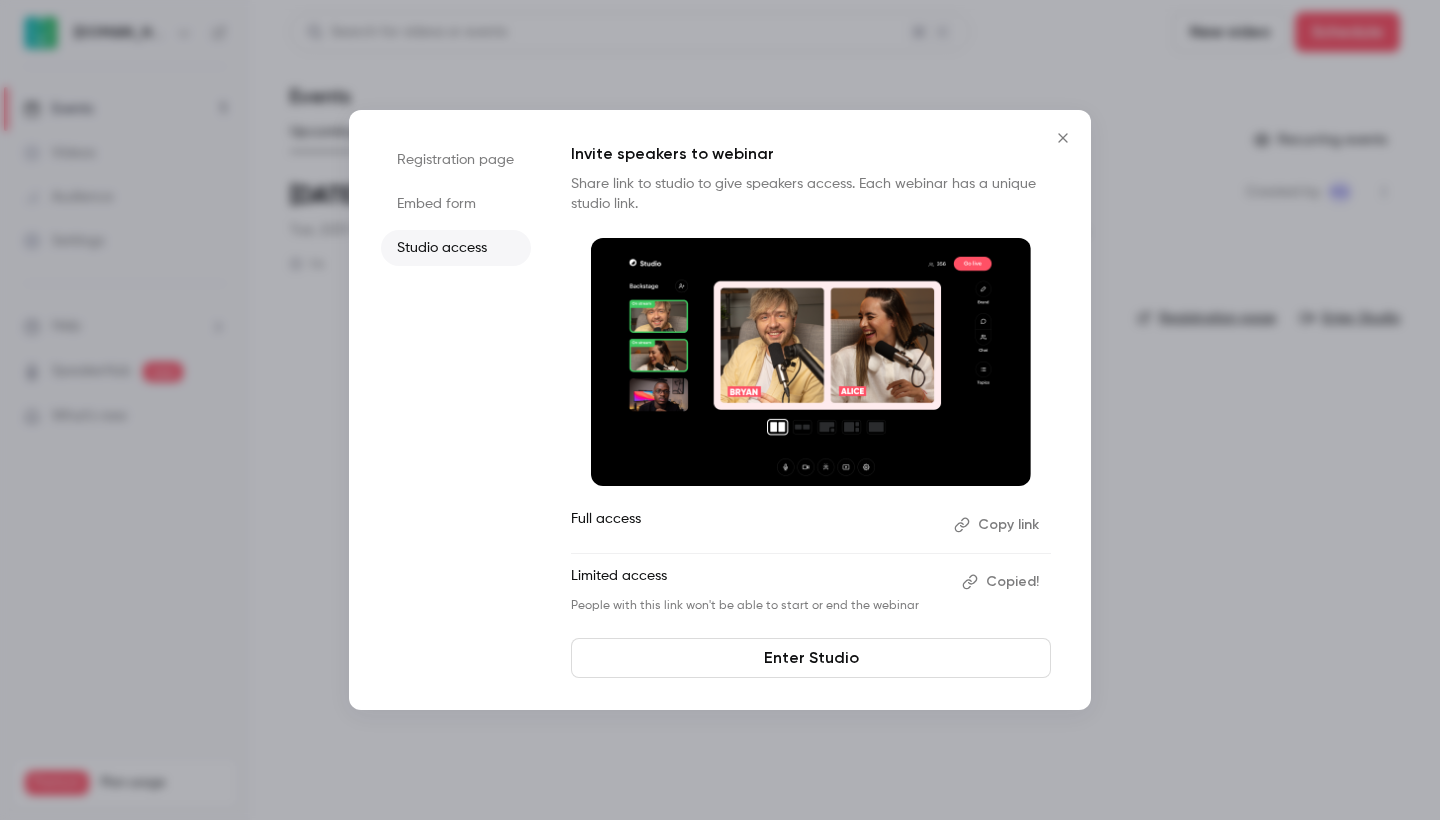 click on "Copy link" at bounding box center (998, 525) 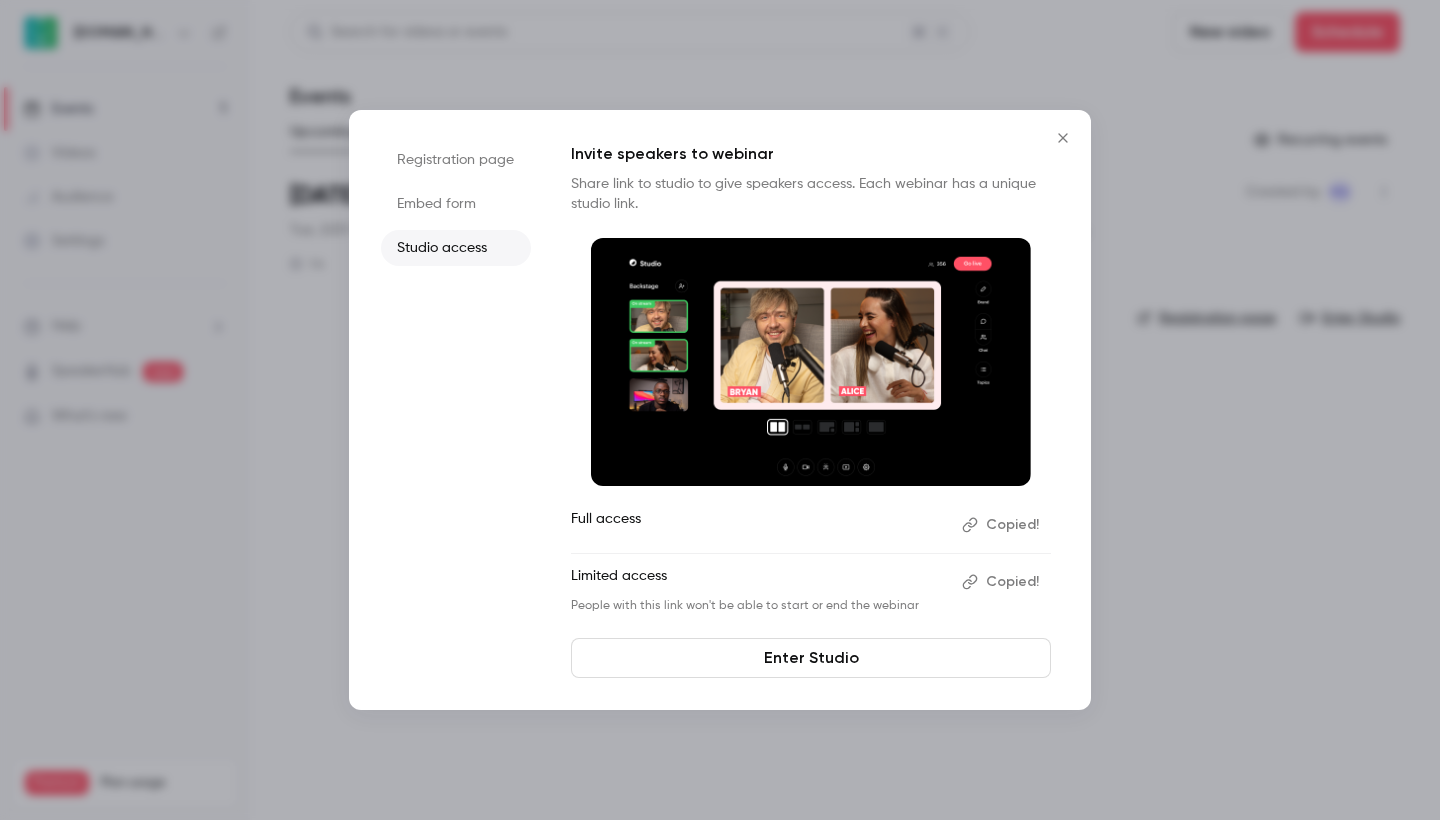 click on "Copied!" at bounding box center (1002, 525) 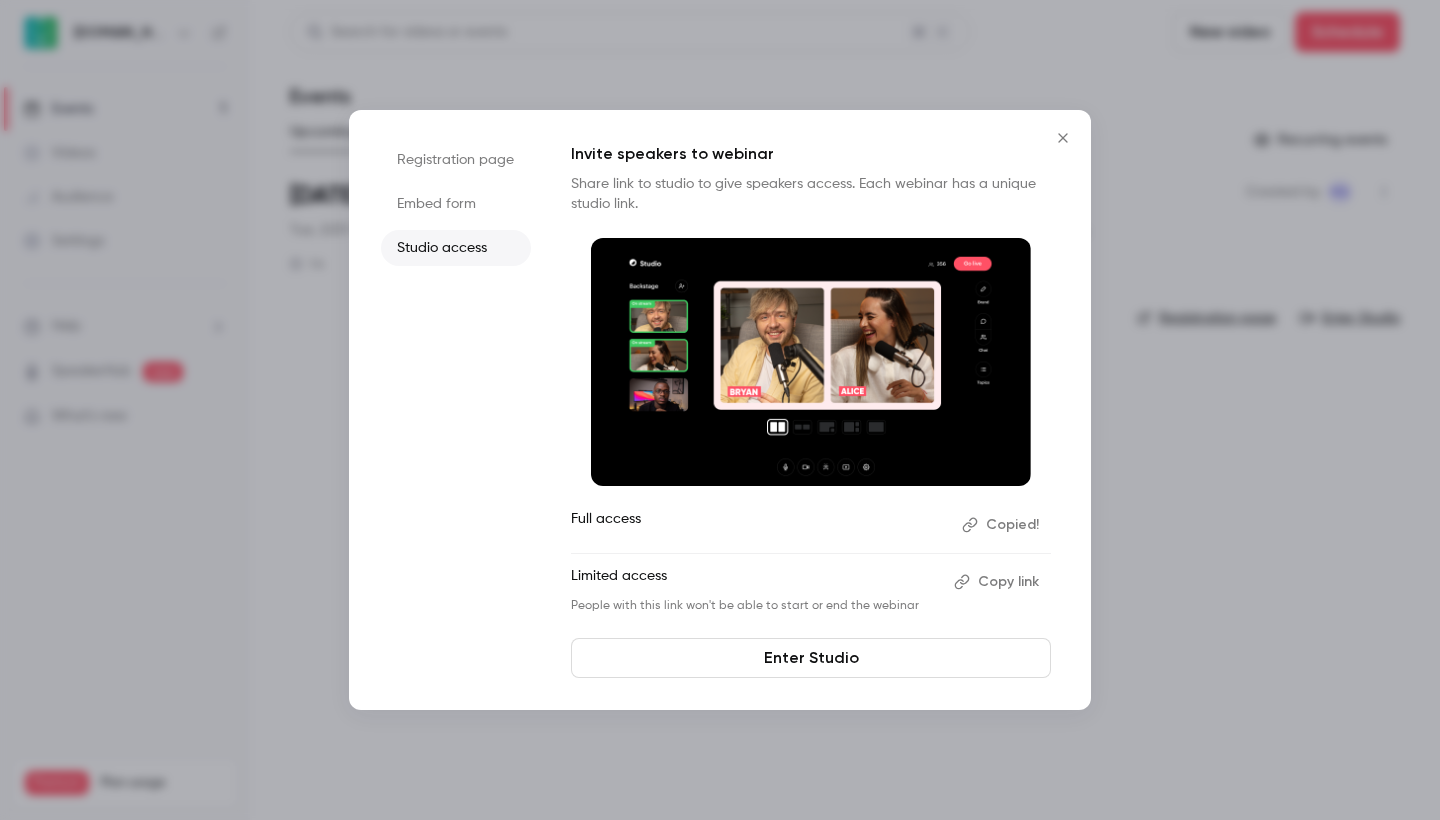 click on "Copied!" at bounding box center (1002, 525) 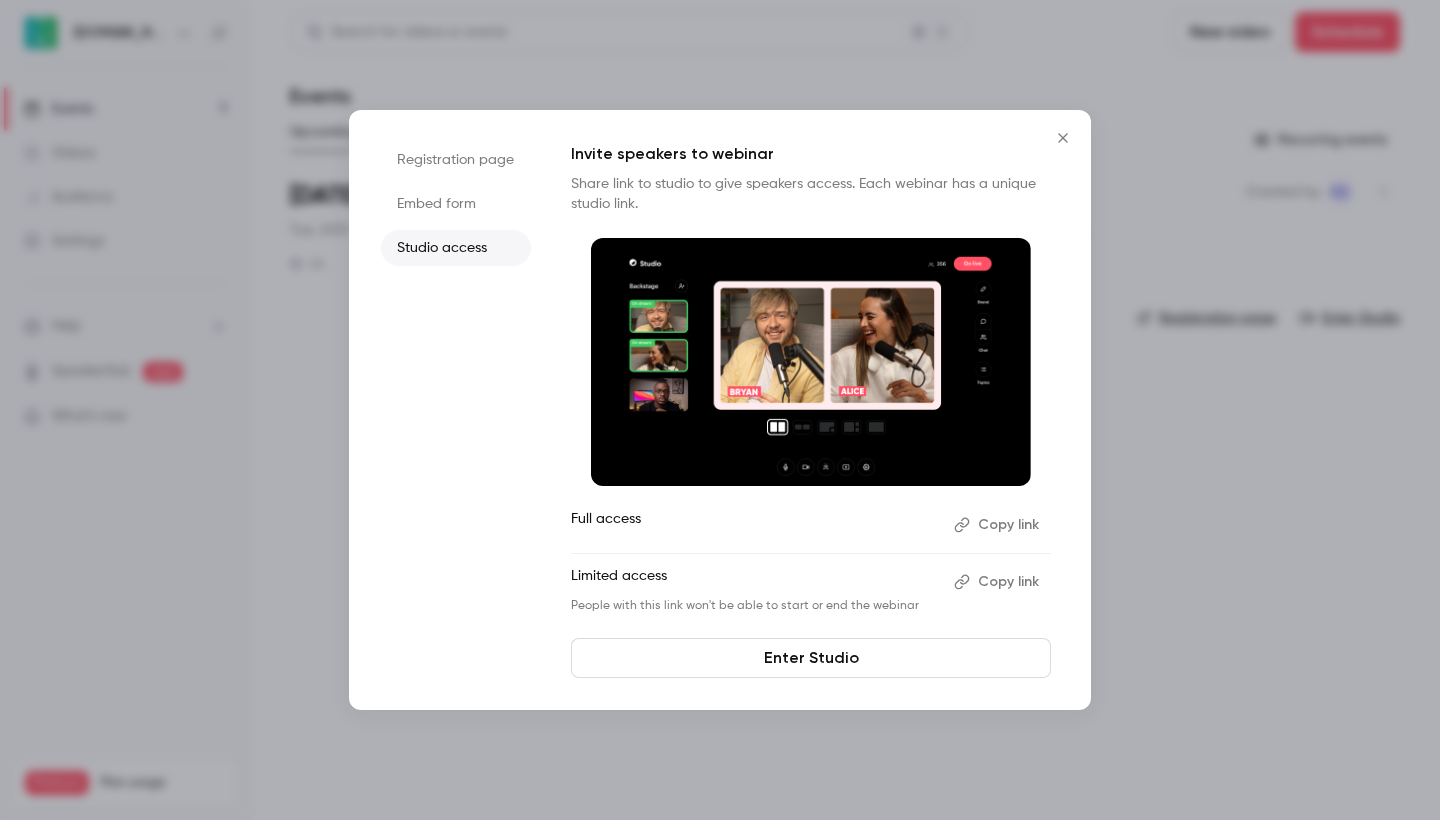 click on "Copy link" at bounding box center (998, 525) 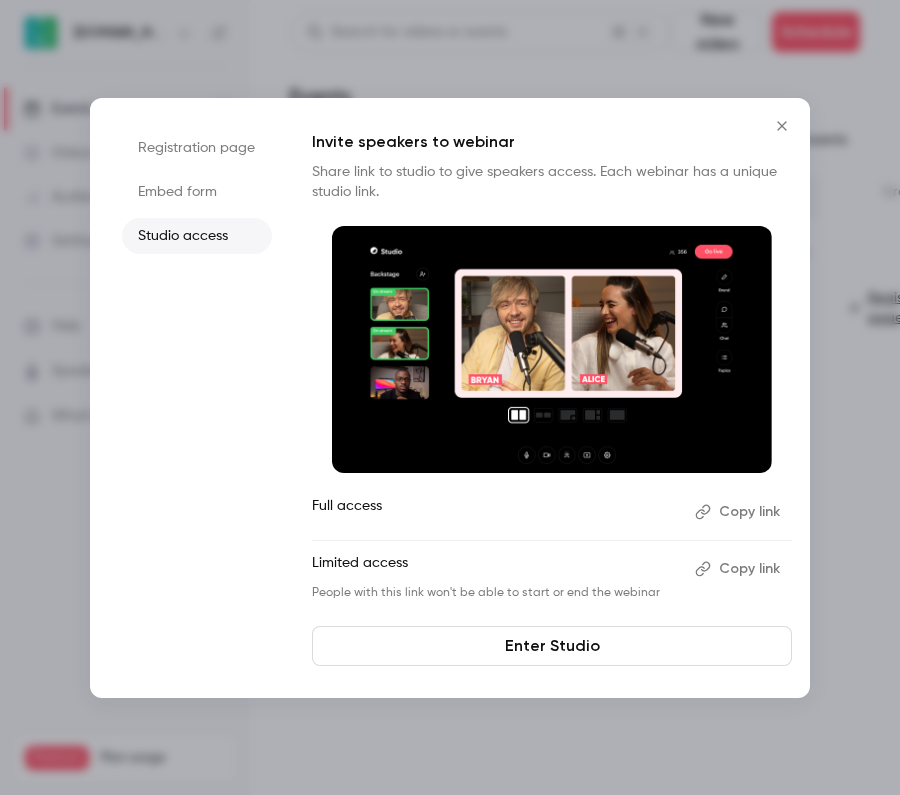 click 